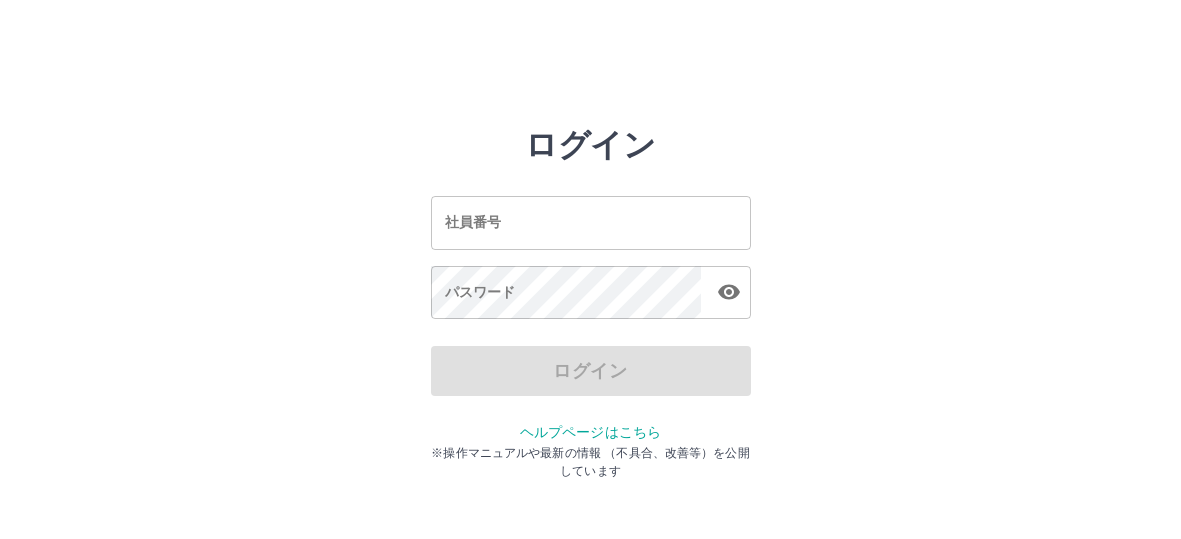 scroll, scrollTop: 0, scrollLeft: 0, axis: both 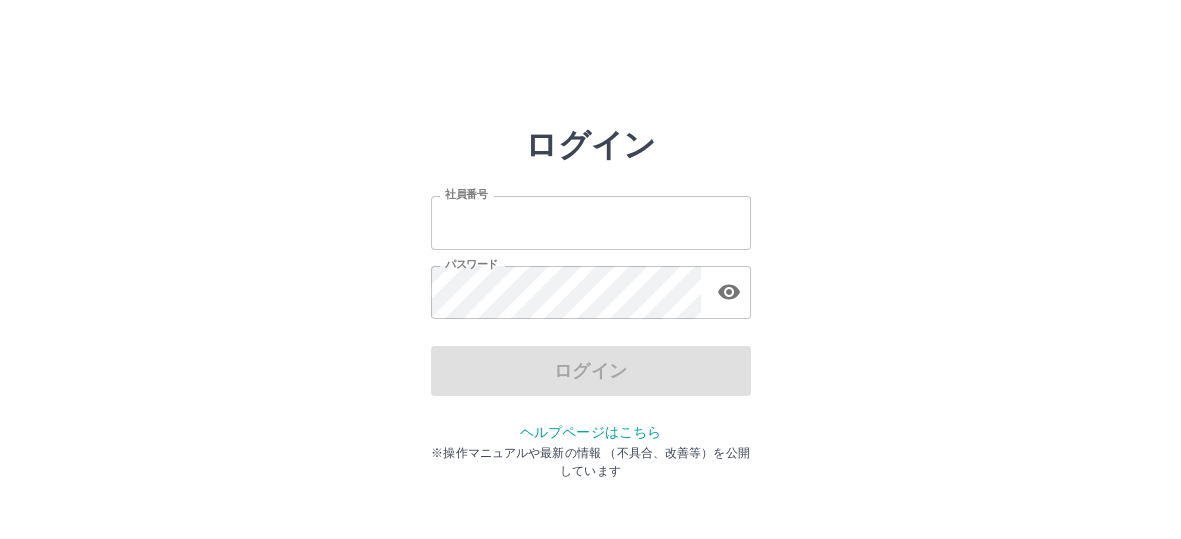 type on "*******" 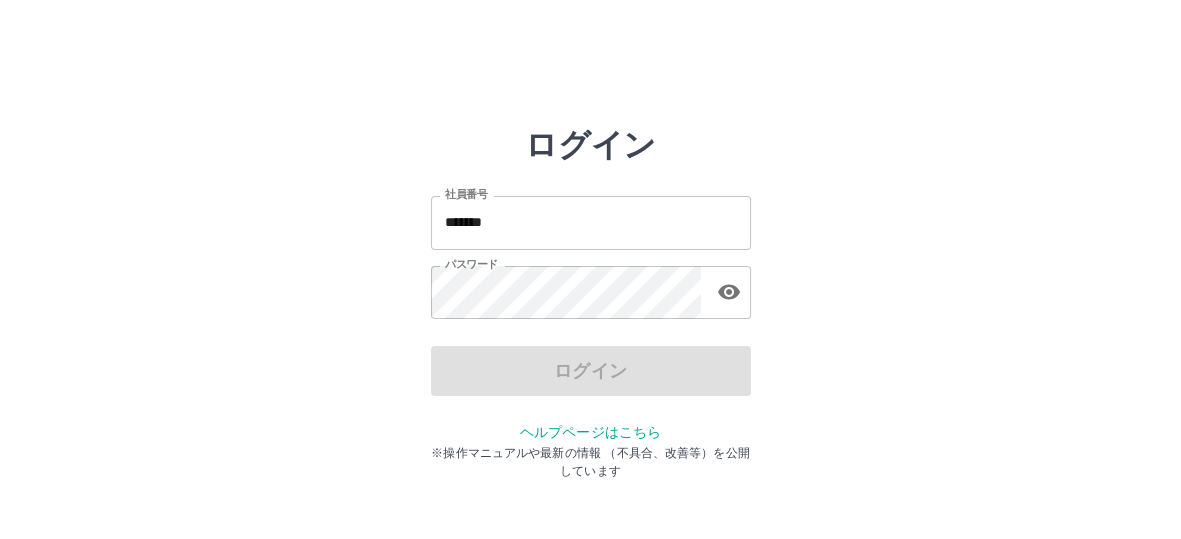 click on "ログイン" at bounding box center [591, 371] 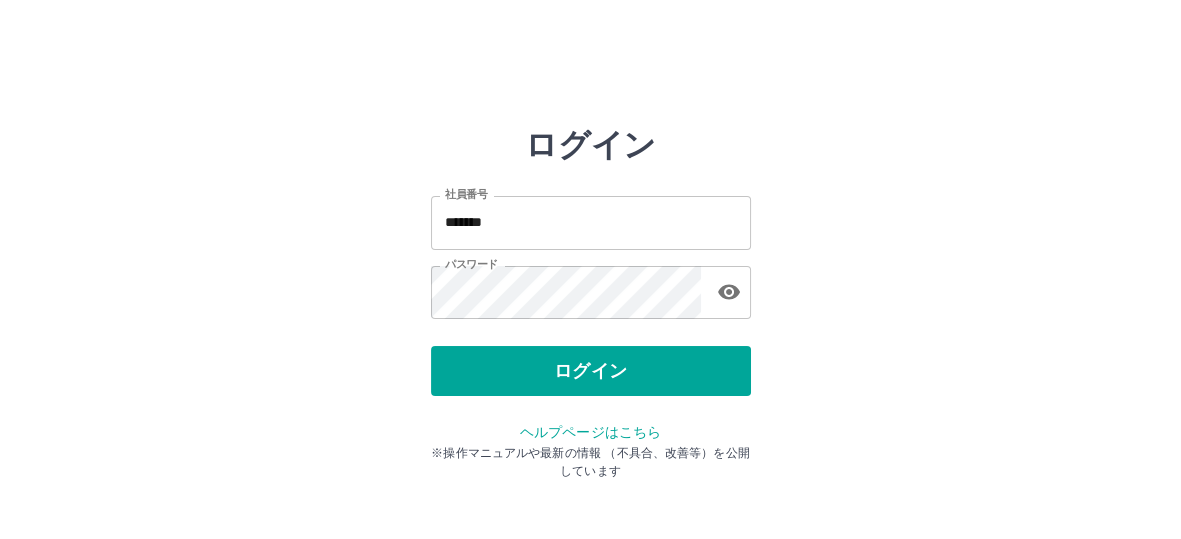 click on "ログイン" at bounding box center [591, 371] 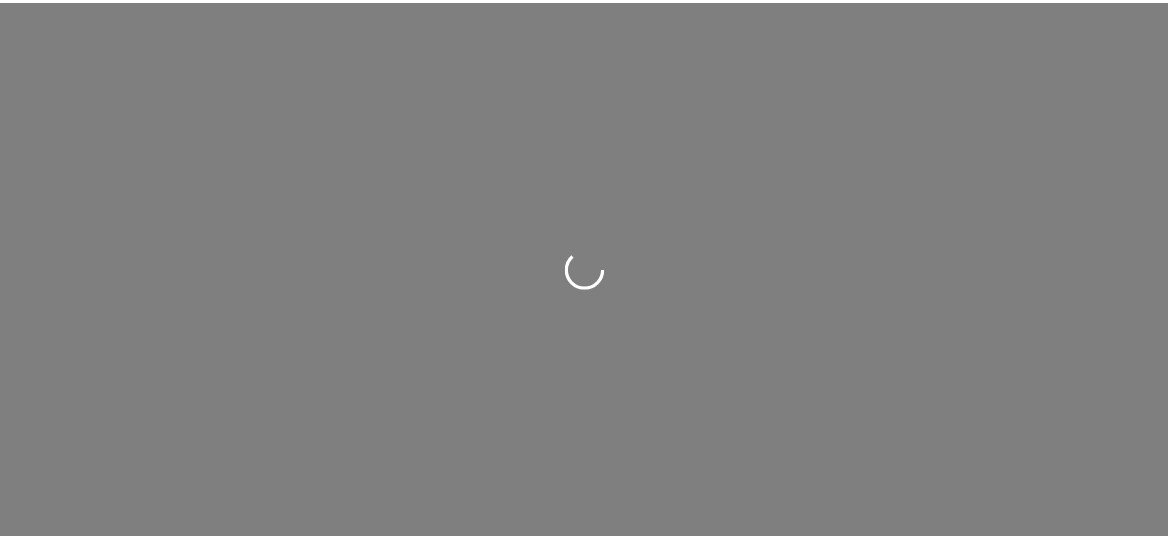 scroll, scrollTop: 0, scrollLeft: 0, axis: both 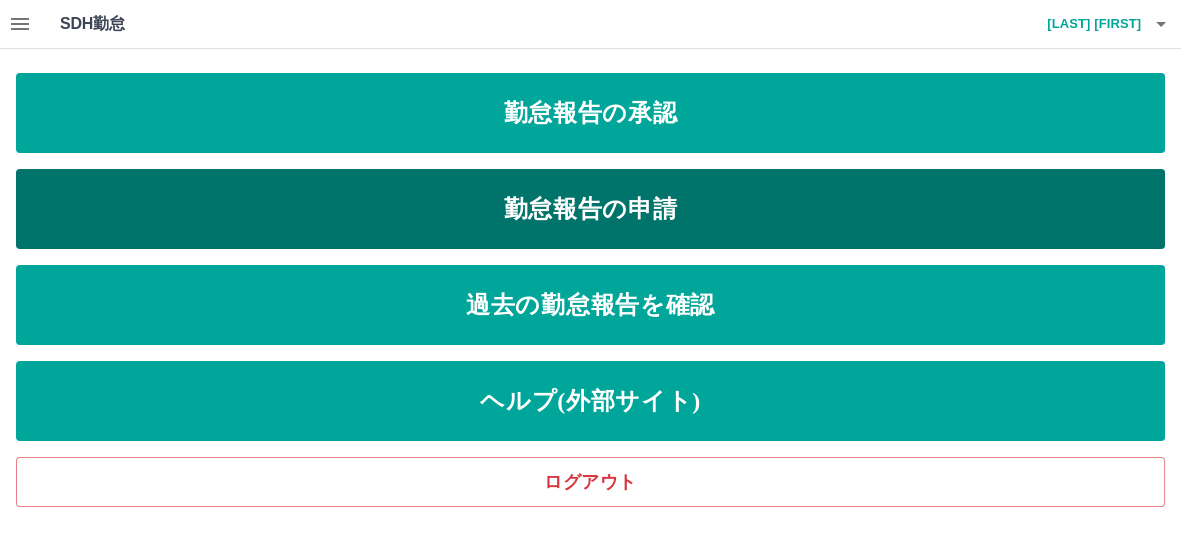 click on "勤怠報告の申請" at bounding box center [590, 113] 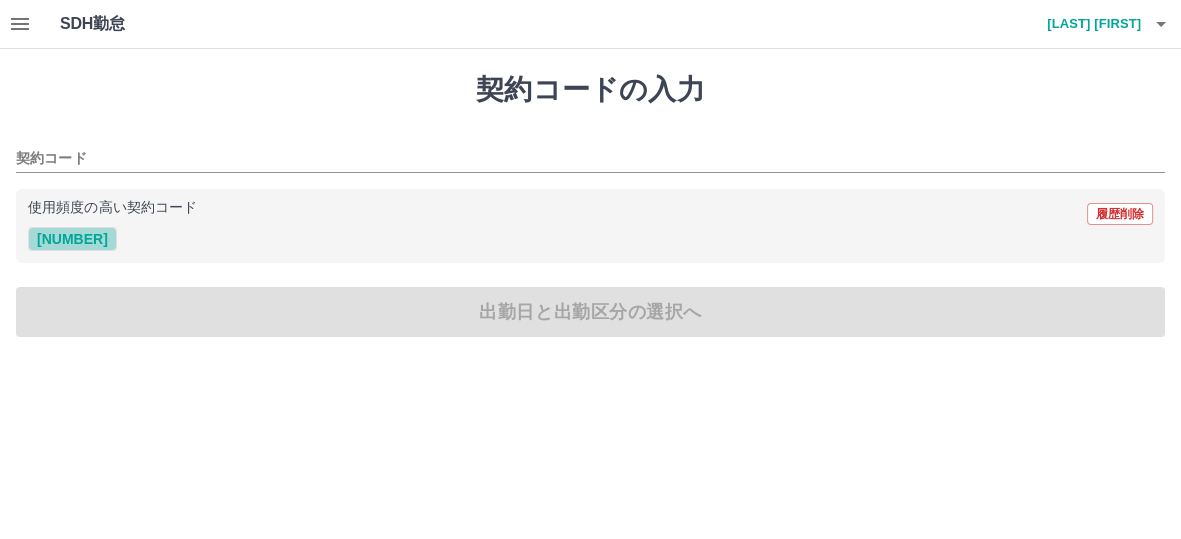 click on "43242001" at bounding box center [72, 239] 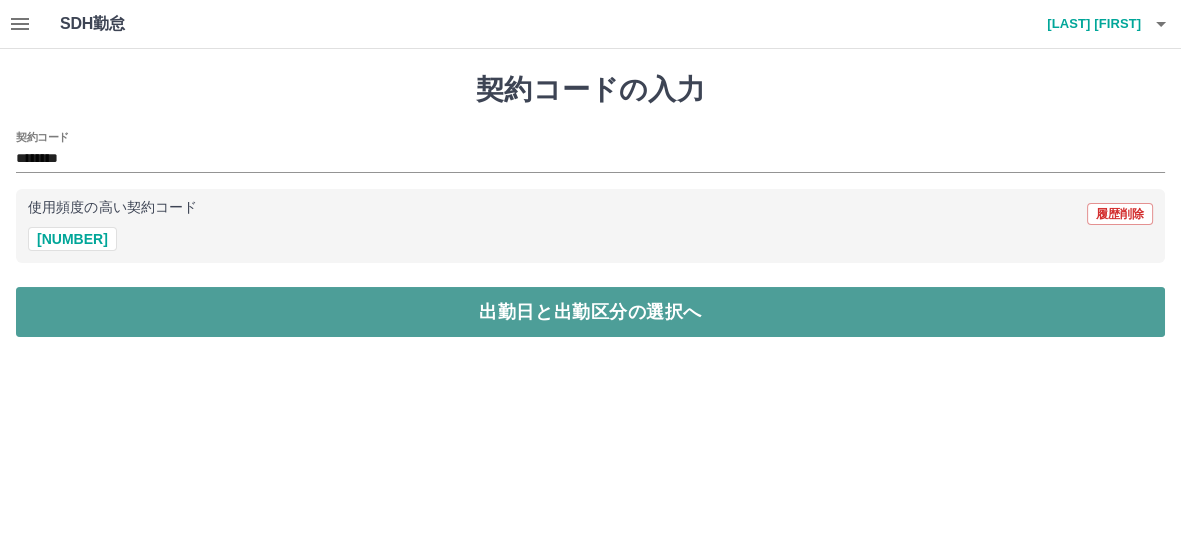 click on "出勤日と出勤区分の選択へ" at bounding box center (590, 312) 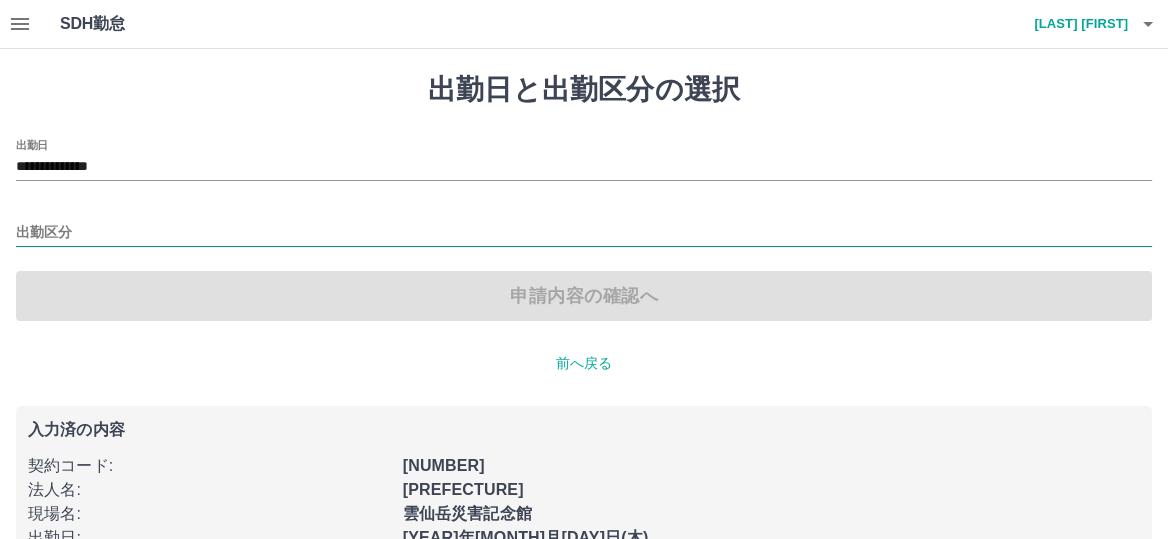 click on "出勤区分" at bounding box center [584, 233] 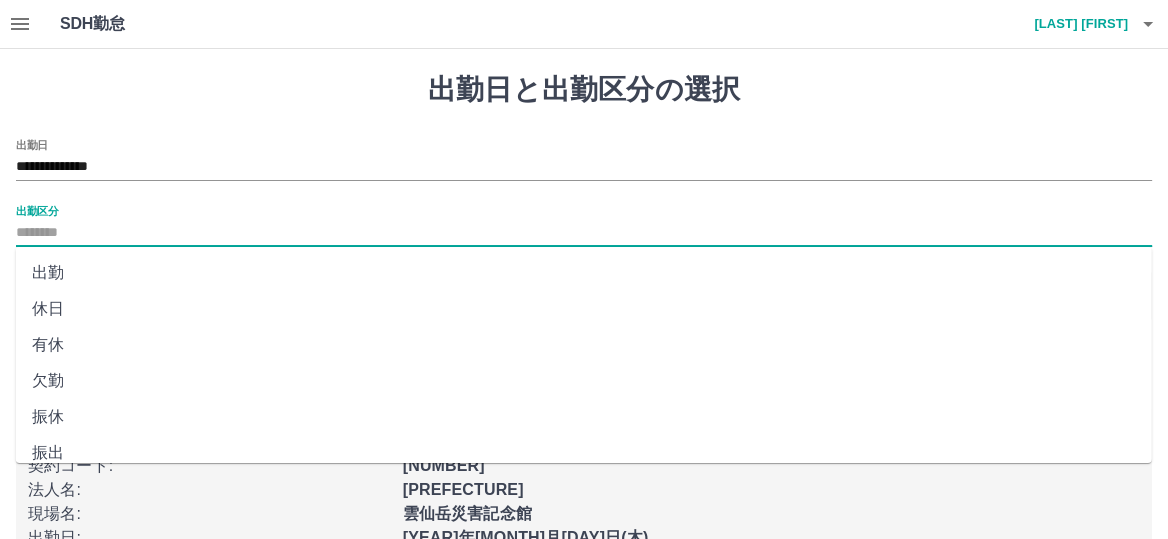 click on "出勤" at bounding box center [584, 273] 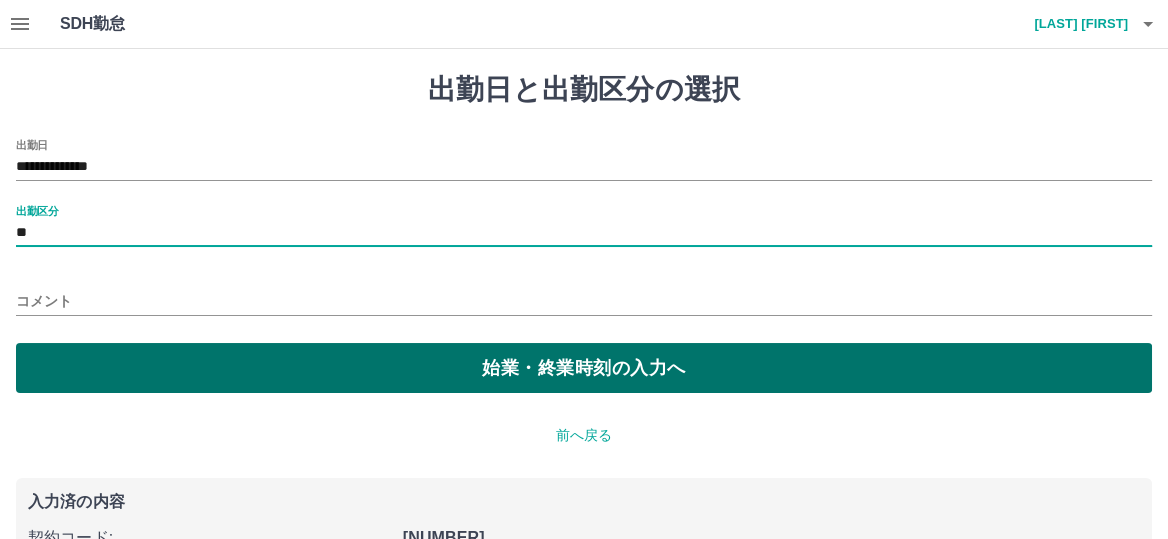 click on "始業・終業時刻の入力へ" at bounding box center (584, 368) 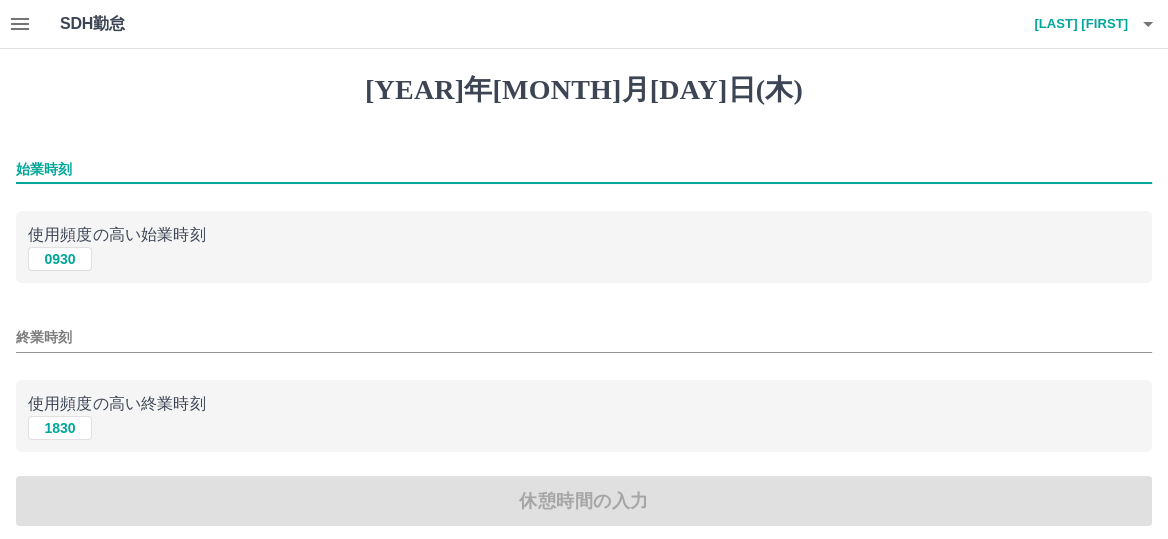 click on "始業時刻" at bounding box center (584, 169) 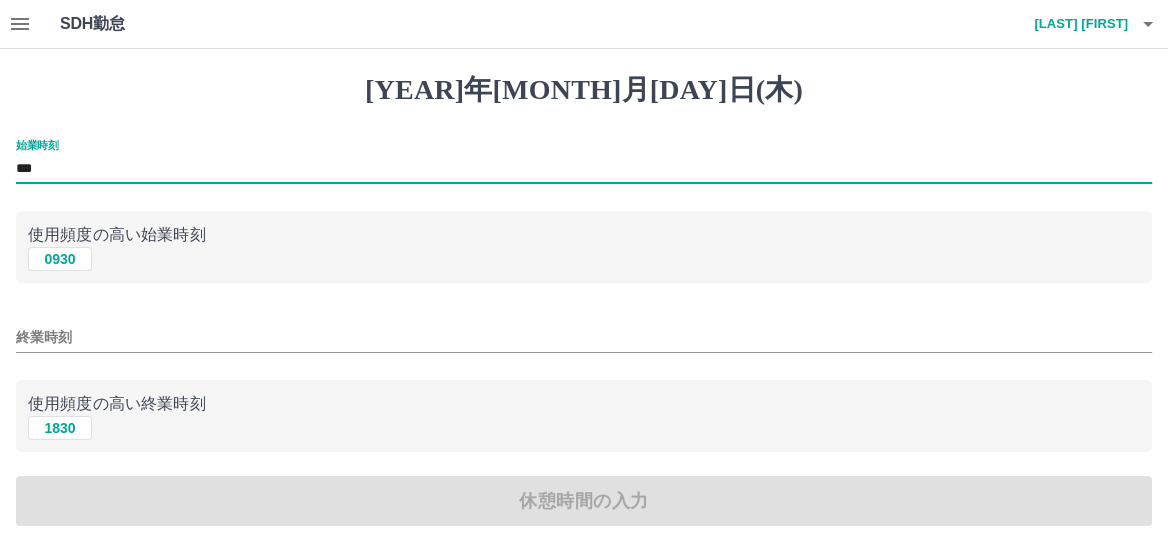 type on "***" 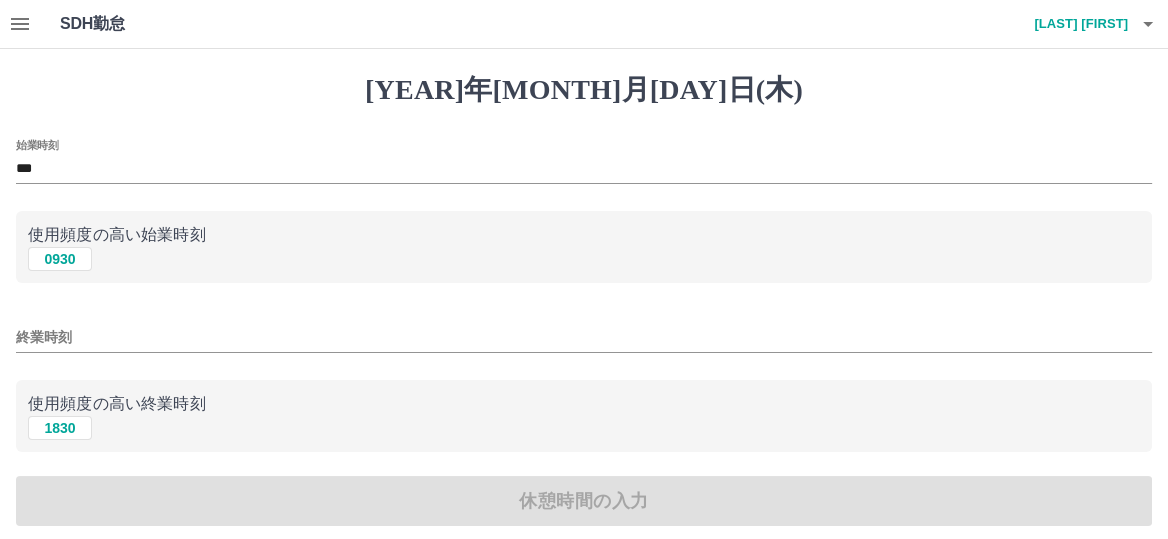 click on "終業時刻" at bounding box center (584, 337) 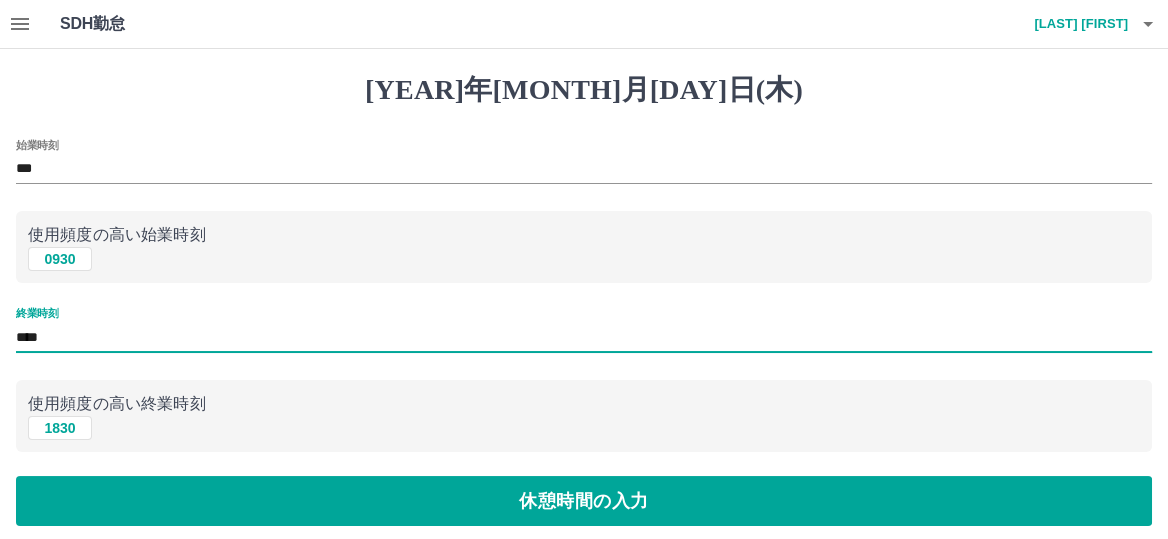 type on "****" 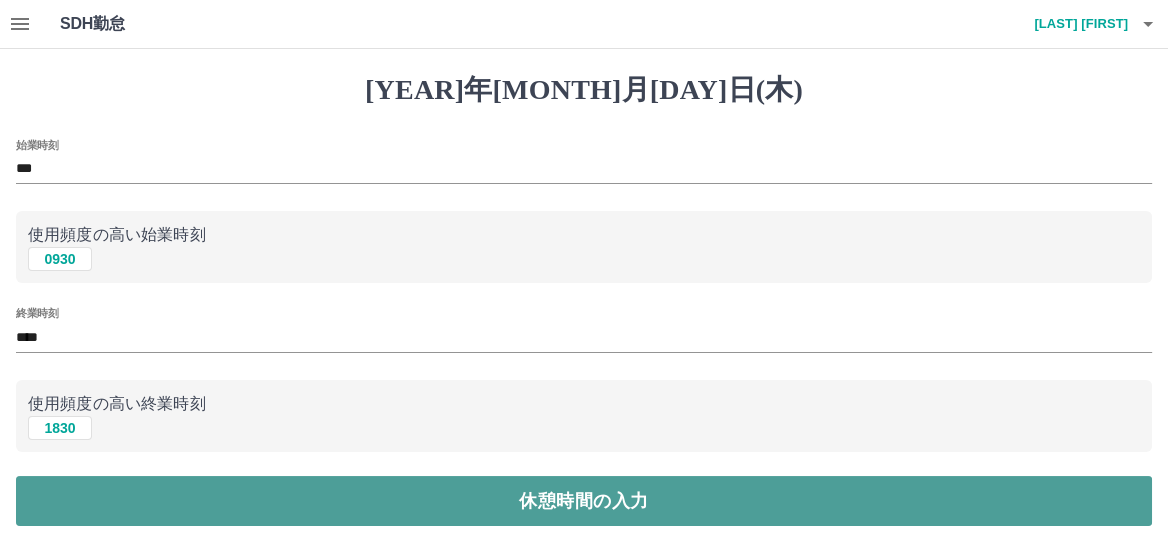 click on "休憩時間の入力" at bounding box center (584, 501) 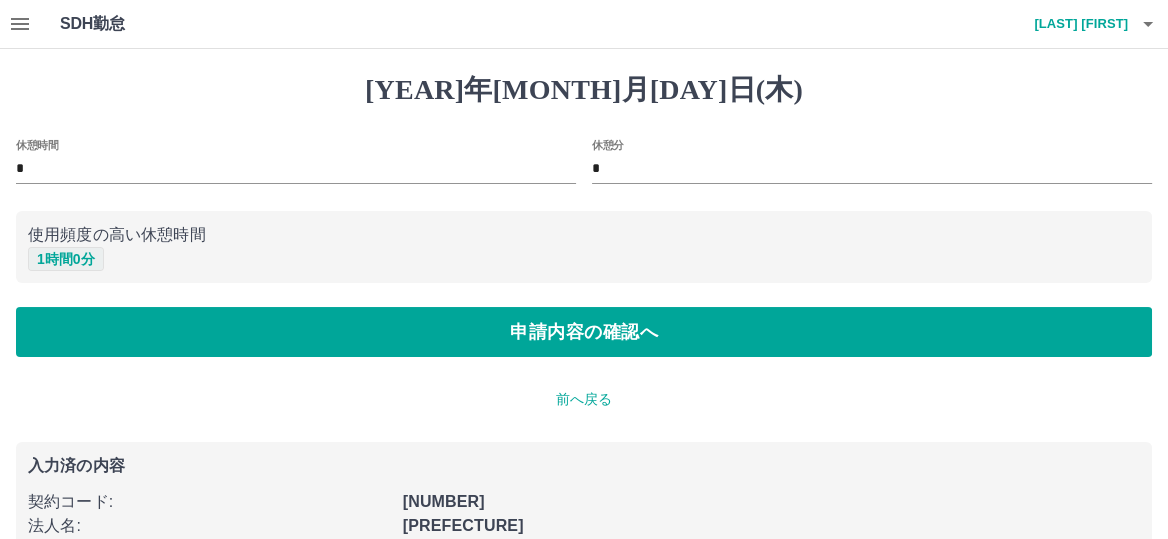 click on "1 時間 0 分" at bounding box center (66, 259) 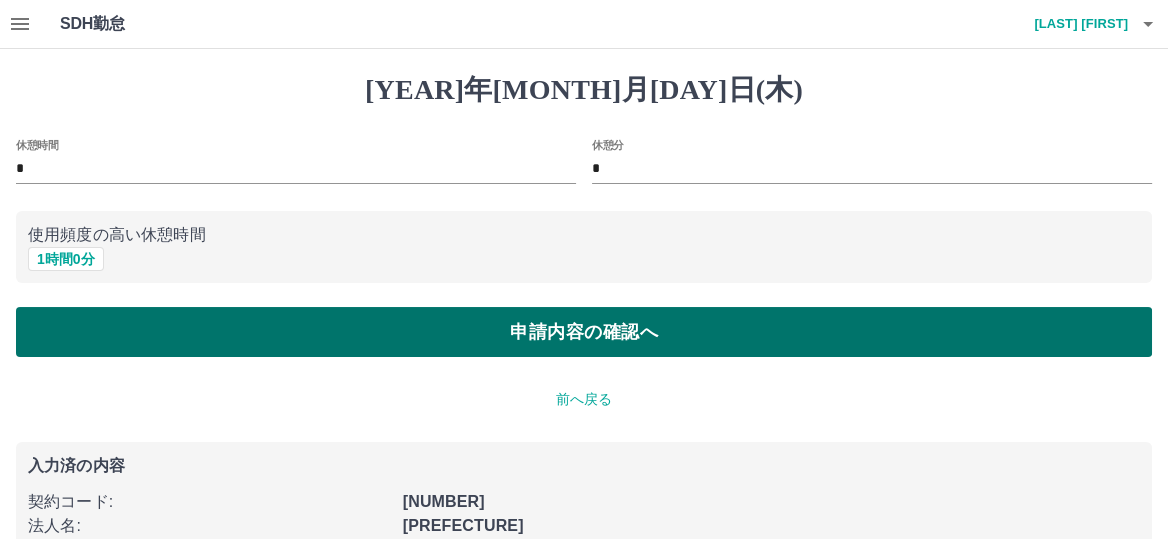 click on "申請内容の確認へ" at bounding box center (584, 332) 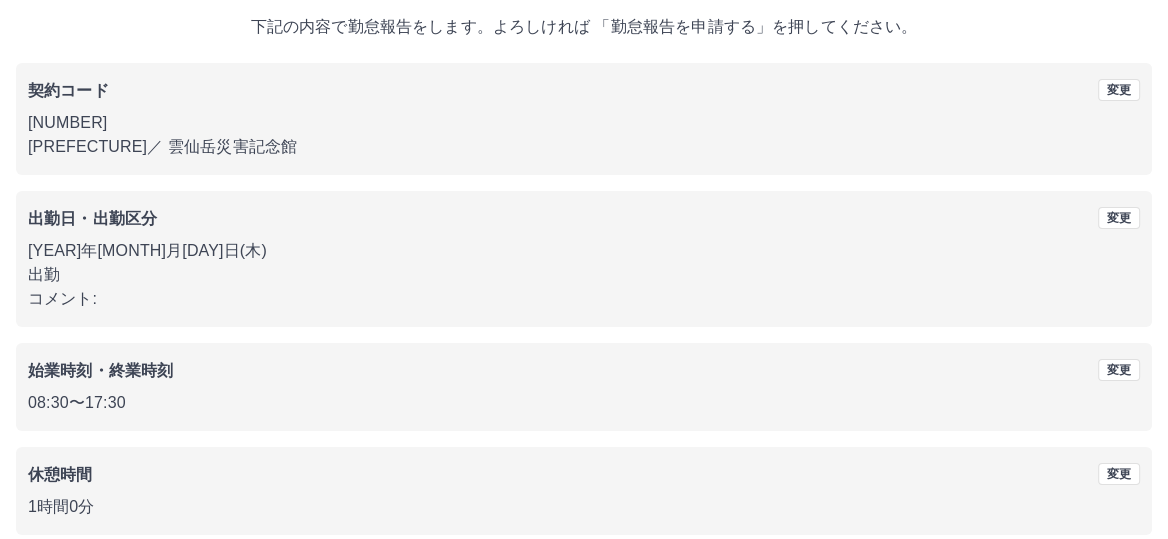scroll, scrollTop: 209, scrollLeft: 0, axis: vertical 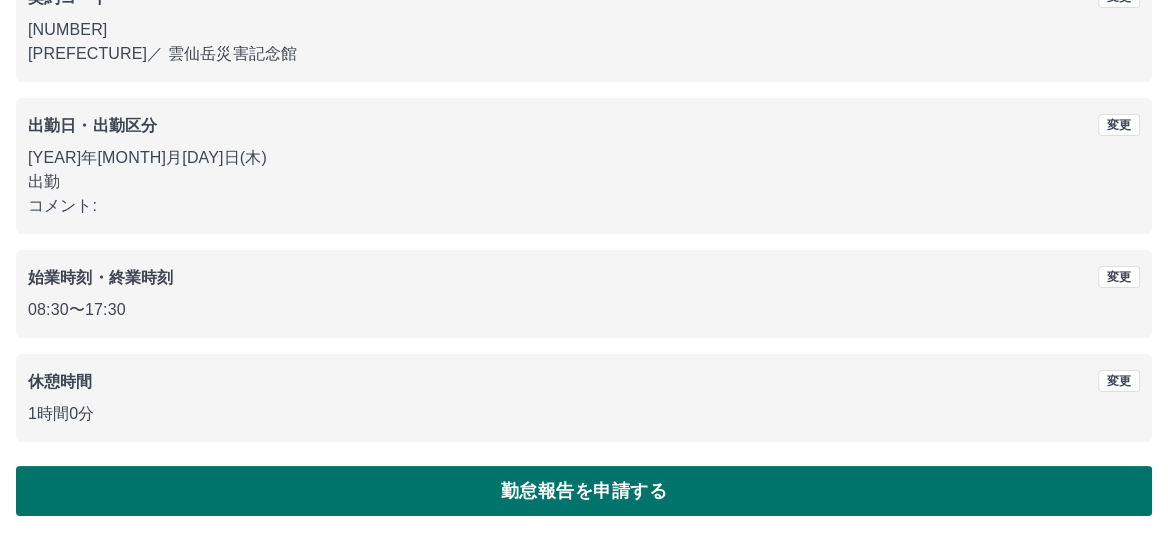 click on "勤怠報告を申請する" at bounding box center (584, 491) 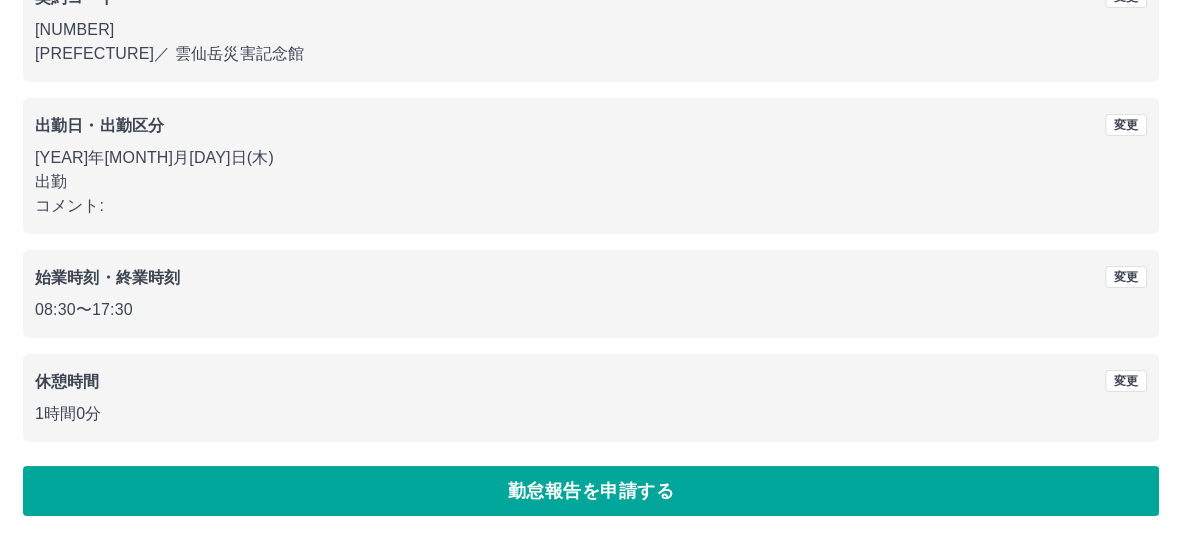 scroll, scrollTop: 0, scrollLeft: 0, axis: both 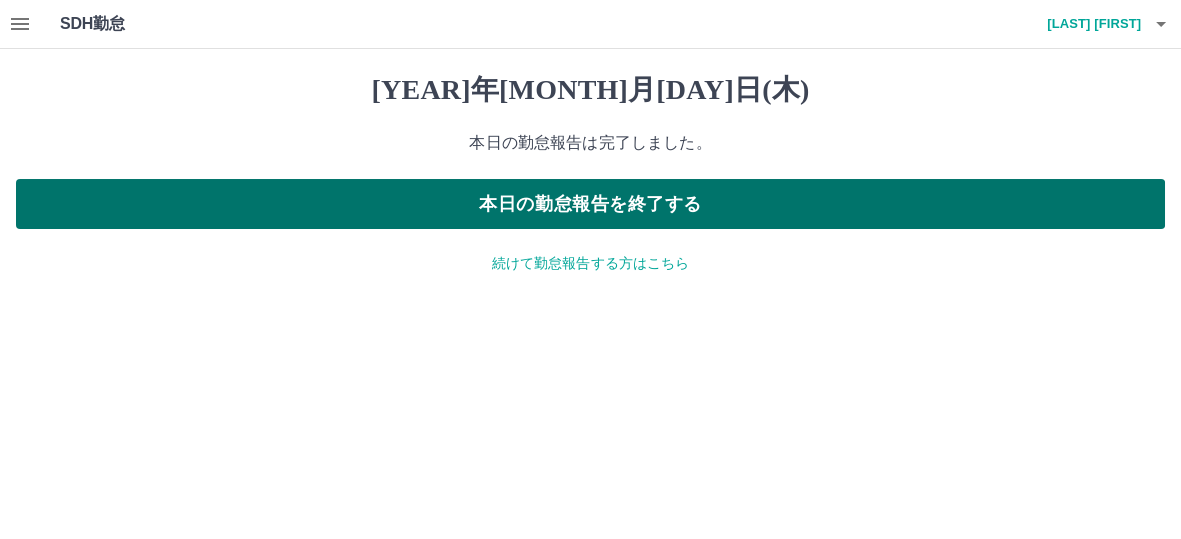 click on "本日の勤怠報告を終了する" at bounding box center [590, 204] 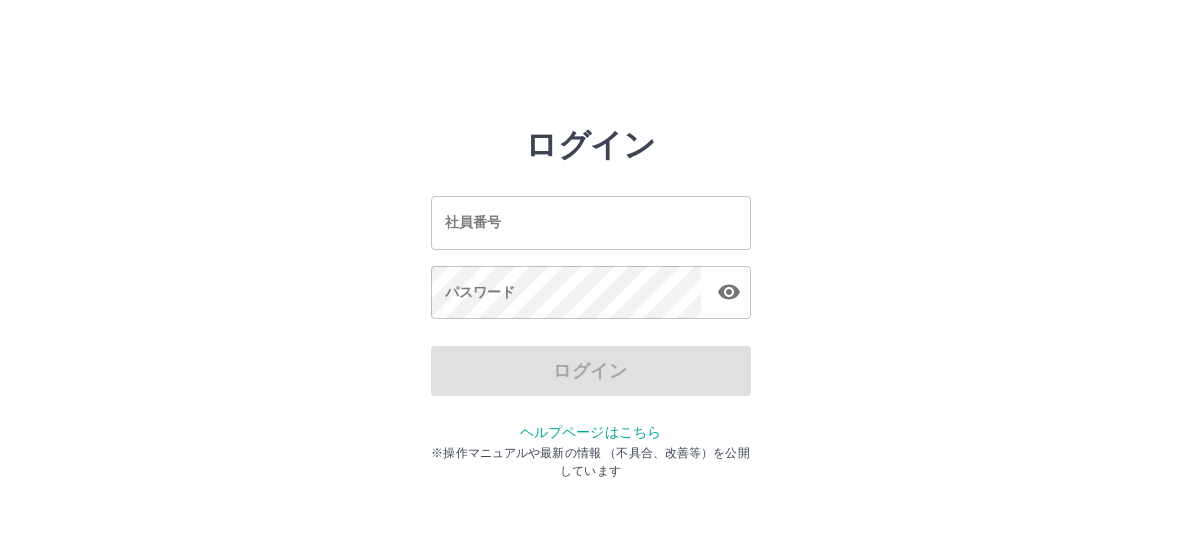 scroll, scrollTop: 0, scrollLeft: 0, axis: both 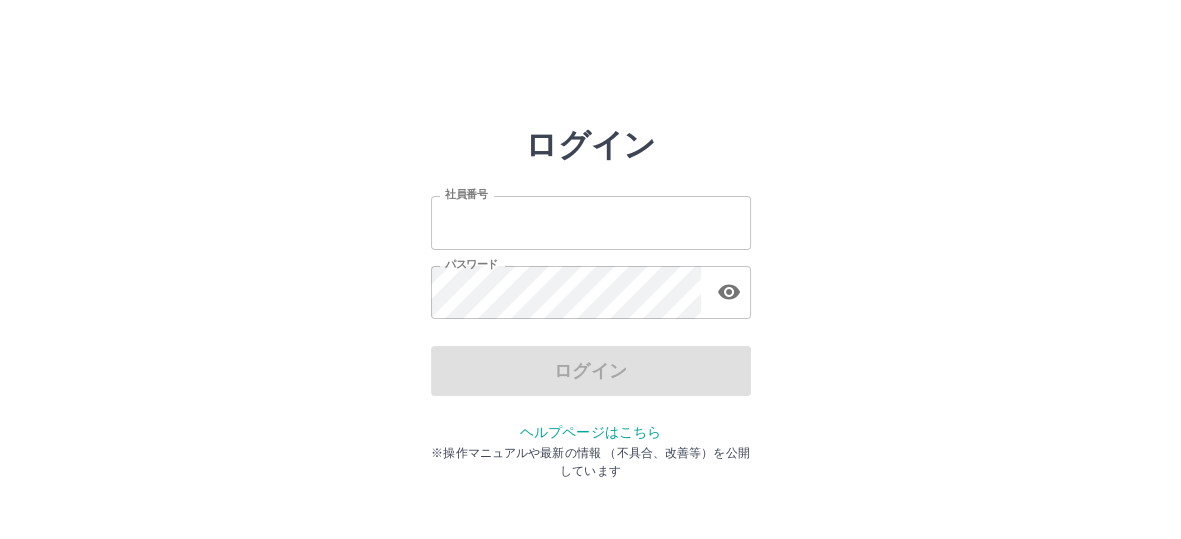 type on "*******" 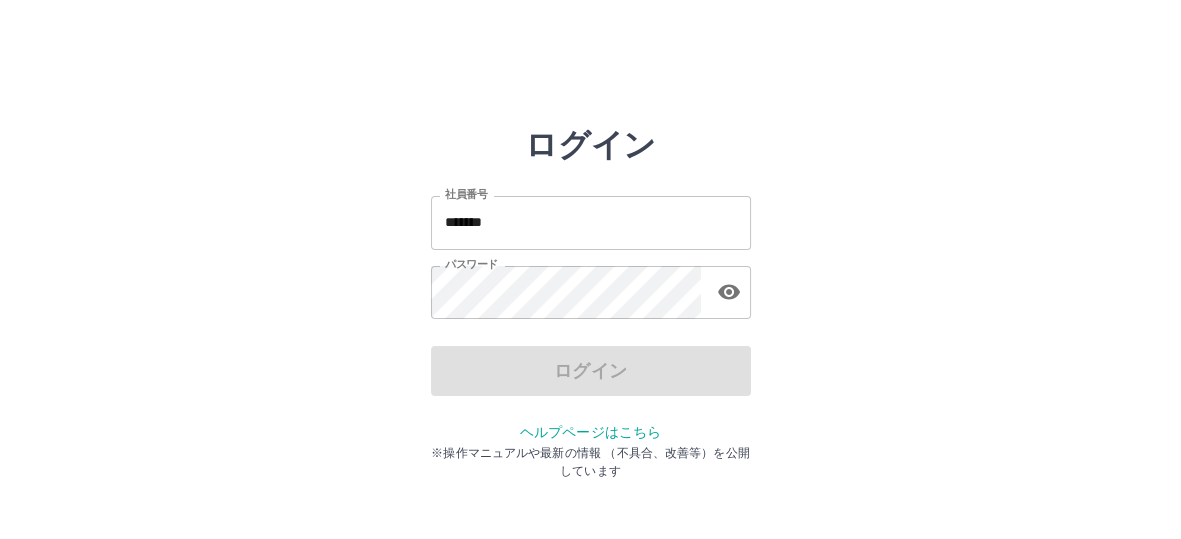 click on "社員番号 ******* 社員番号 パスワード パスワード" at bounding box center (591, 254) 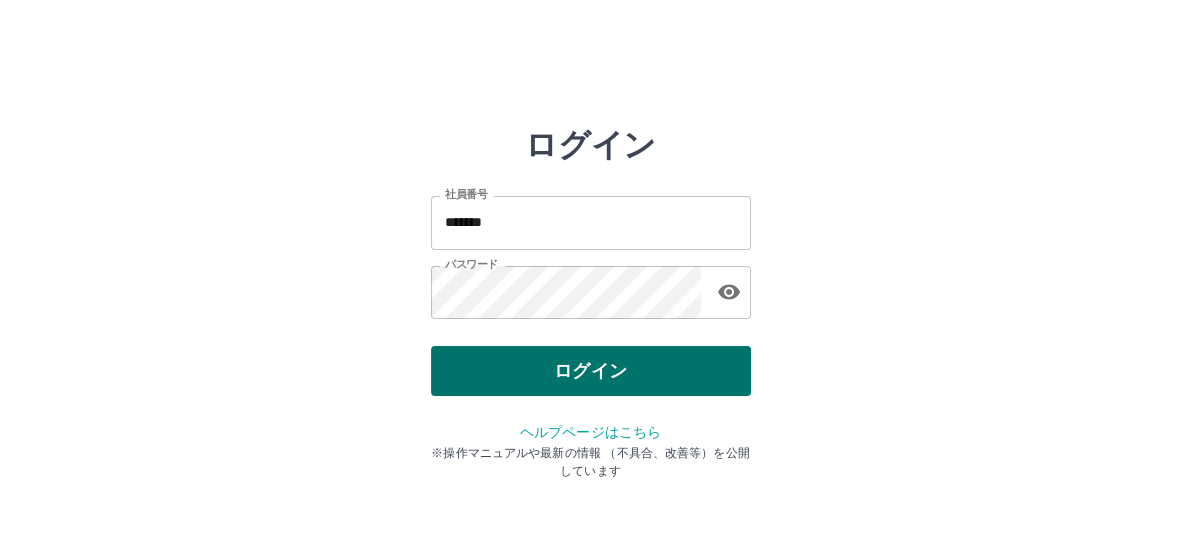 click on "ログイン" at bounding box center (591, 371) 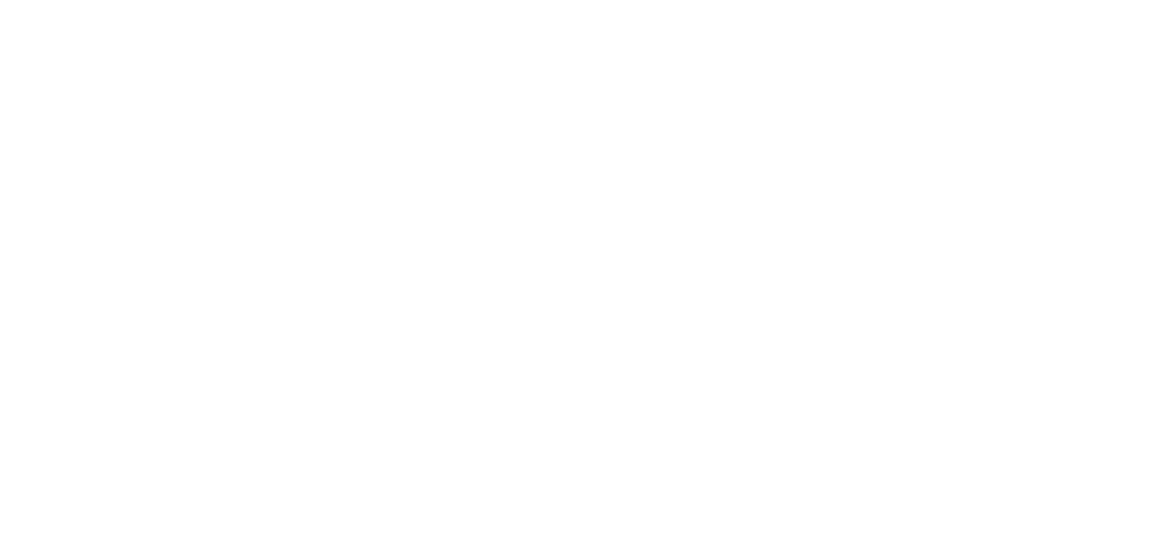 scroll, scrollTop: 0, scrollLeft: 0, axis: both 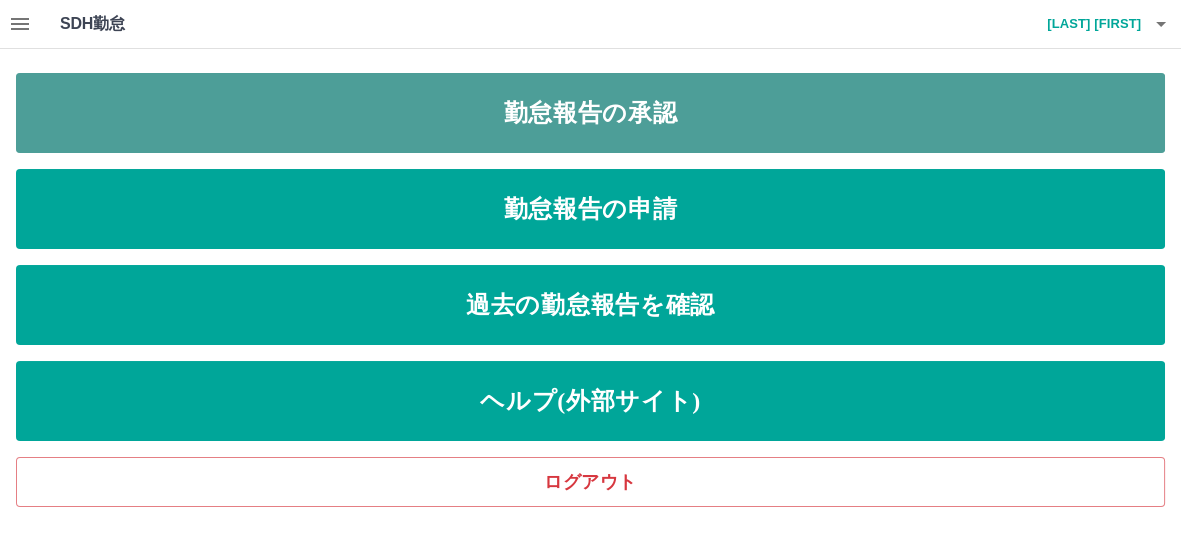 click on "勤怠報告の承認" at bounding box center [590, 113] 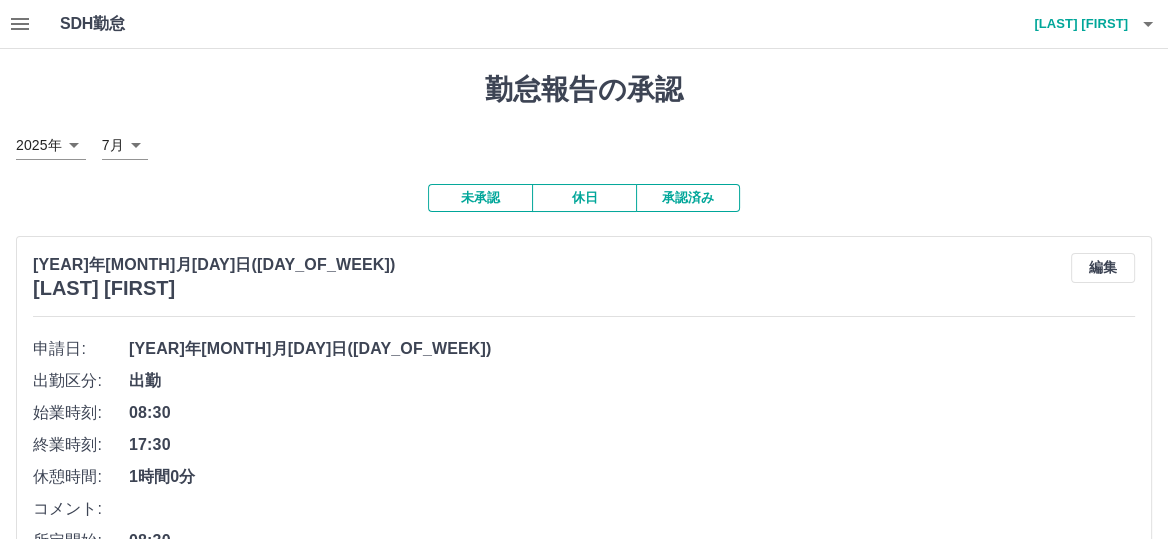click at bounding box center [20, 24] 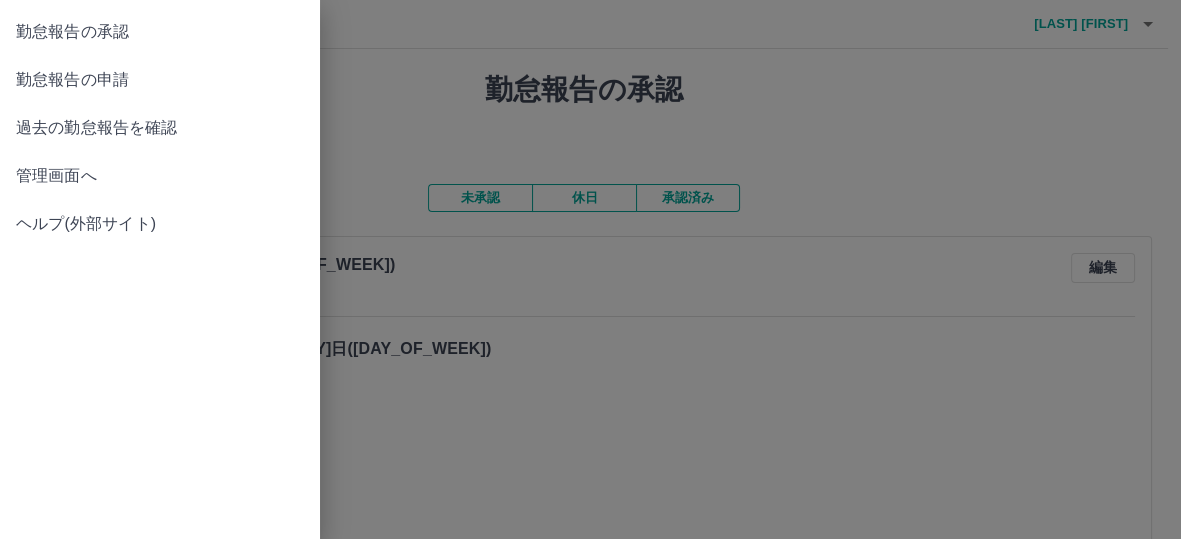 click on "管理画面へ" at bounding box center (160, 32) 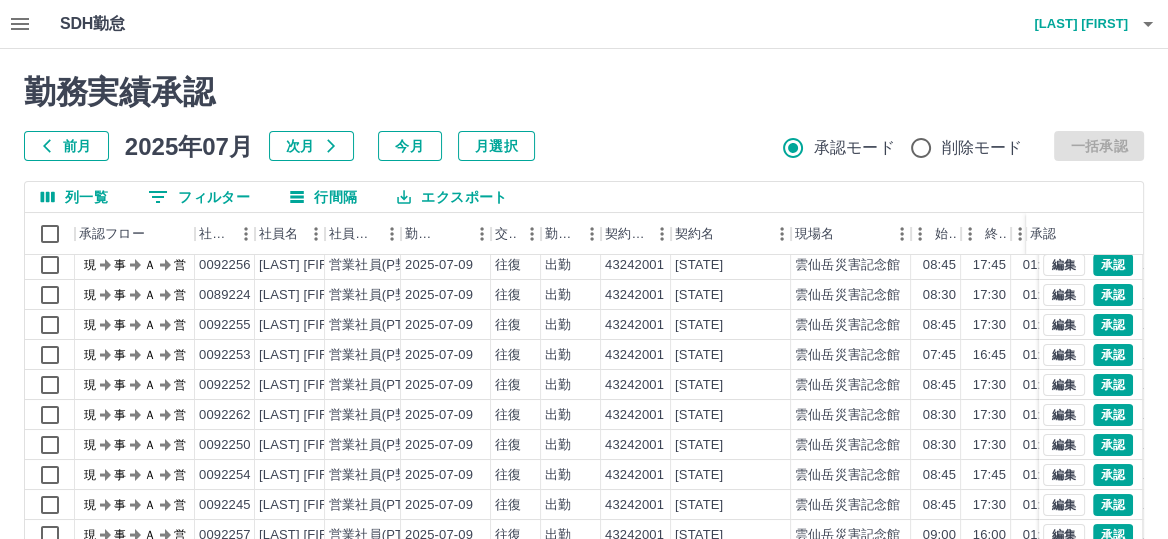 scroll, scrollTop: 99, scrollLeft: 0, axis: vertical 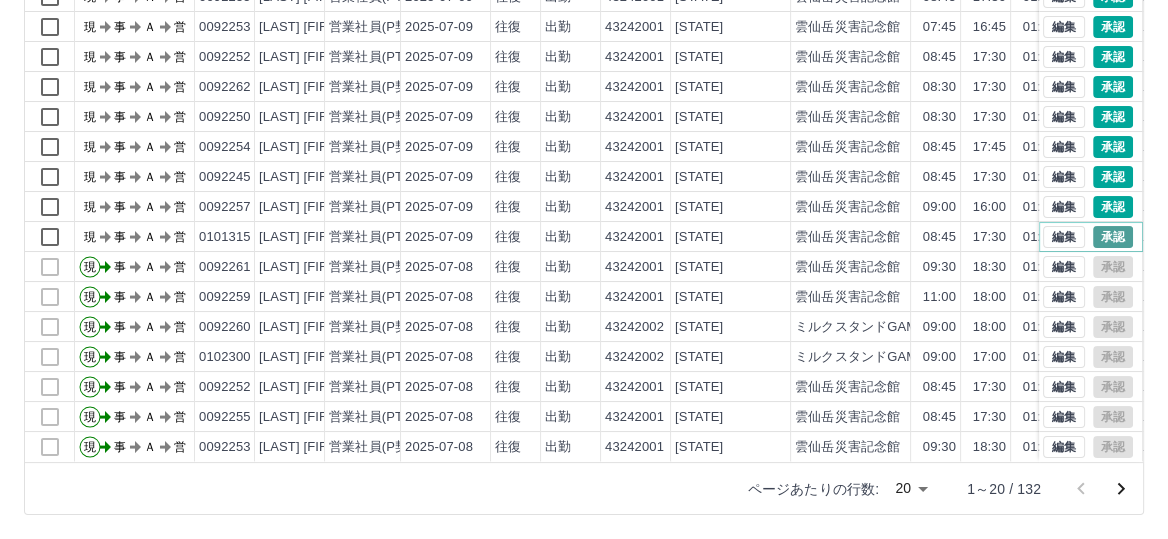 click on "承認" at bounding box center (1113, 237) 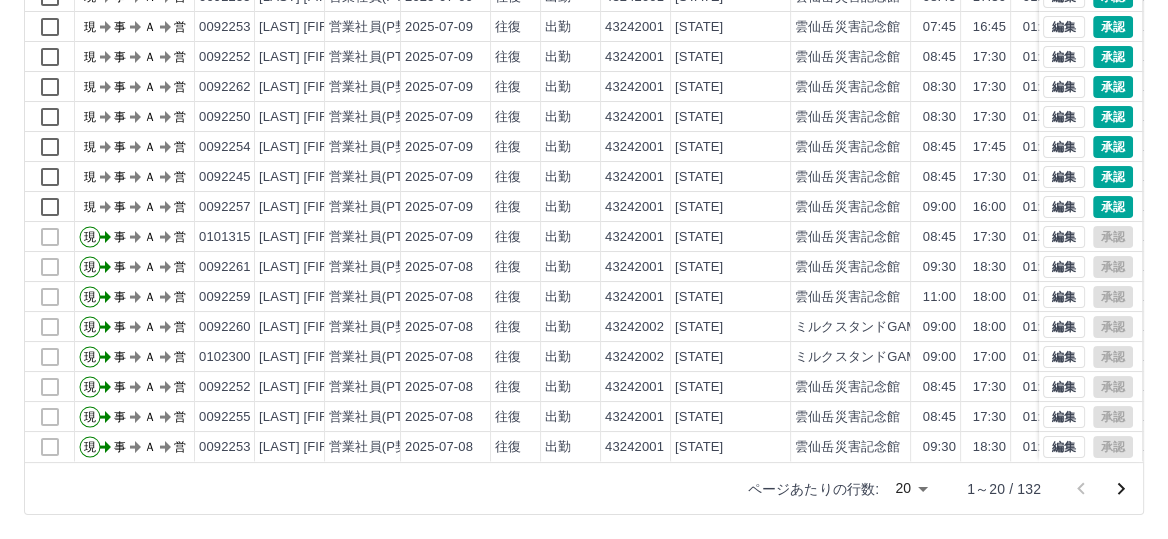 scroll, scrollTop: 12, scrollLeft: 0, axis: vertical 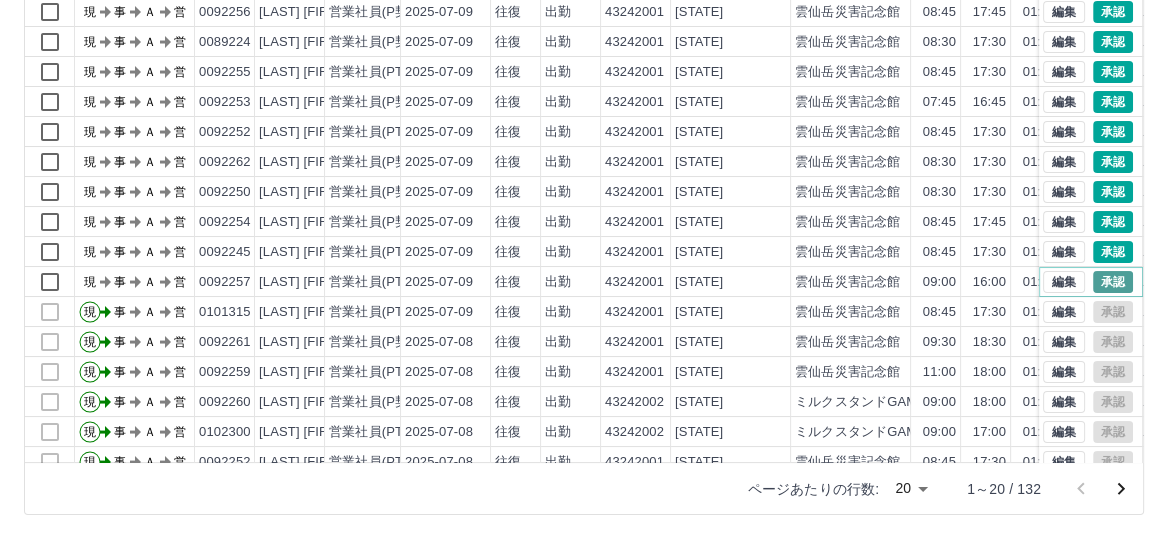 click on "承認" at bounding box center [1113, 282] 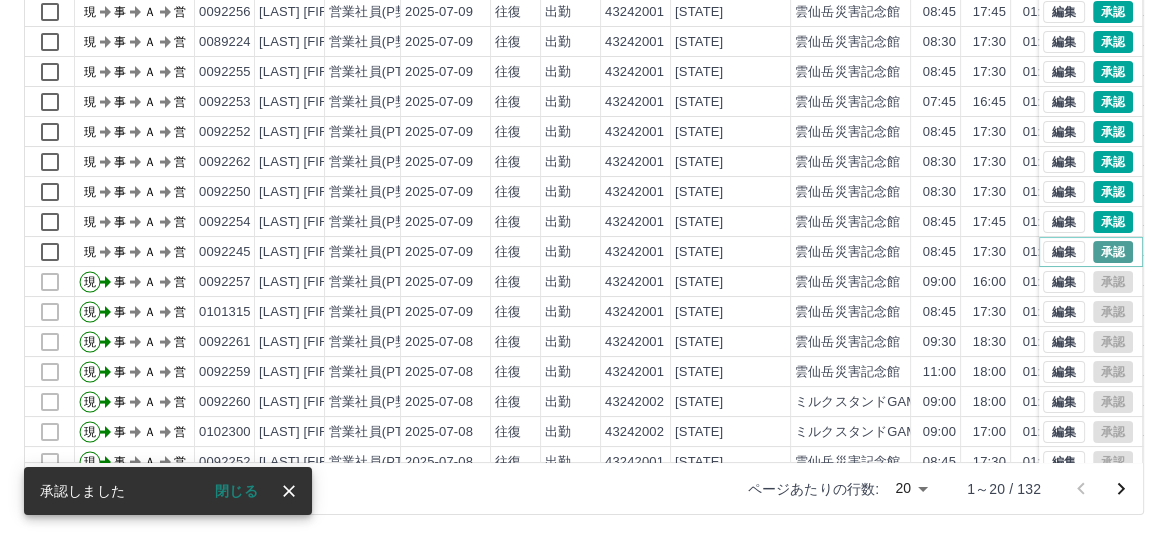 click on "承認" at bounding box center (1113, 252) 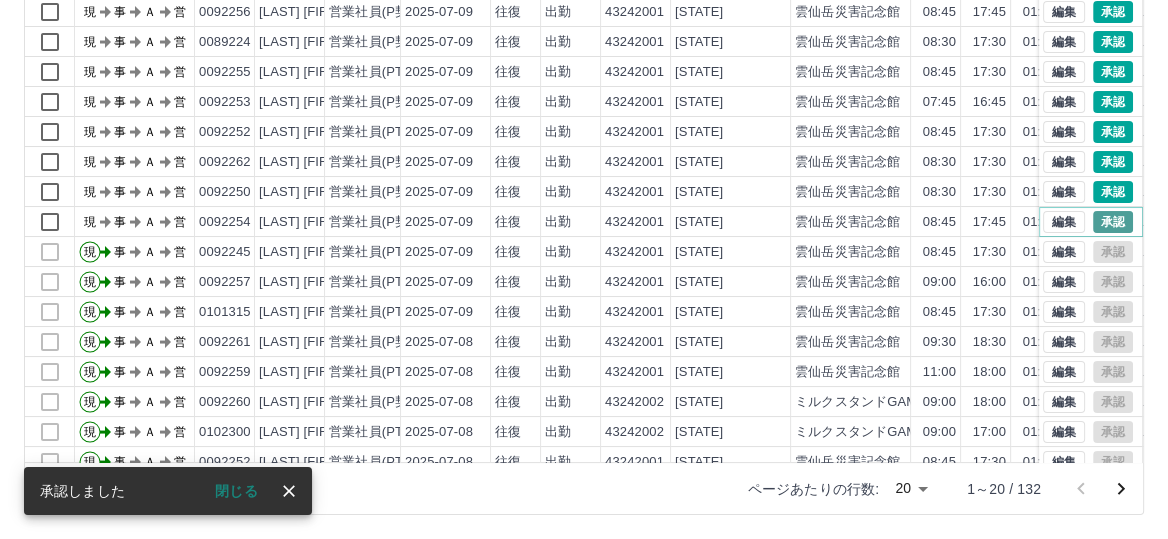 click on "承認" at bounding box center (1113, 222) 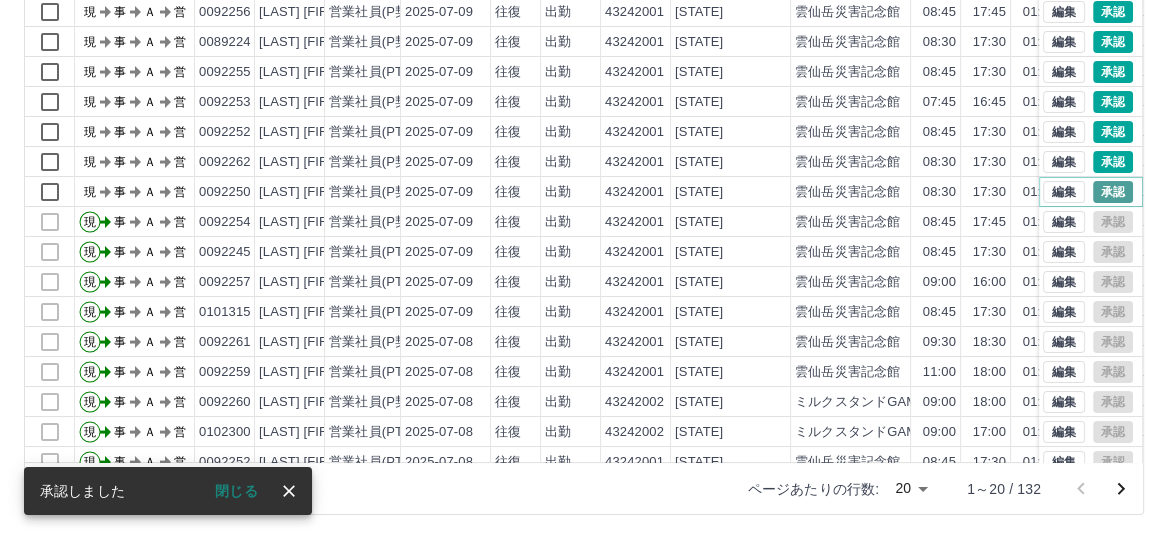 click on "承認" at bounding box center (1113, 192) 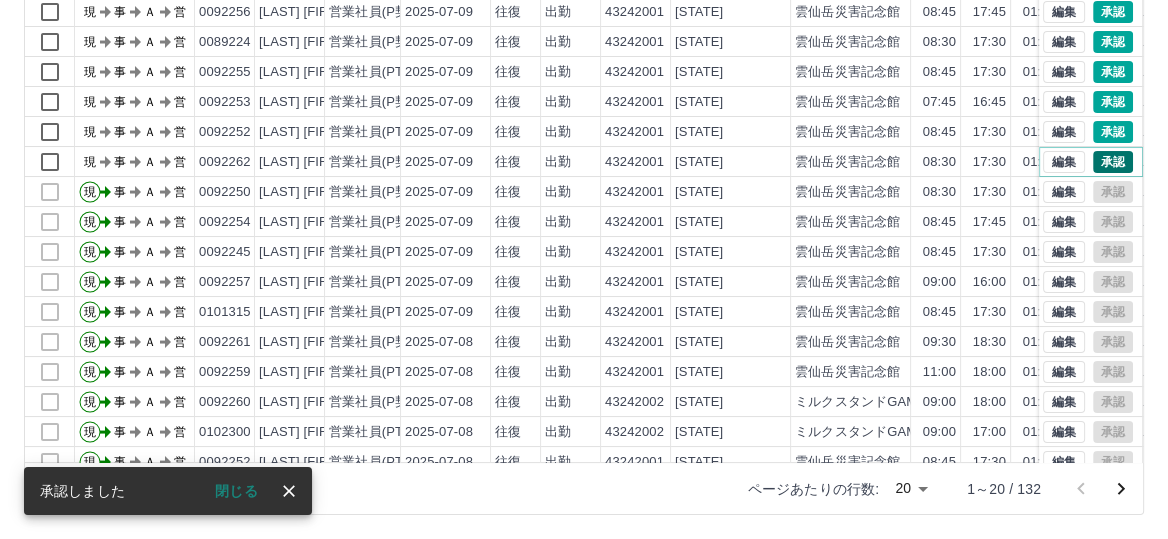 click on "承認" at bounding box center [1113, 162] 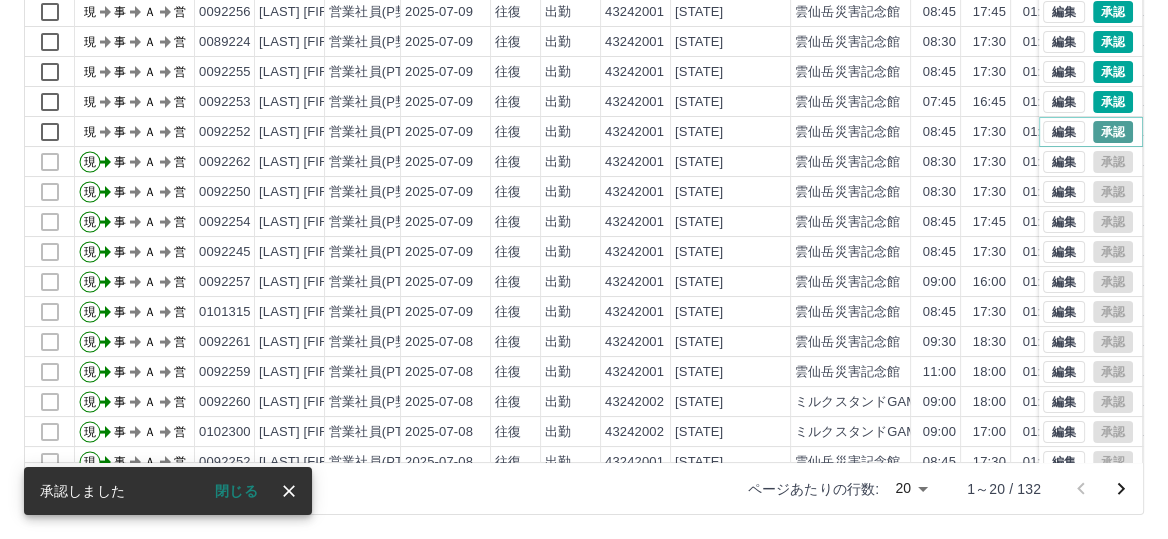 click on "承認" at bounding box center [1113, 132] 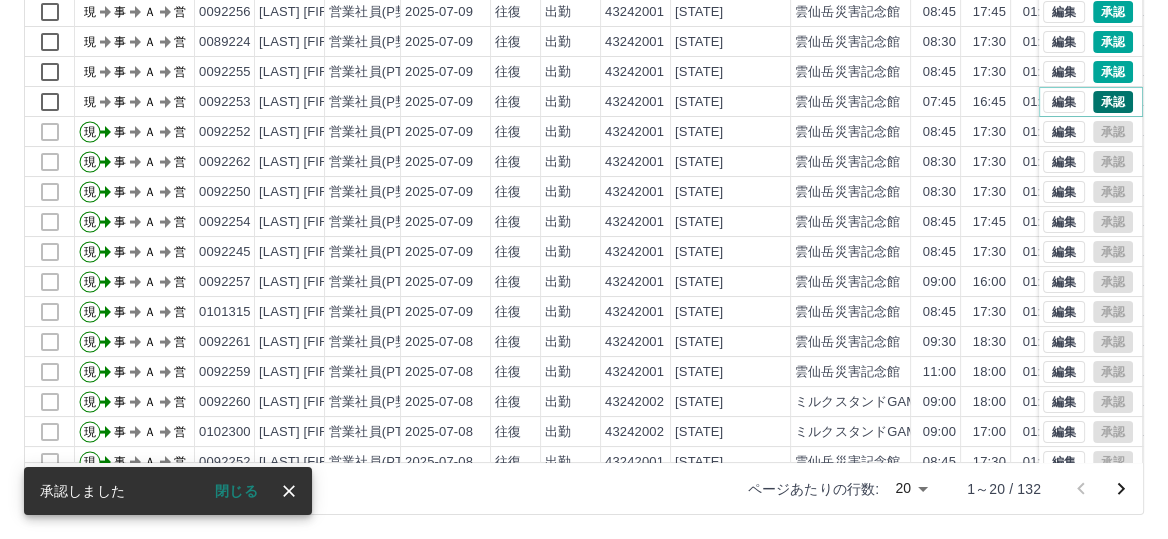 click on "承認" at bounding box center (1113, 102) 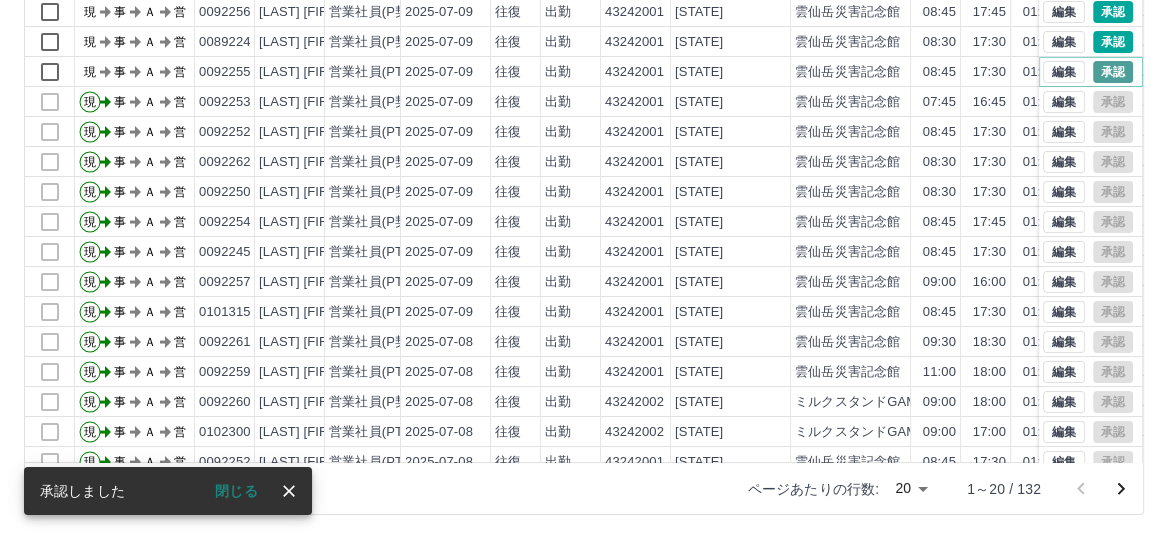 click on "承認" at bounding box center (1113, 72) 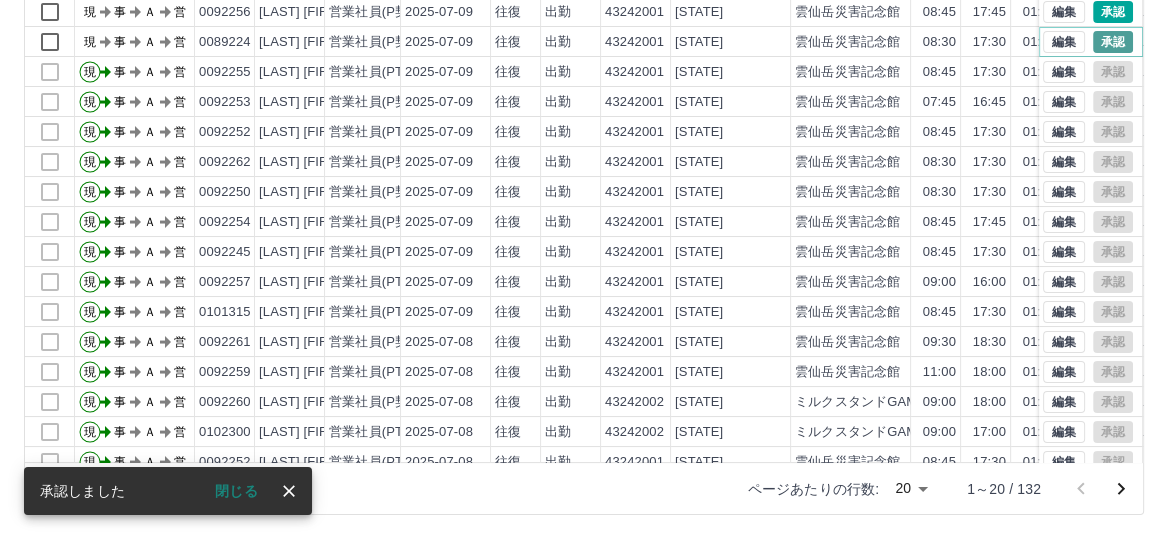 click on "承認" at bounding box center [1113, 42] 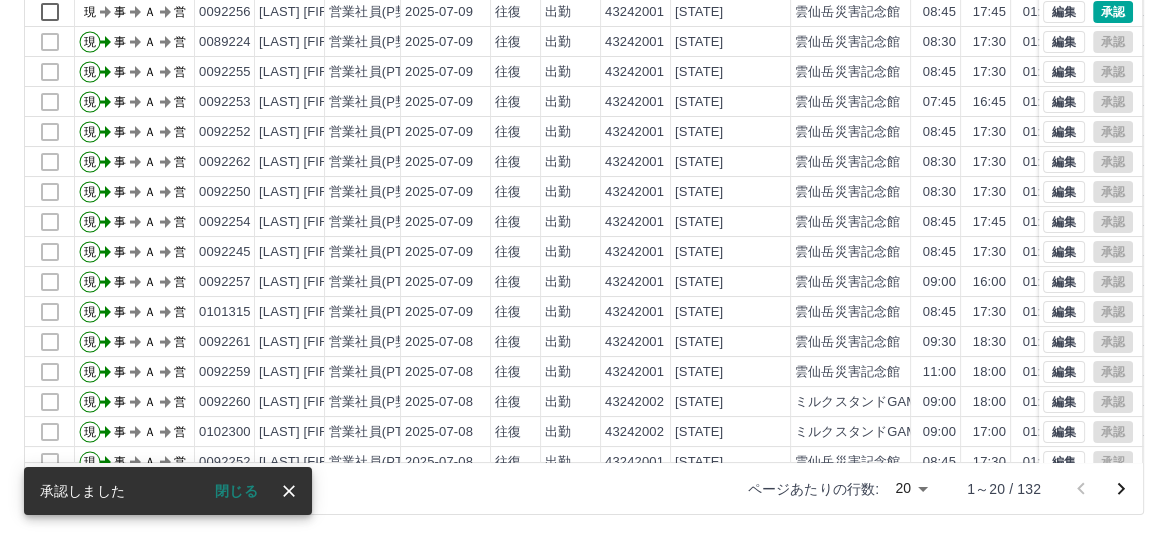 scroll, scrollTop: 0, scrollLeft: 0, axis: both 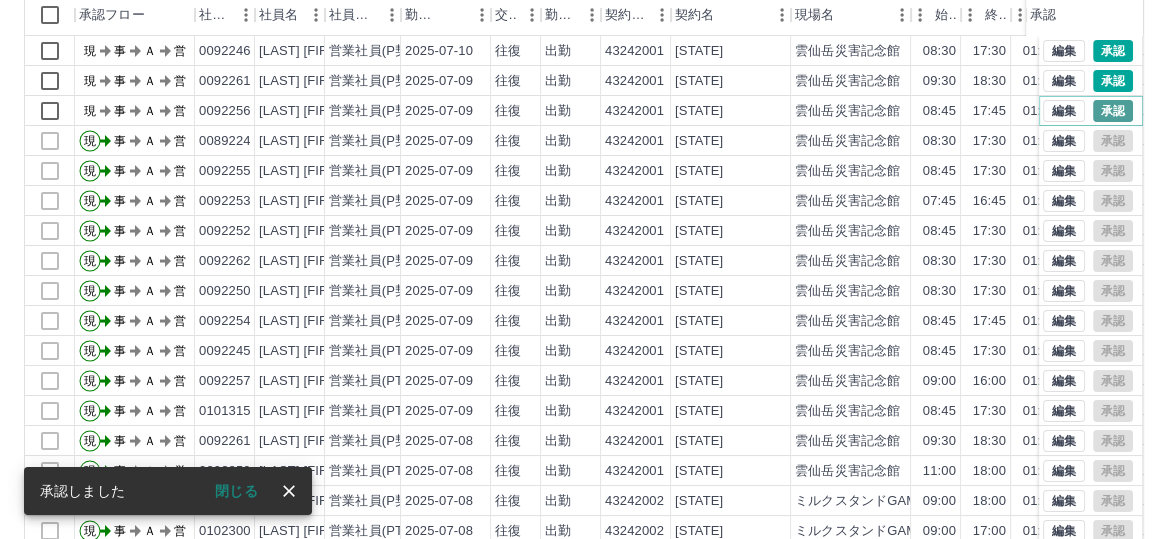 click on "承認" at bounding box center [1113, 111] 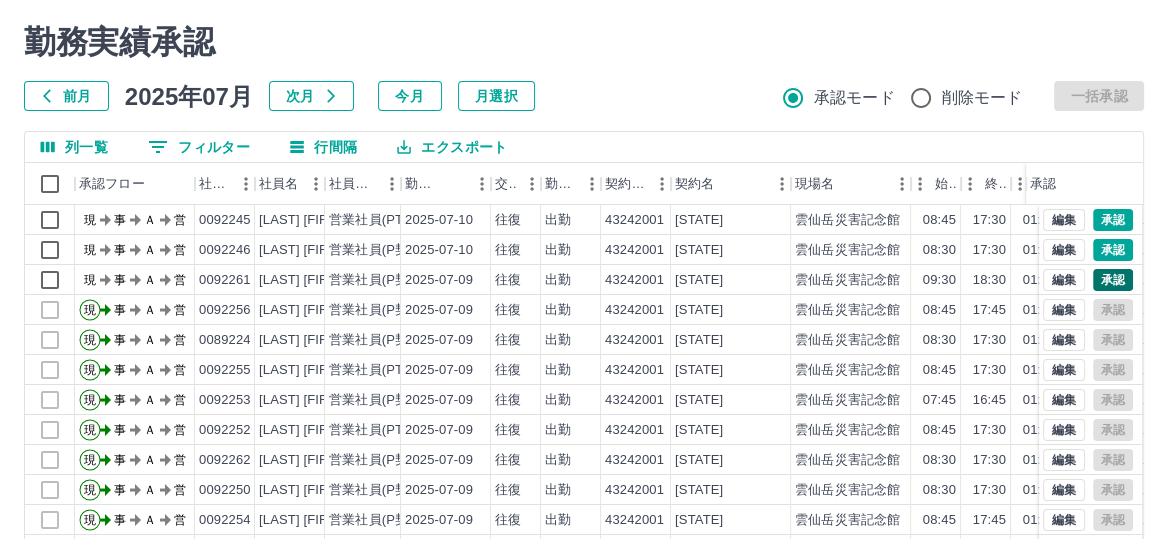 scroll, scrollTop: 45, scrollLeft: 0, axis: vertical 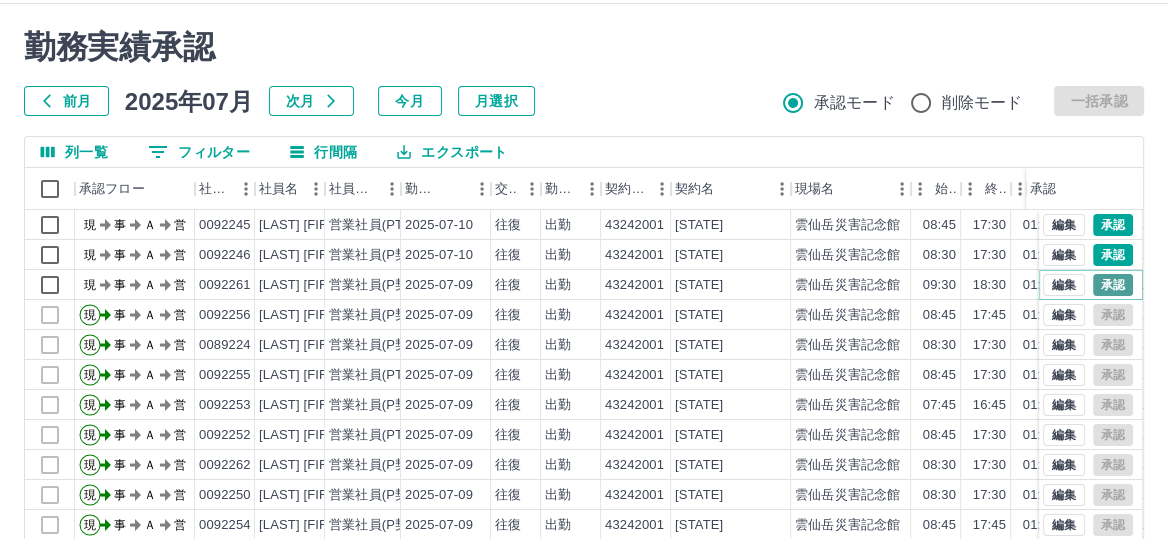 click on "承認" at bounding box center (1113, 285) 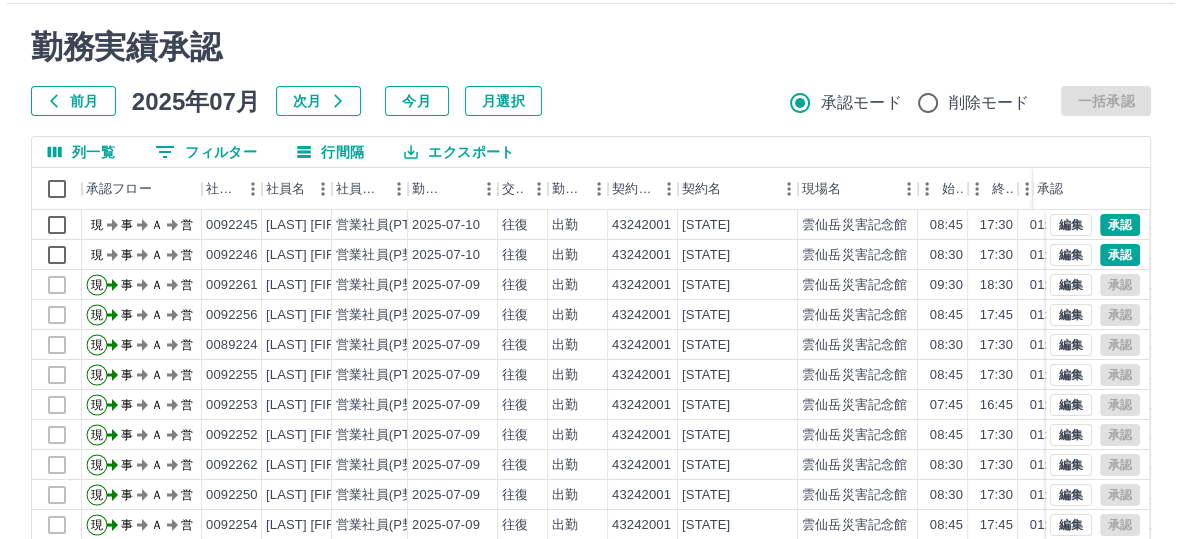 scroll, scrollTop: 0, scrollLeft: 0, axis: both 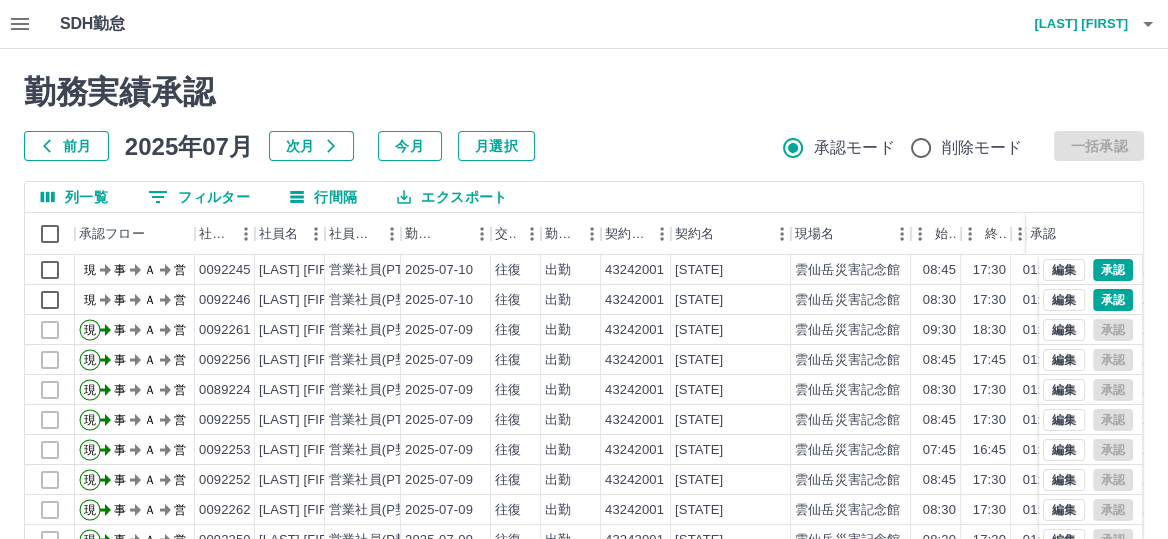 click on "[LAST]　[FIRST]" at bounding box center (1068, 24) 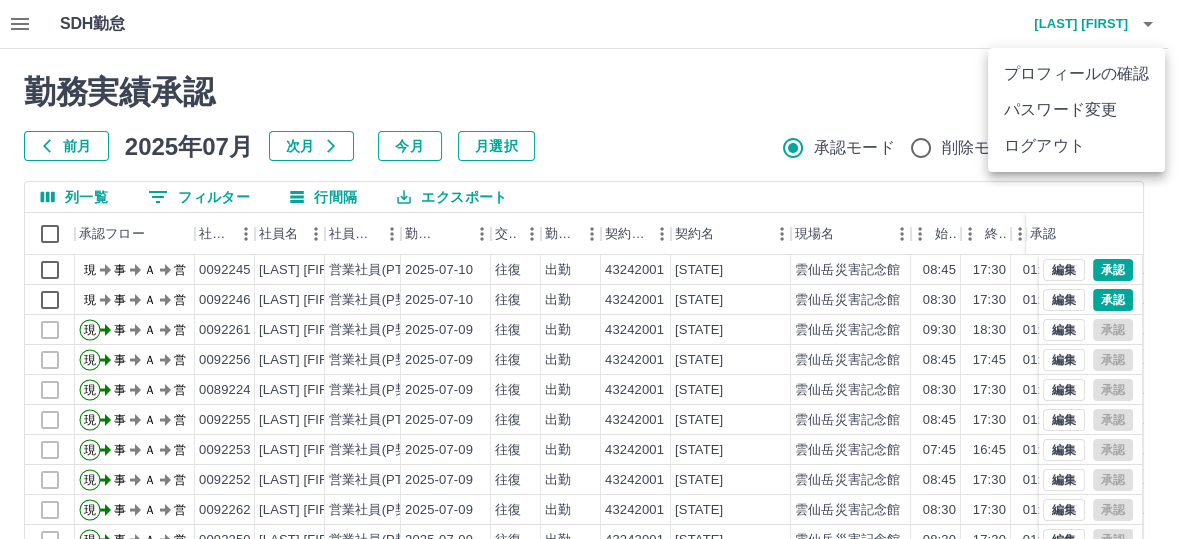 click on "ログアウト" at bounding box center [1076, 146] 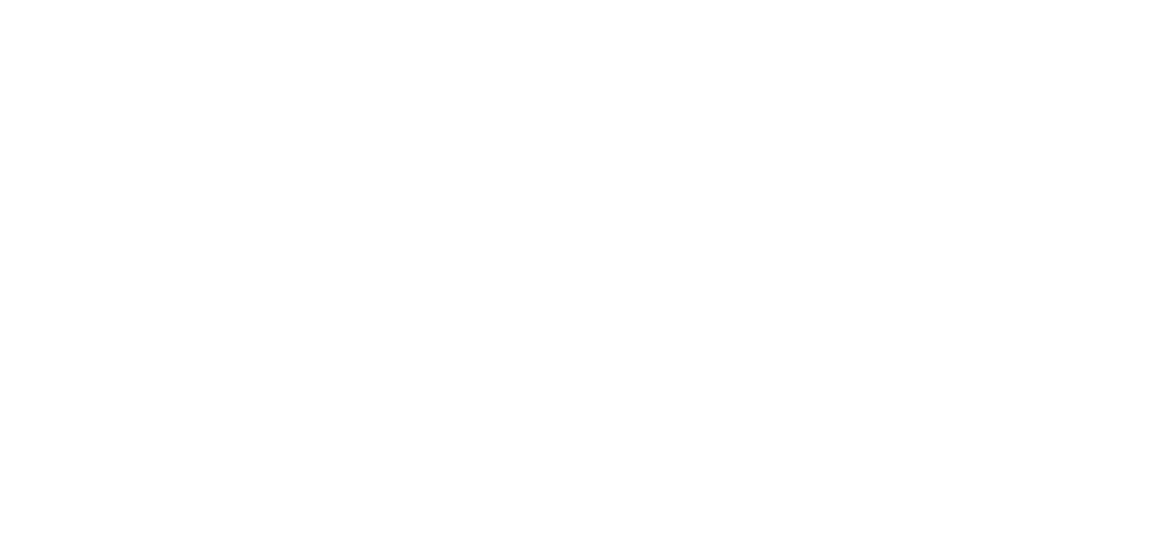 scroll, scrollTop: 0, scrollLeft: 0, axis: both 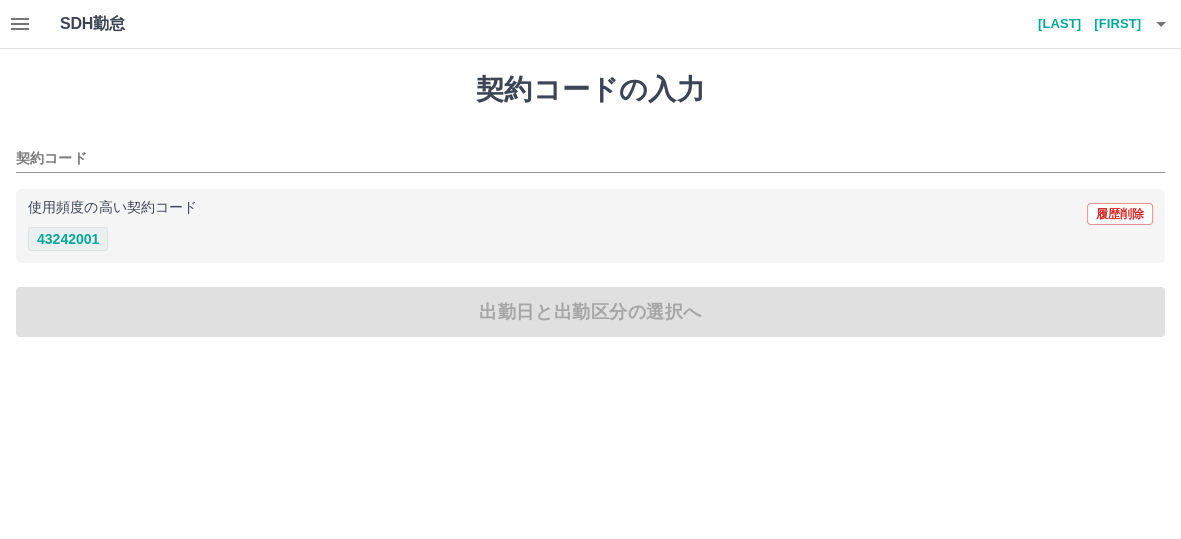 click on "43242001" at bounding box center (68, 239) 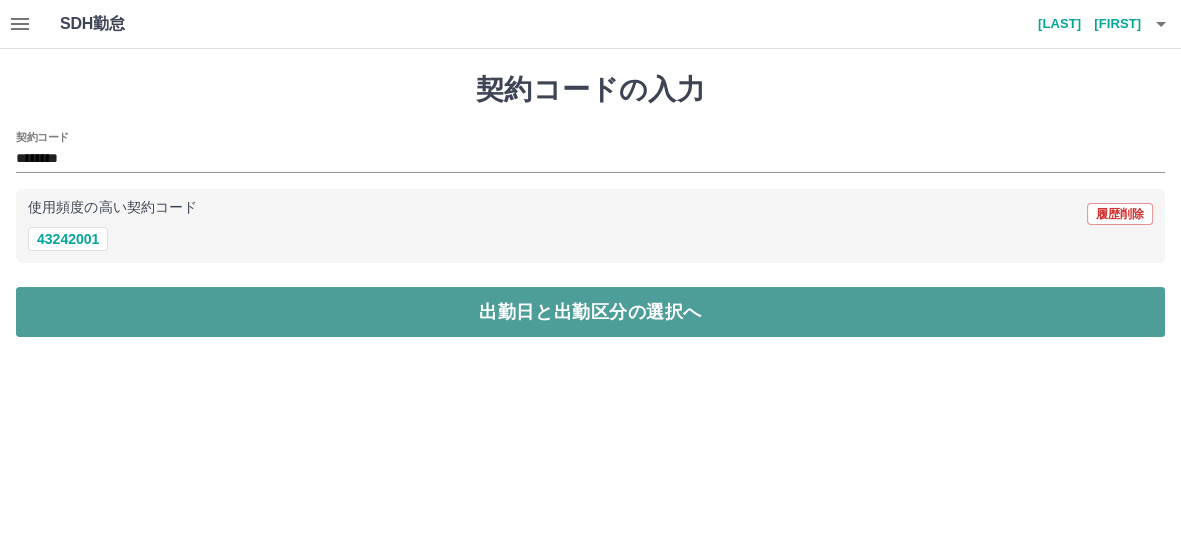 click on "出勤日と出勤区分の選択へ" at bounding box center (590, 312) 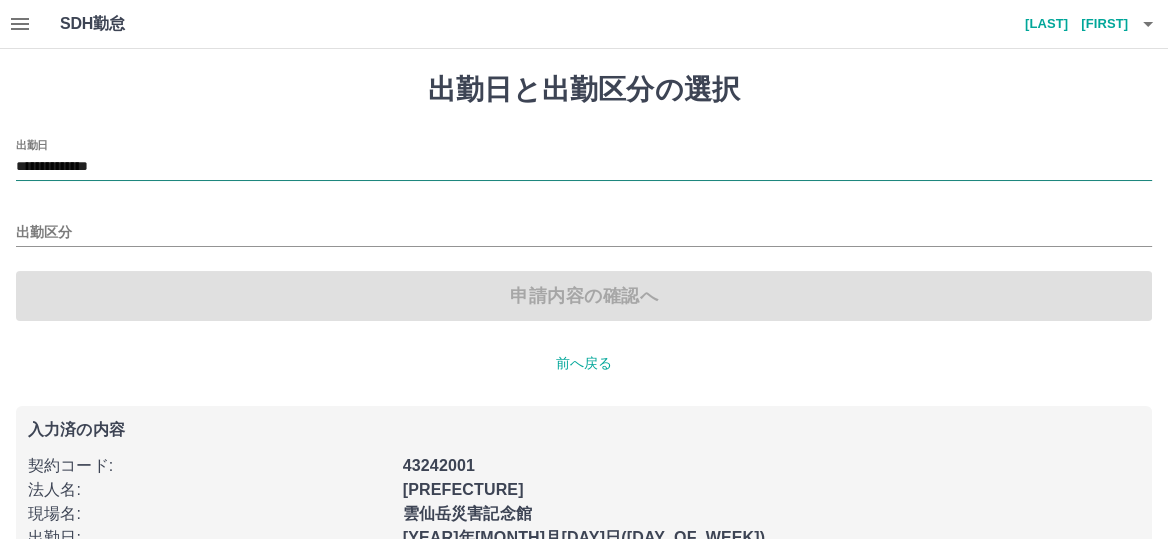 click on "**********" at bounding box center [584, 167] 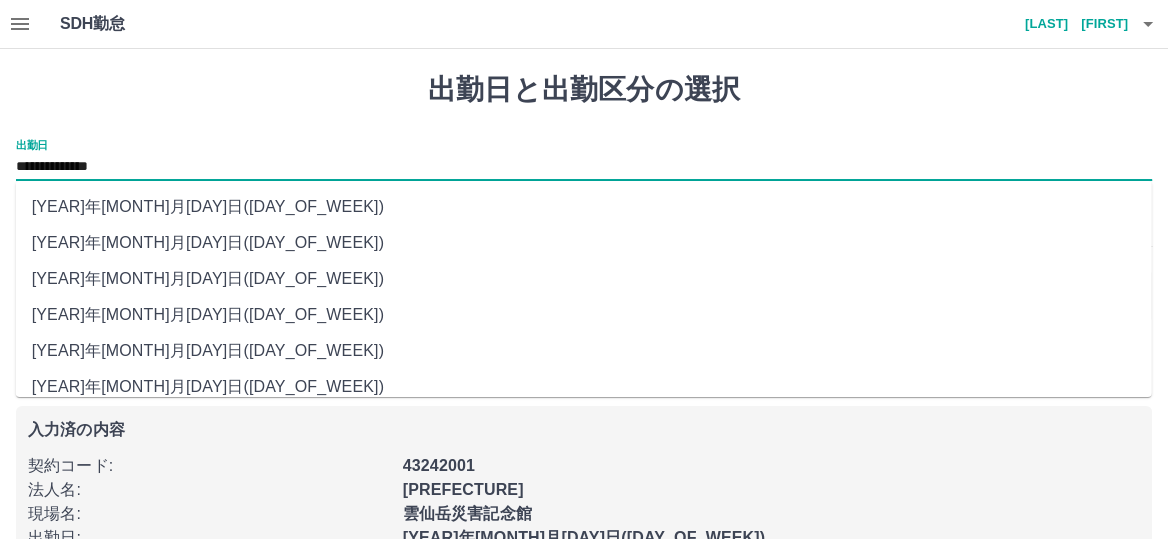 drag, startPoint x: 86, startPoint y: 166, endPoint x: 93, endPoint y: 272, distance: 106.23088 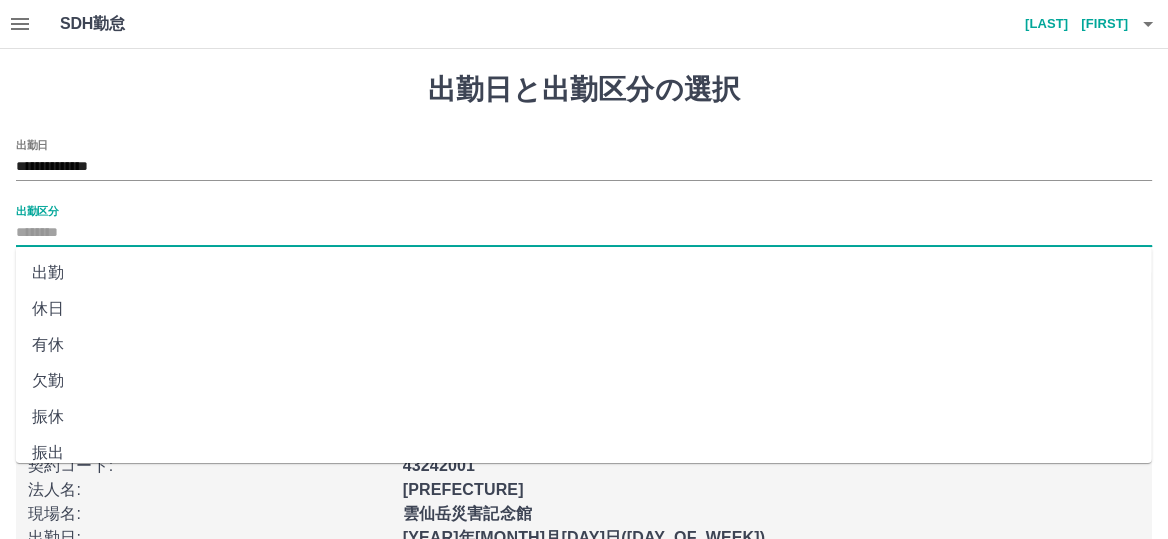 click on "出勤区分" at bounding box center (584, 233) 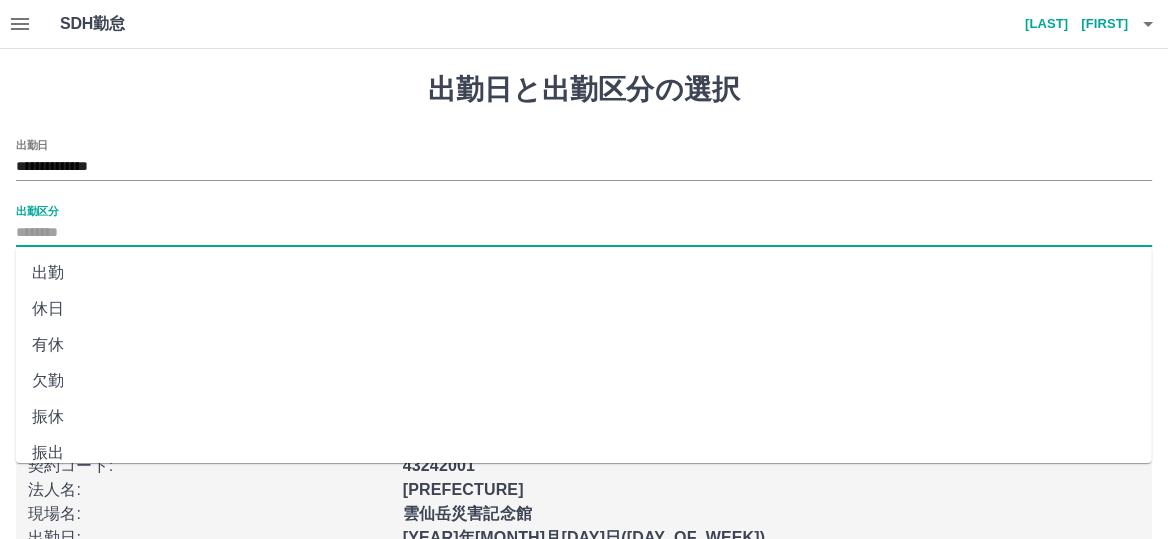 click on "出勤" at bounding box center [584, 273] 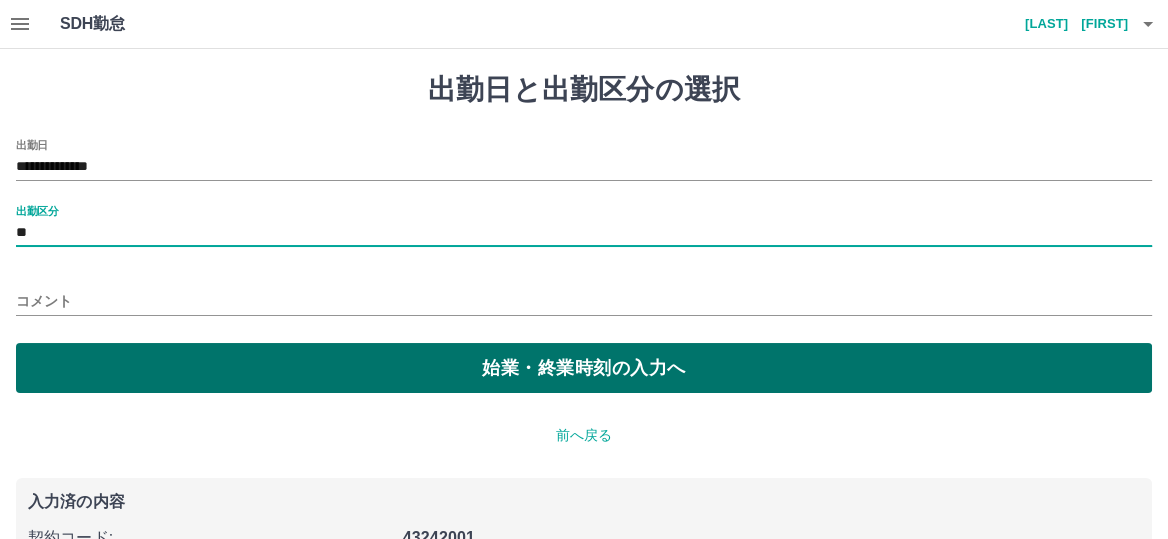 click on "始業・終業時刻の入力へ" at bounding box center (584, 368) 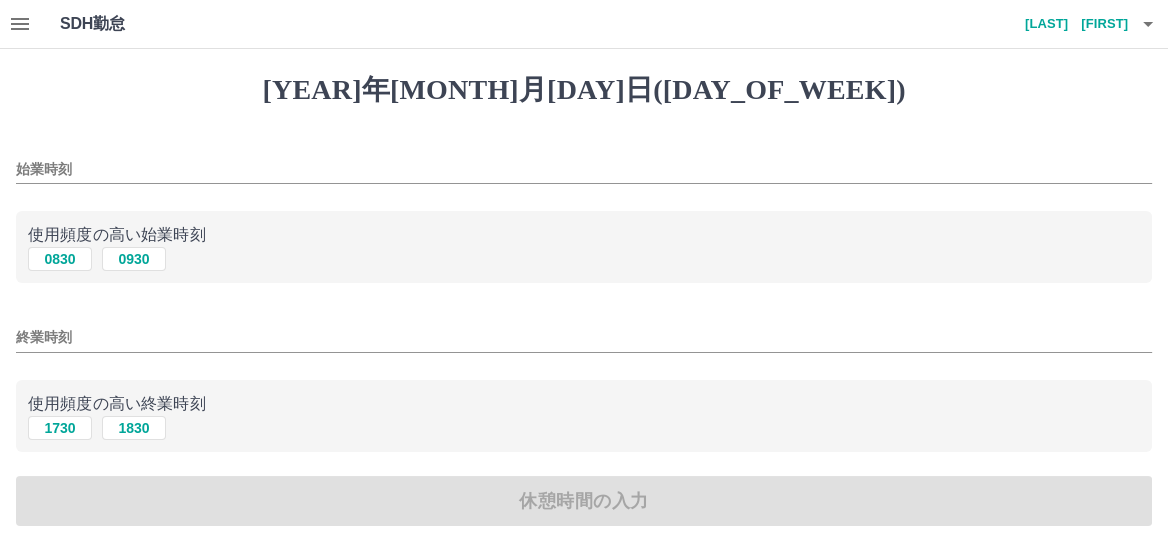 click on "始業時刻" at bounding box center [584, 169] 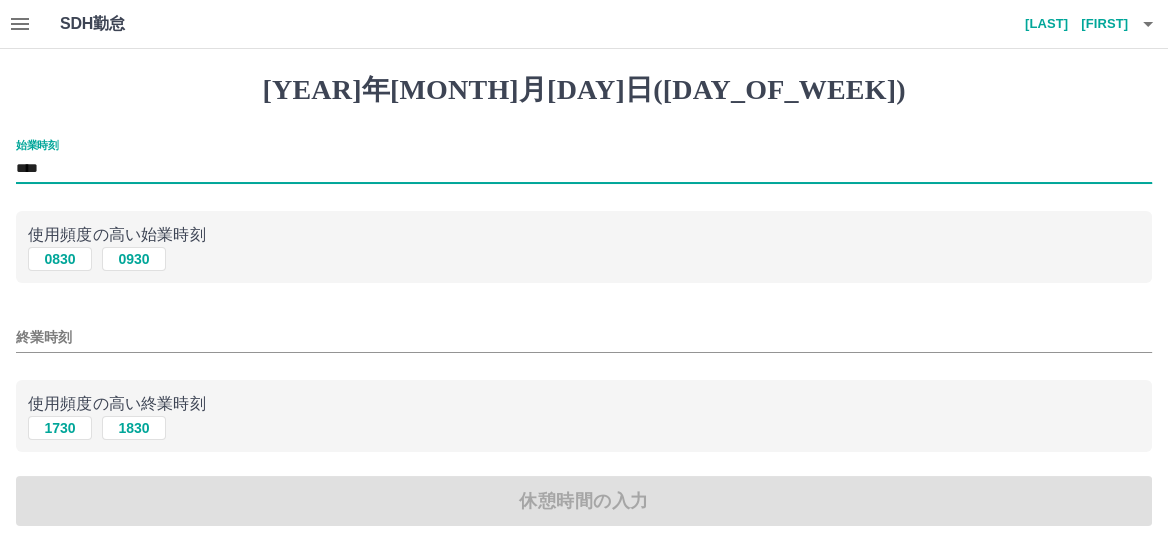 type on "****" 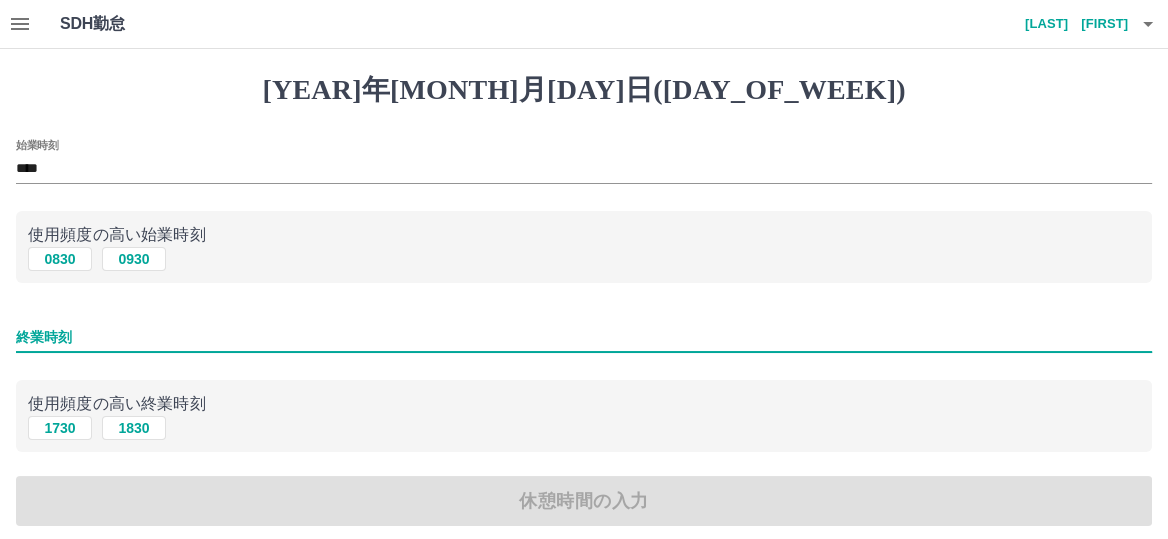 click on "終業時刻" at bounding box center (584, 337) 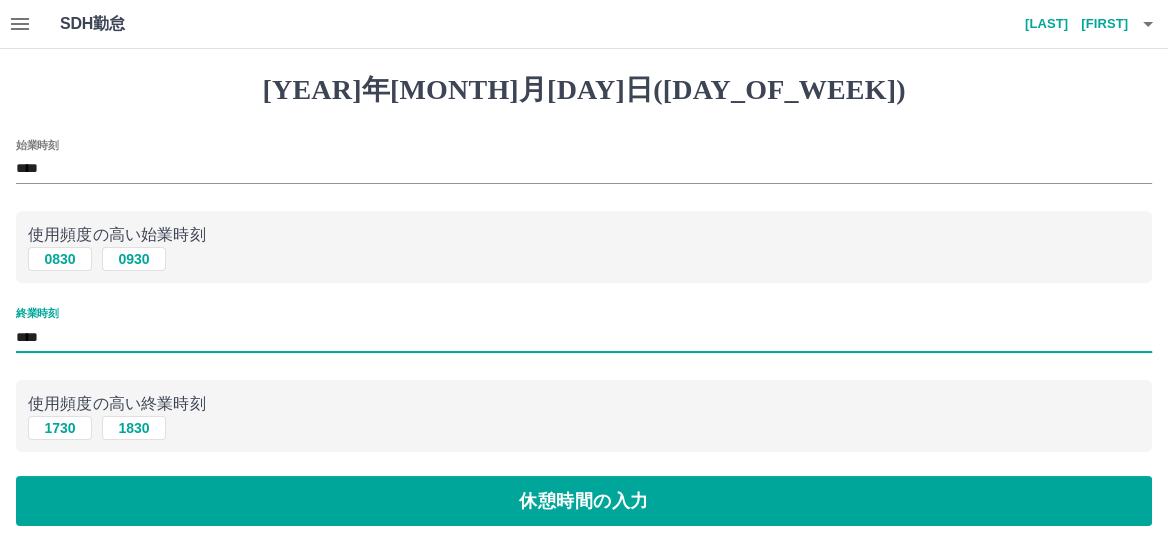 type on "****" 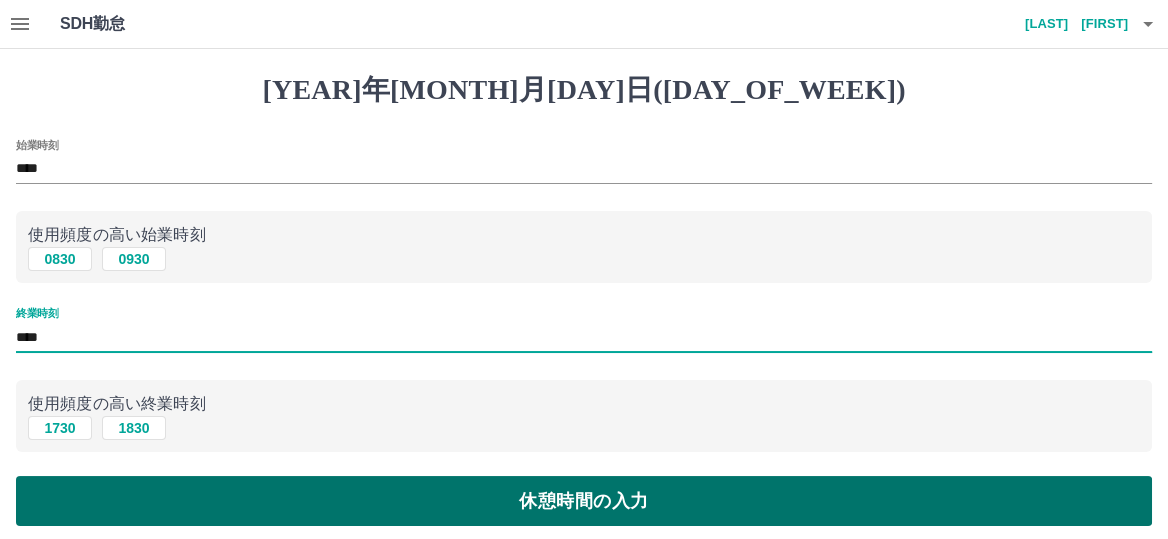 click on "休憩時間の入力" at bounding box center (584, 501) 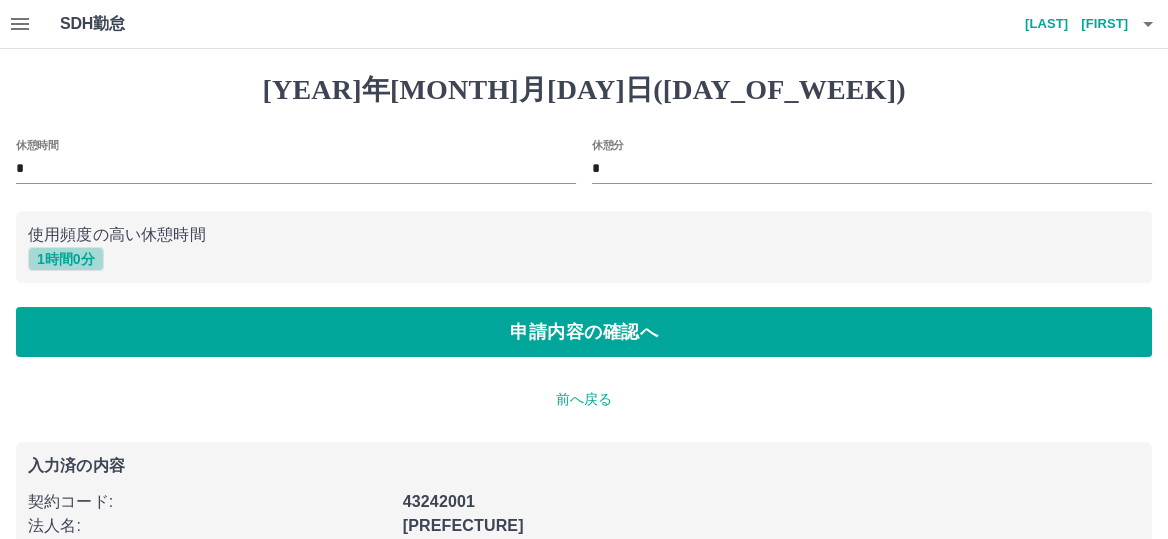 click on "1 時間 0 分" at bounding box center (66, 259) 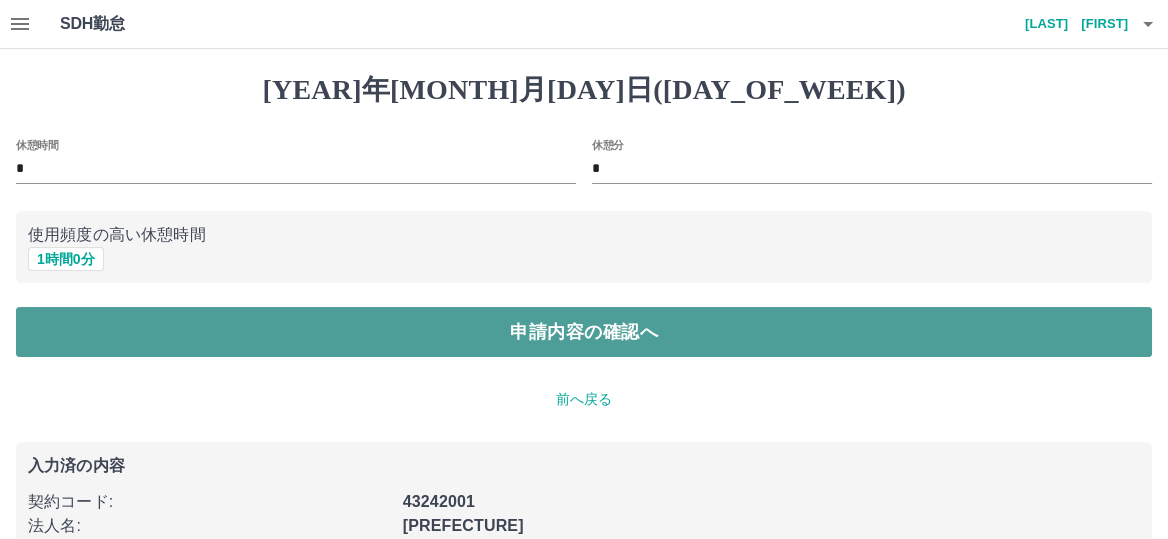 click on "申請内容の確認へ" at bounding box center [584, 332] 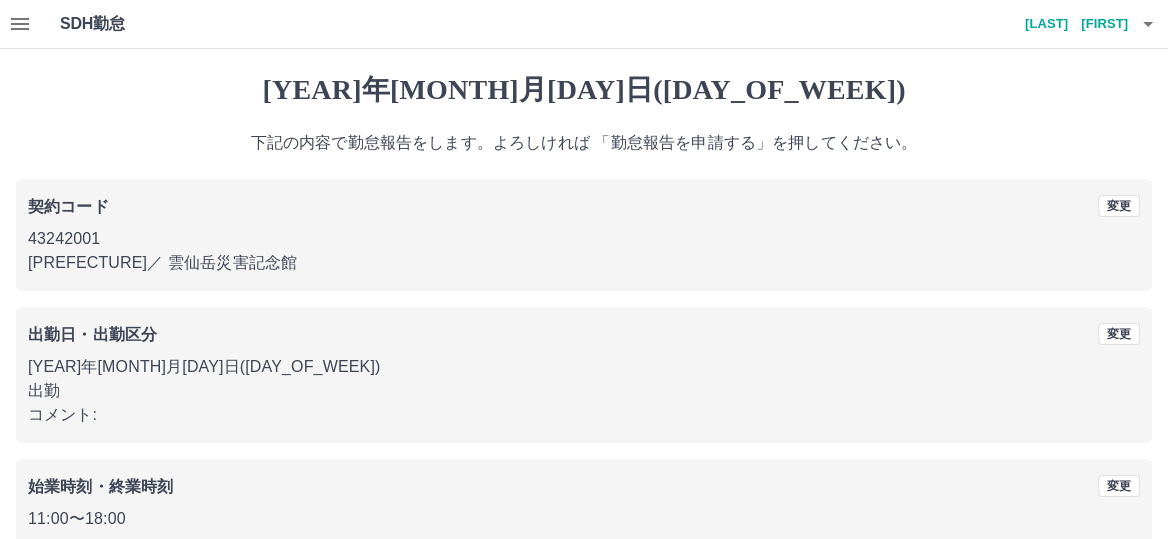 scroll, scrollTop: 209, scrollLeft: 0, axis: vertical 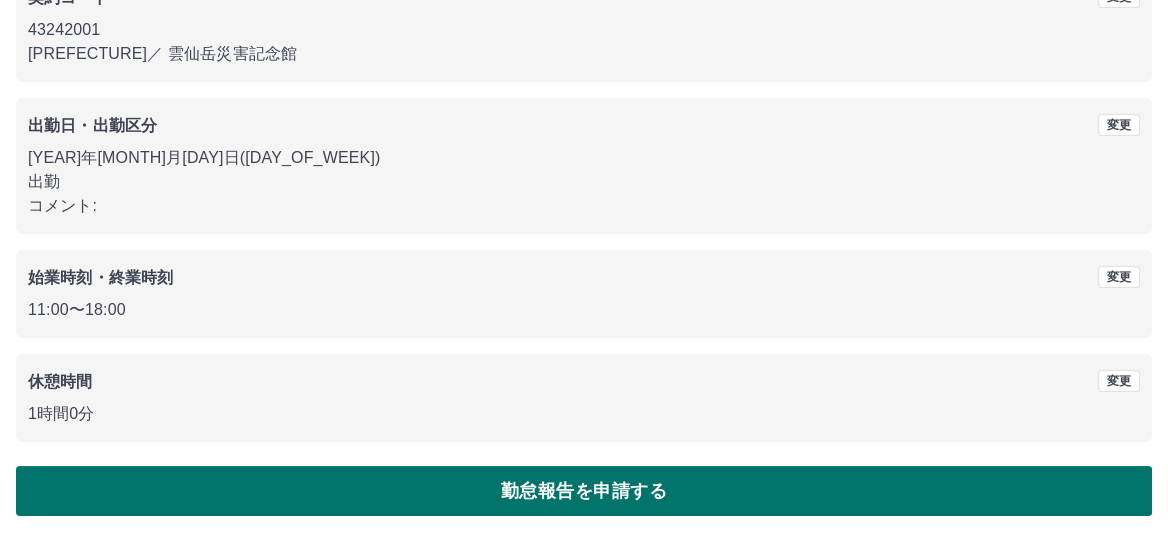 click on "勤怠報告を申請する" at bounding box center [584, 491] 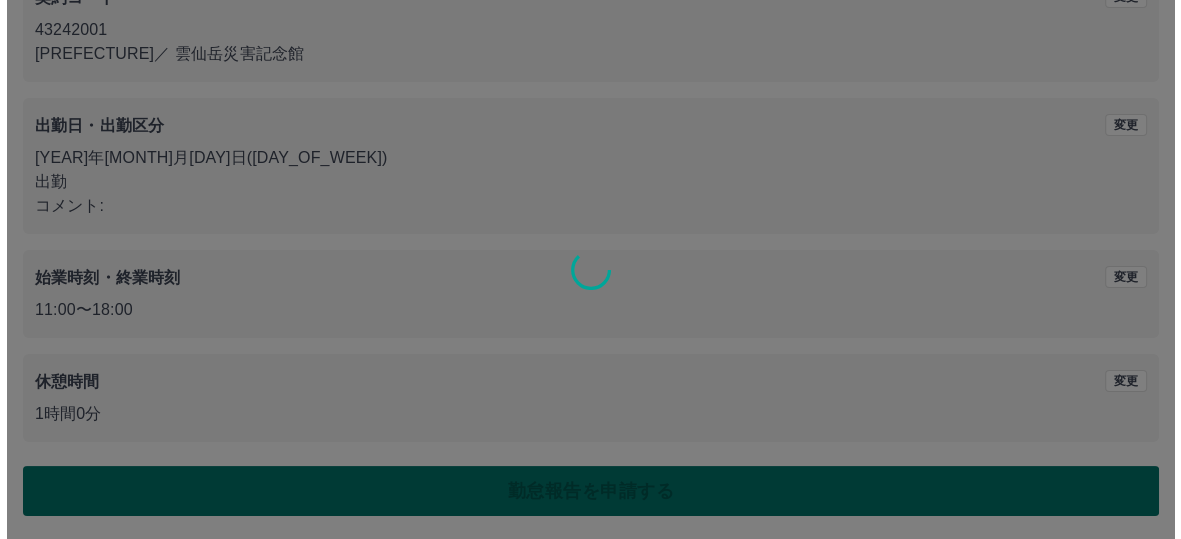 scroll, scrollTop: 0, scrollLeft: 0, axis: both 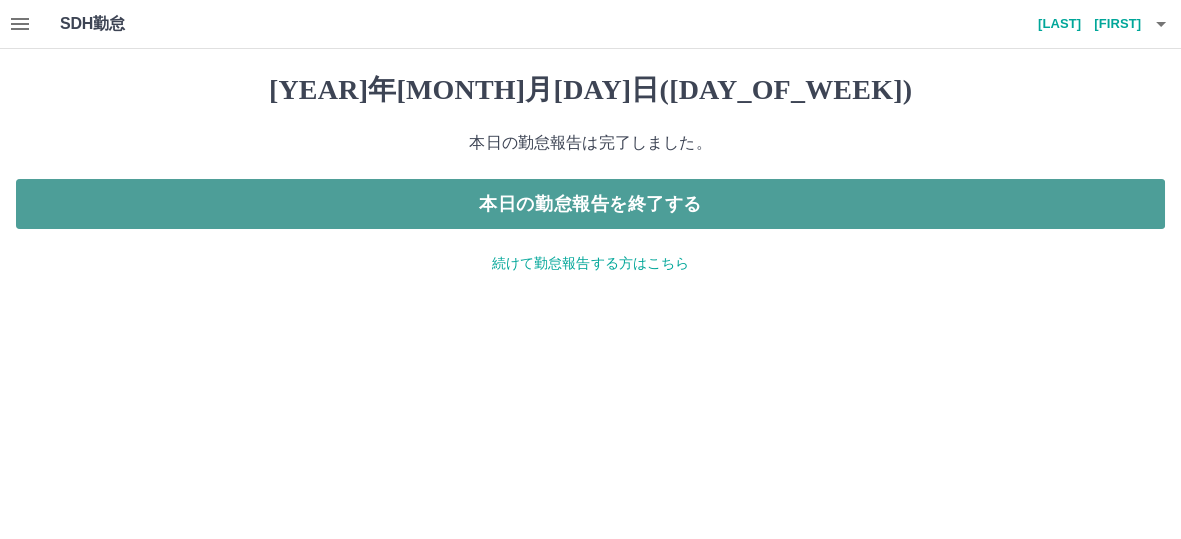 click on "本日の勤怠報告を終了する" at bounding box center (590, 204) 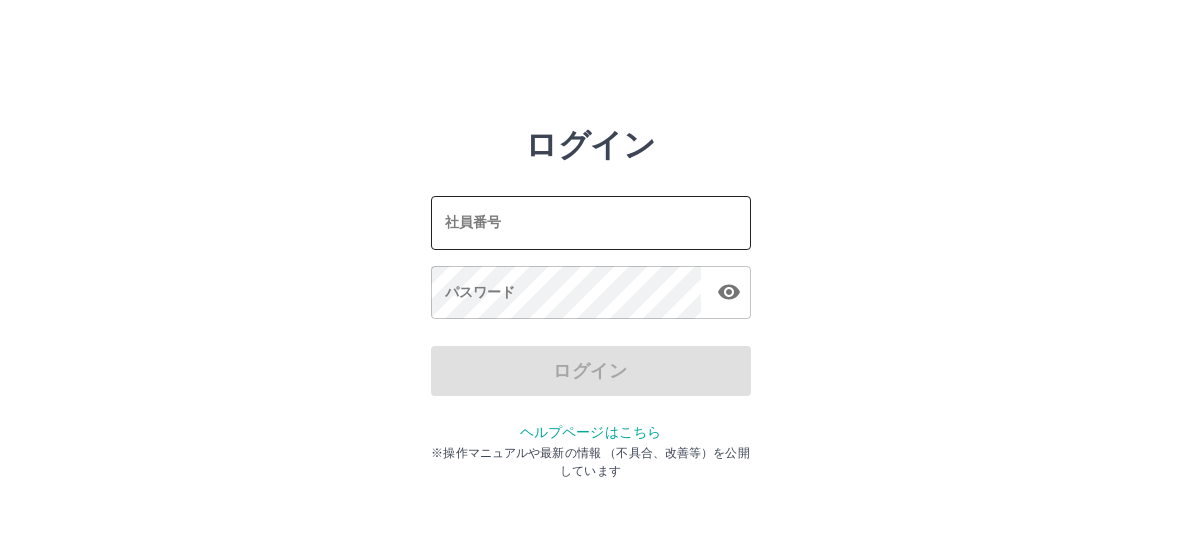 scroll, scrollTop: 0, scrollLeft: 0, axis: both 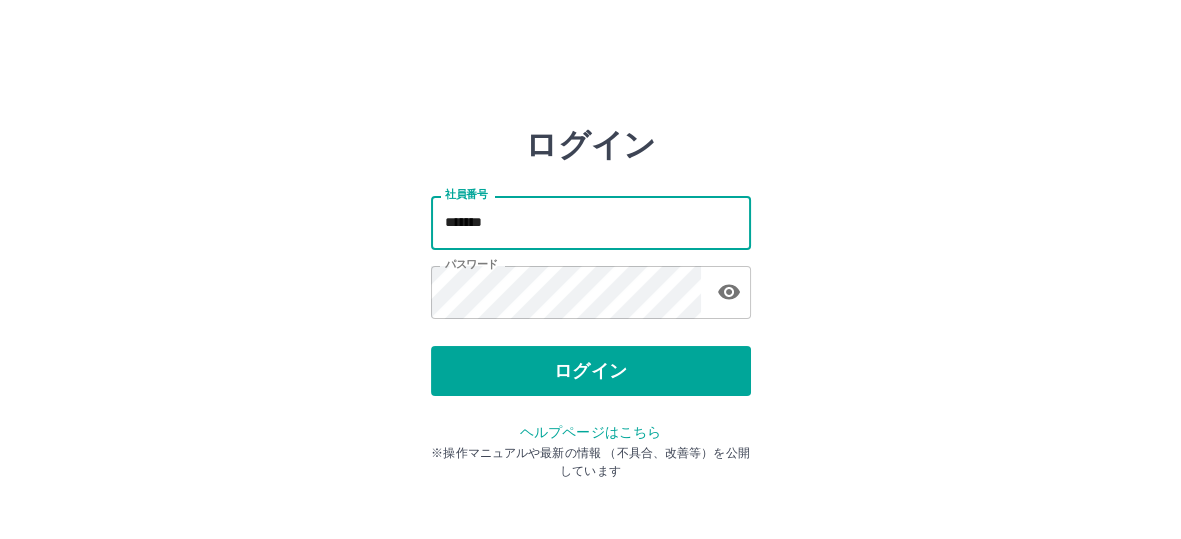 click on "*******" at bounding box center (591, 222) 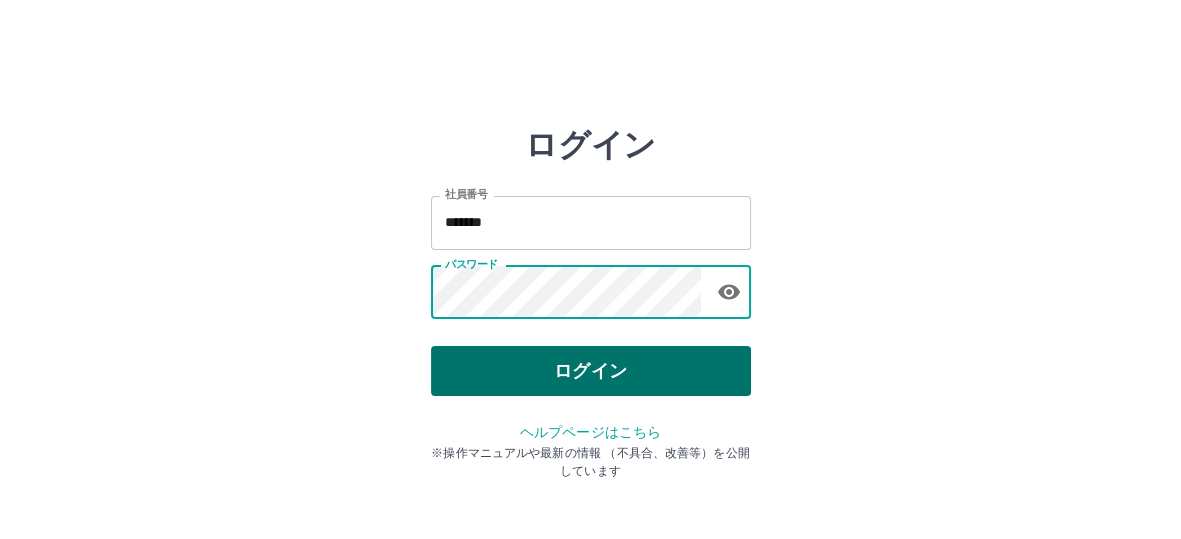 click on "ログイン" at bounding box center (591, 371) 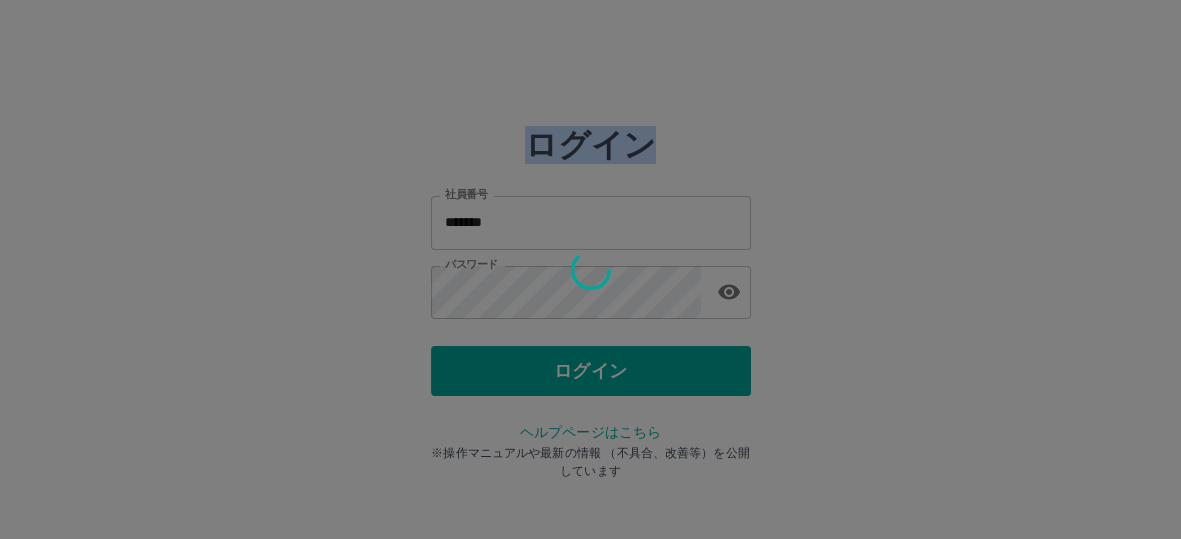 click at bounding box center [590, 269] 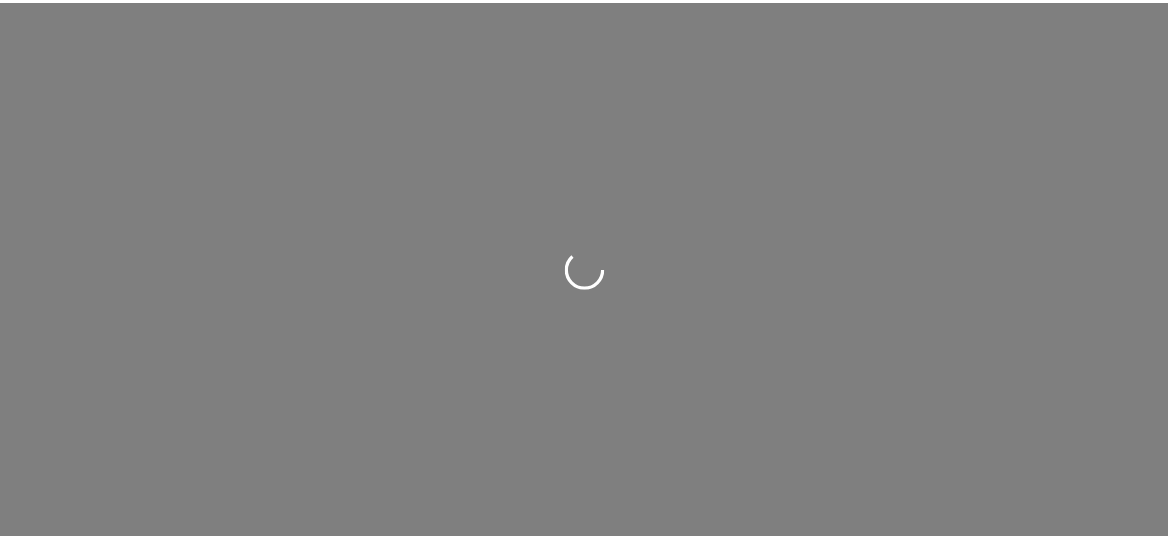 scroll, scrollTop: 0, scrollLeft: 0, axis: both 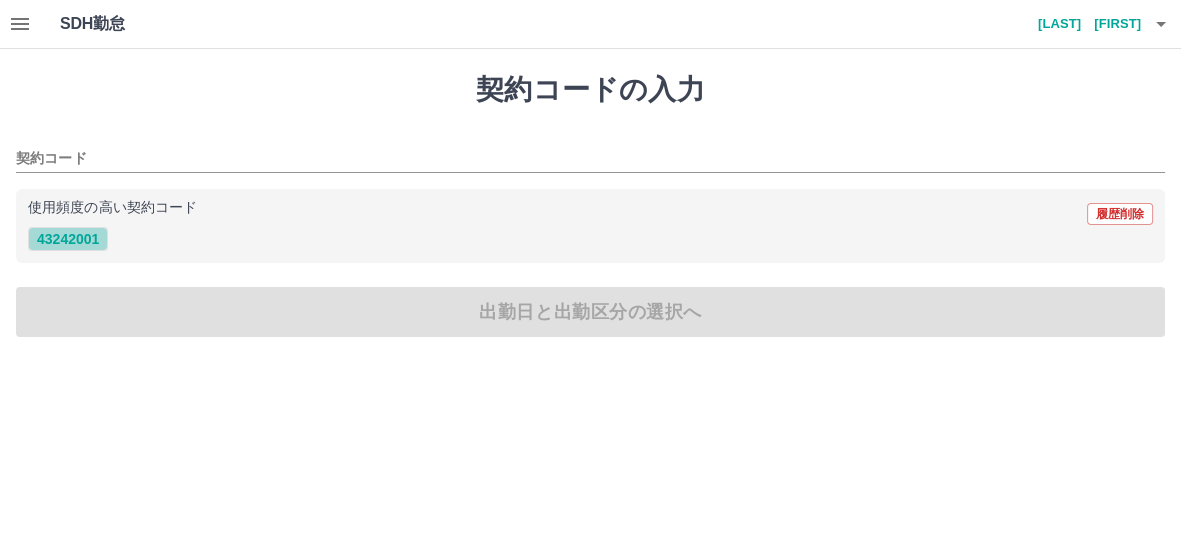 click on "43242001" at bounding box center (68, 239) 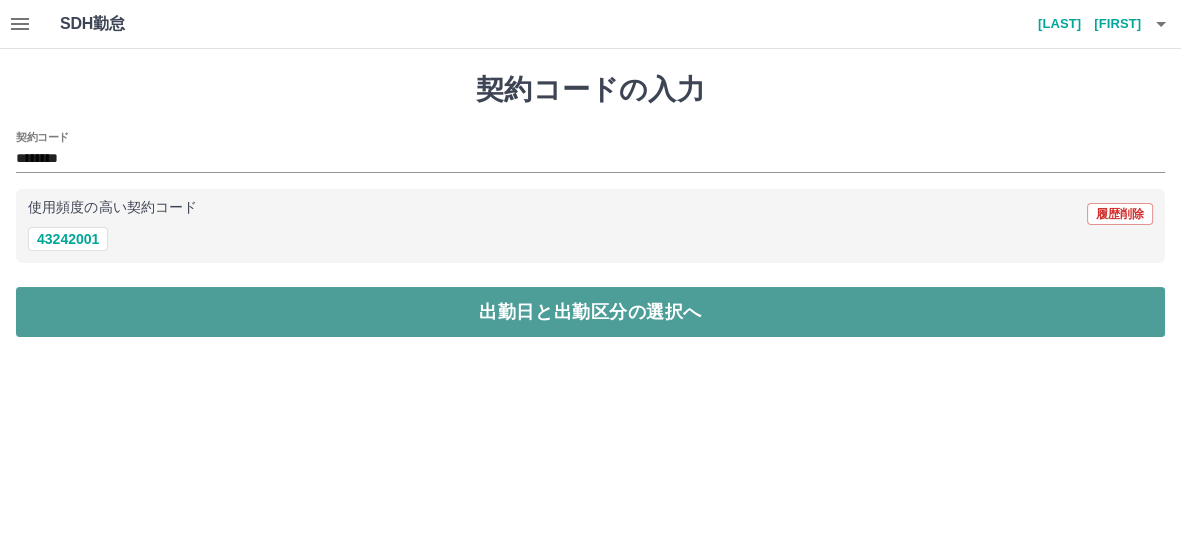 click on "出勤日と出勤区分の選択へ" at bounding box center (590, 312) 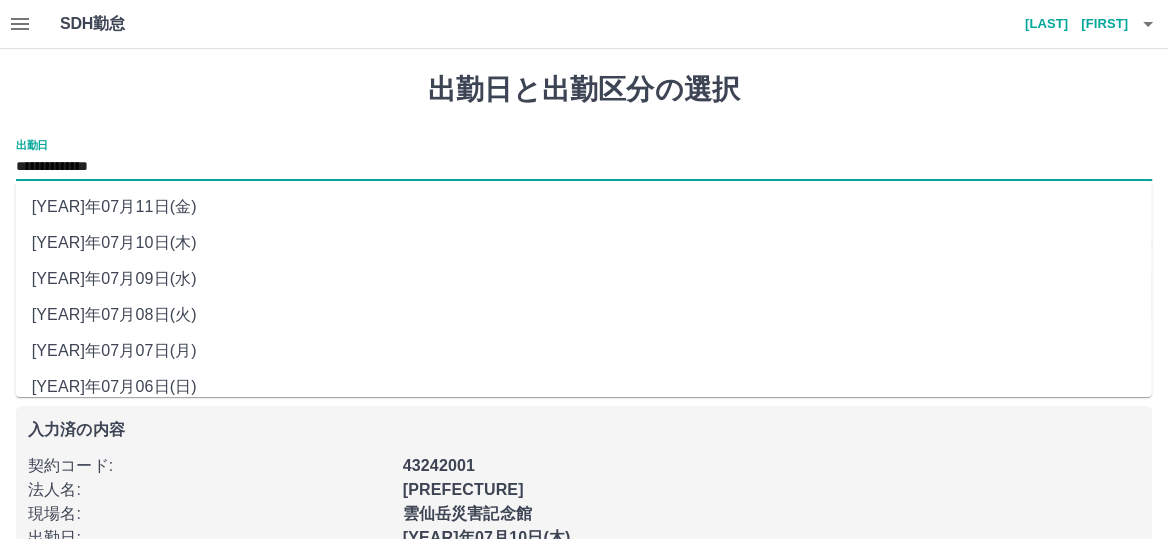 click on "**********" at bounding box center [584, 167] 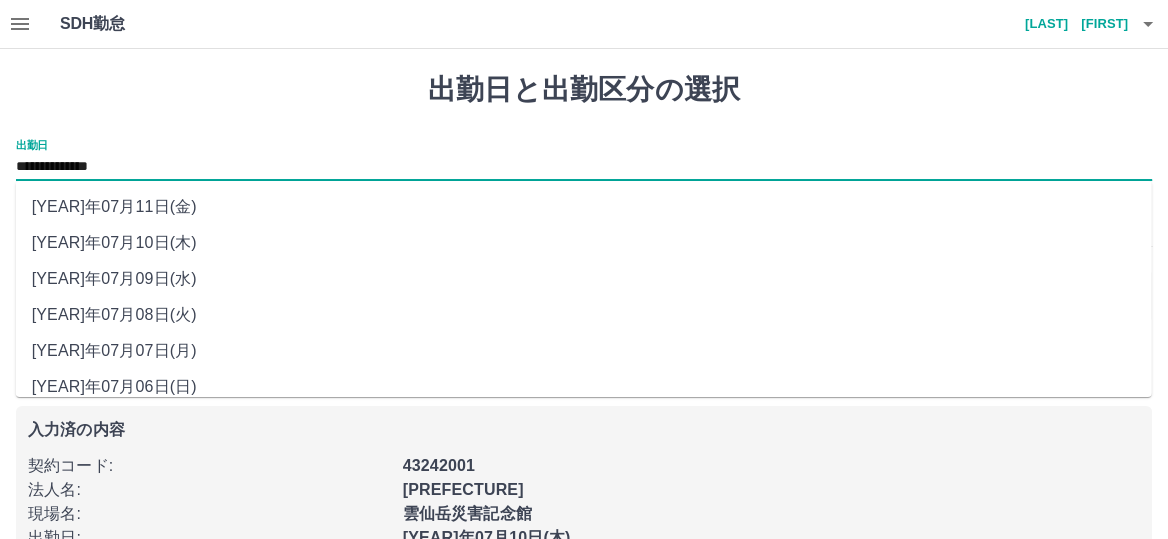 drag, startPoint x: 90, startPoint y: 167, endPoint x: 85, endPoint y: 282, distance: 115.10864 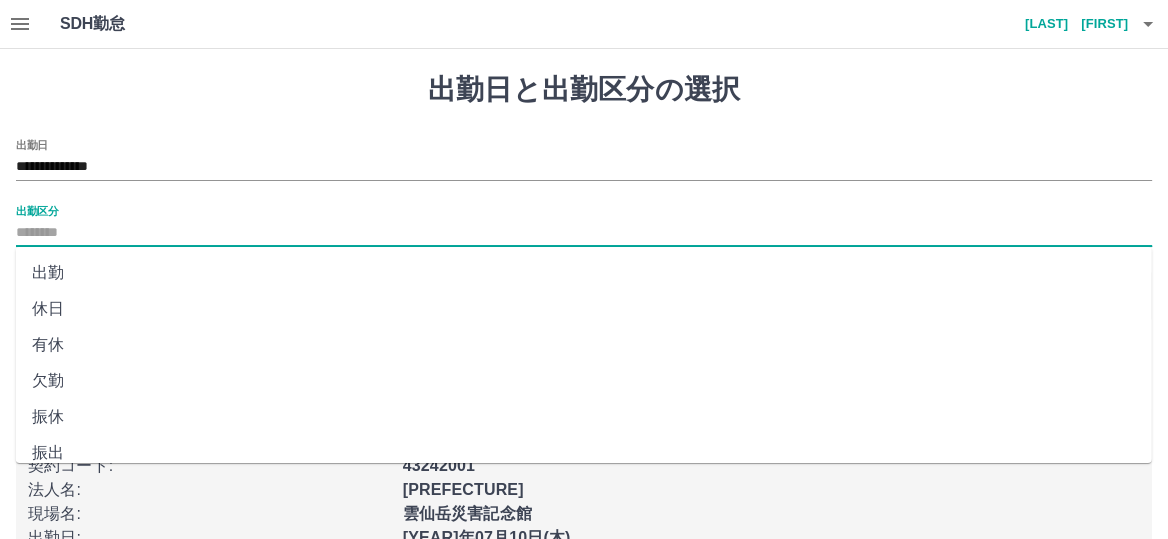 click on "出勤区分" at bounding box center [584, 233] 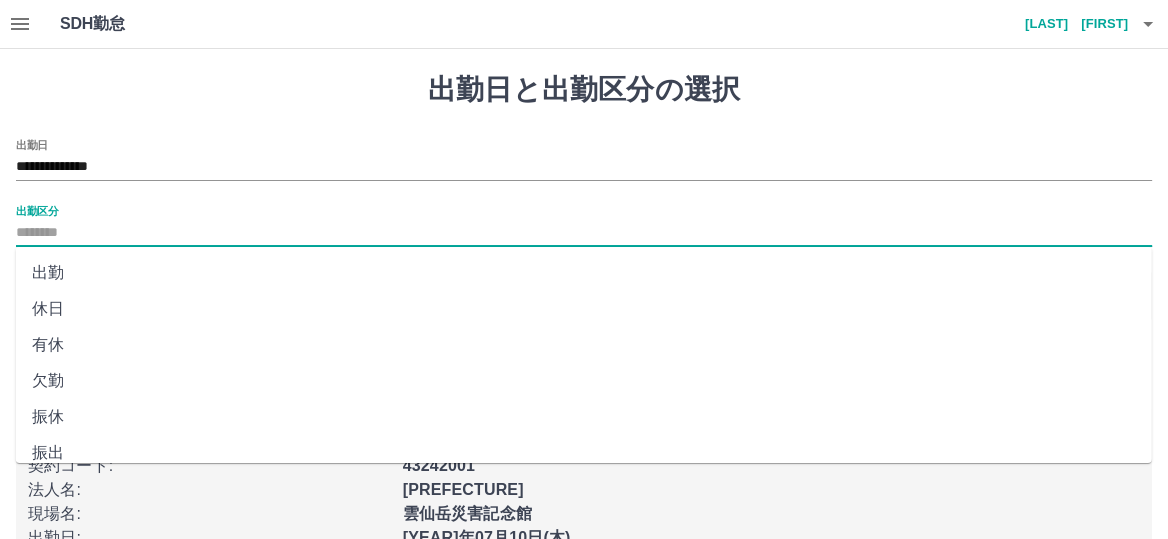 click on "出勤" at bounding box center (584, 273) 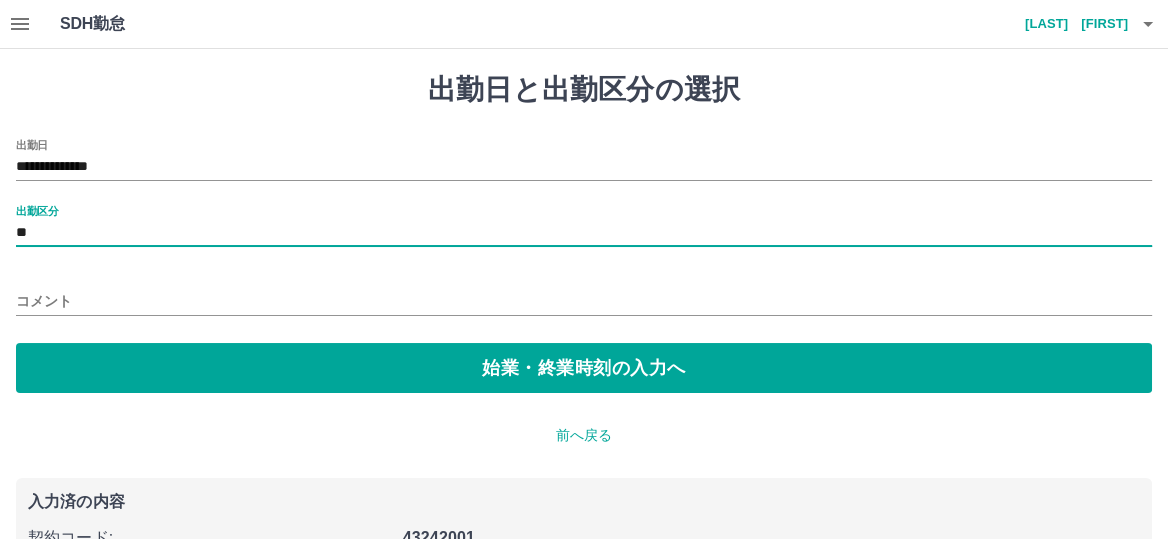 click on "コメント" at bounding box center [584, 301] 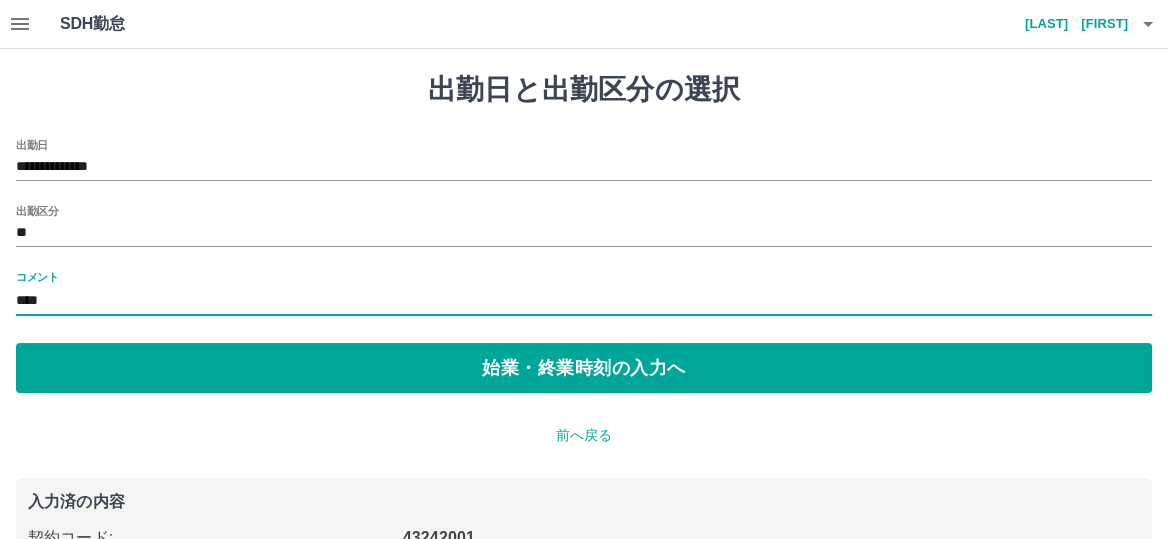 type on "**********" 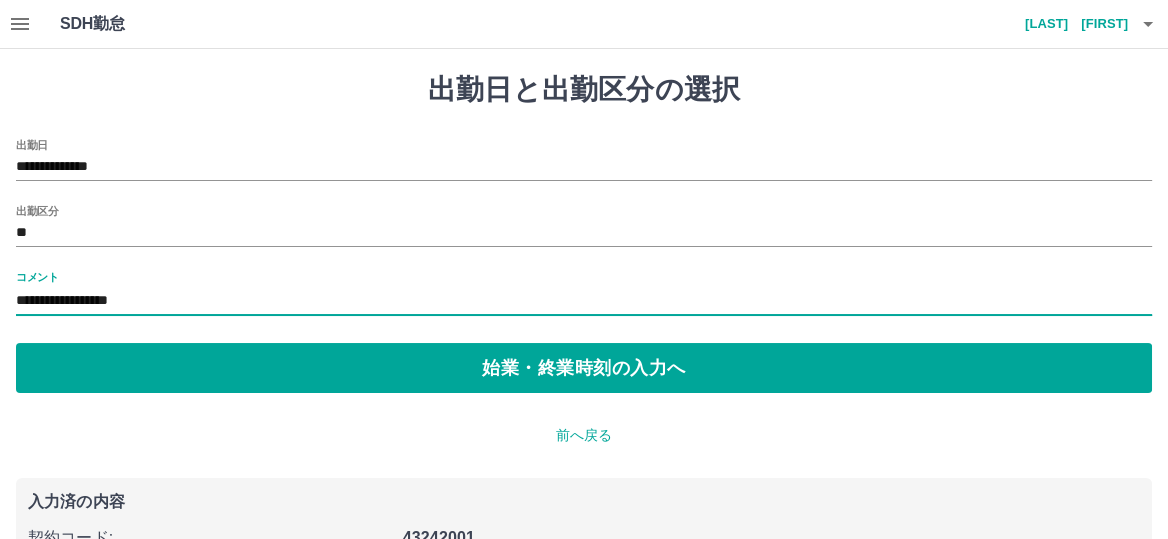 type 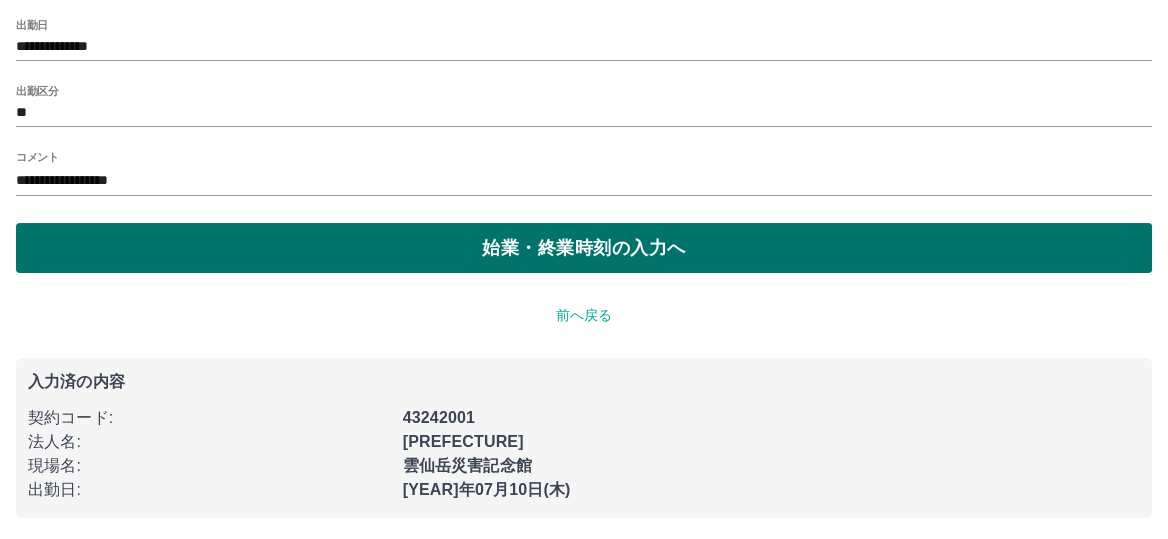 scroll, scrollTop: 122, scrollLeft: 0, axis: vertical 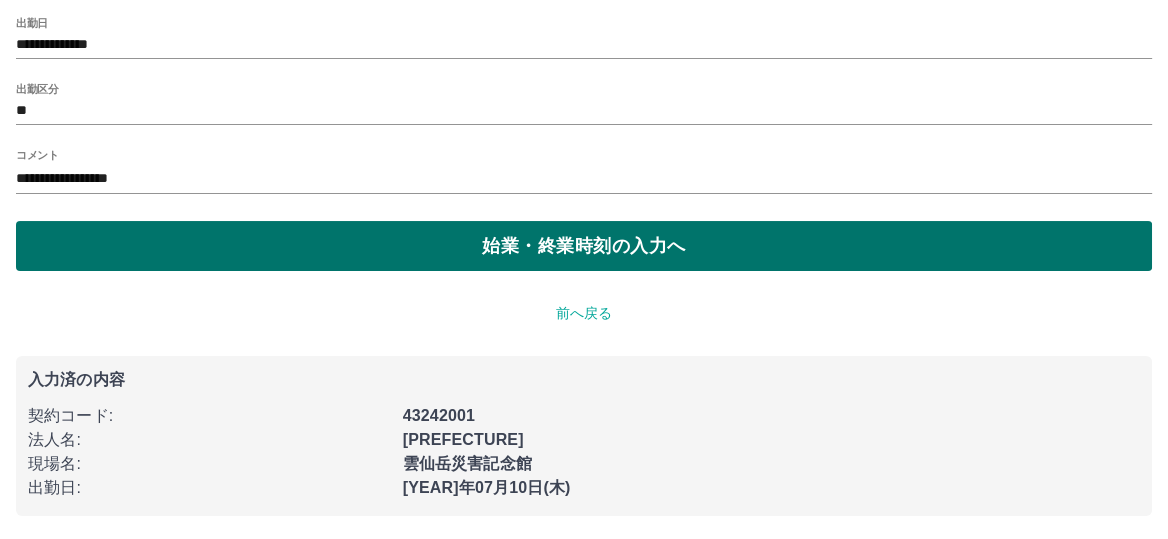 click on "始業・終業時刻の入力へ" at bounding box center [584, 246] 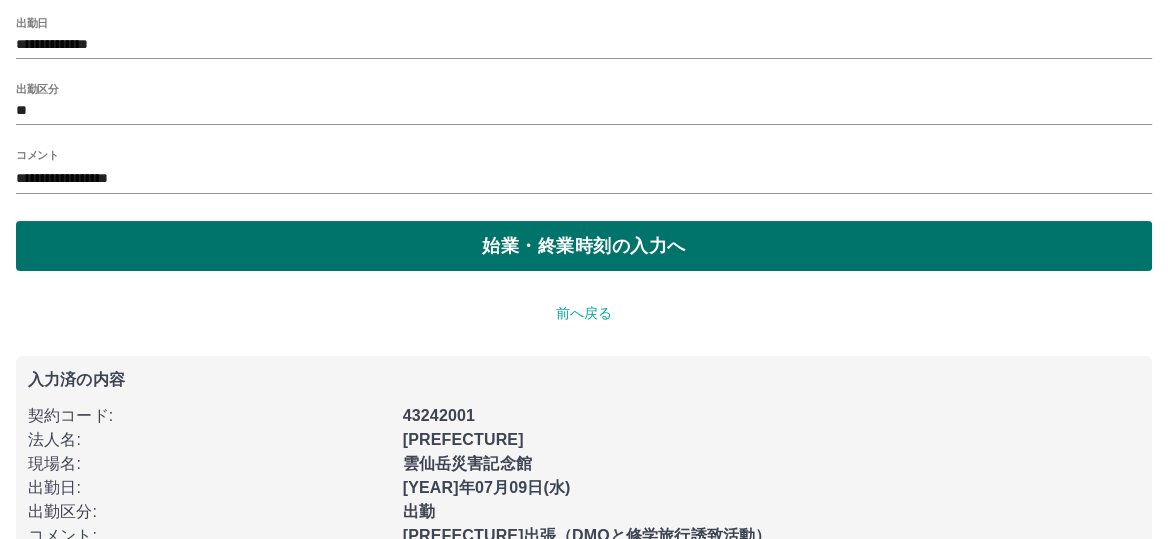 scroll, scrollTop: 0, scrollLeft: 0, axis: both 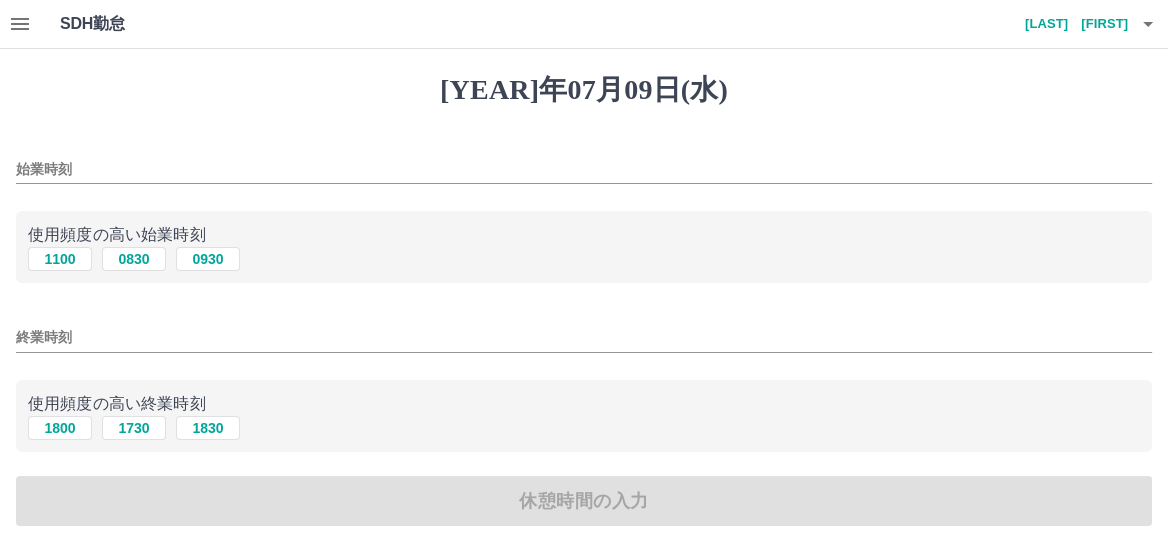 click on "始業時刻" at bounding box center [584, 169] 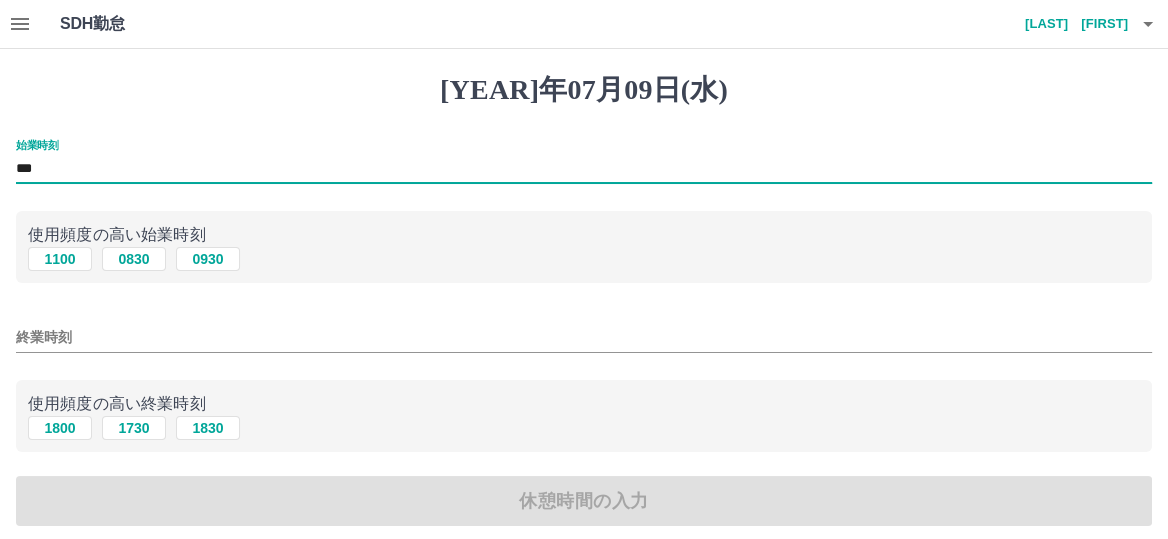 type on "***" 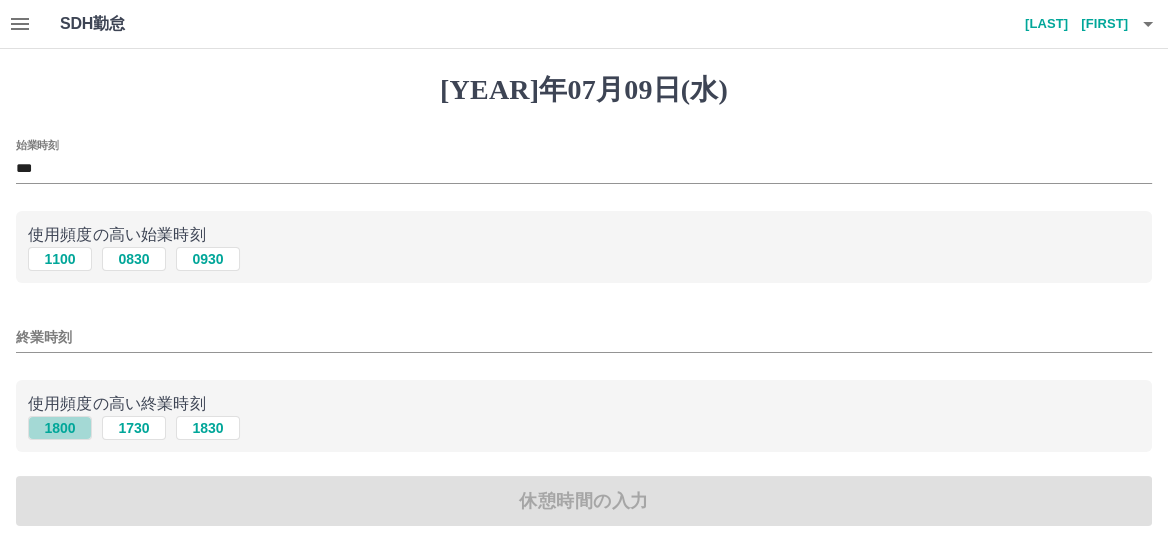 click on "1800" at bounding box center [60, 259] 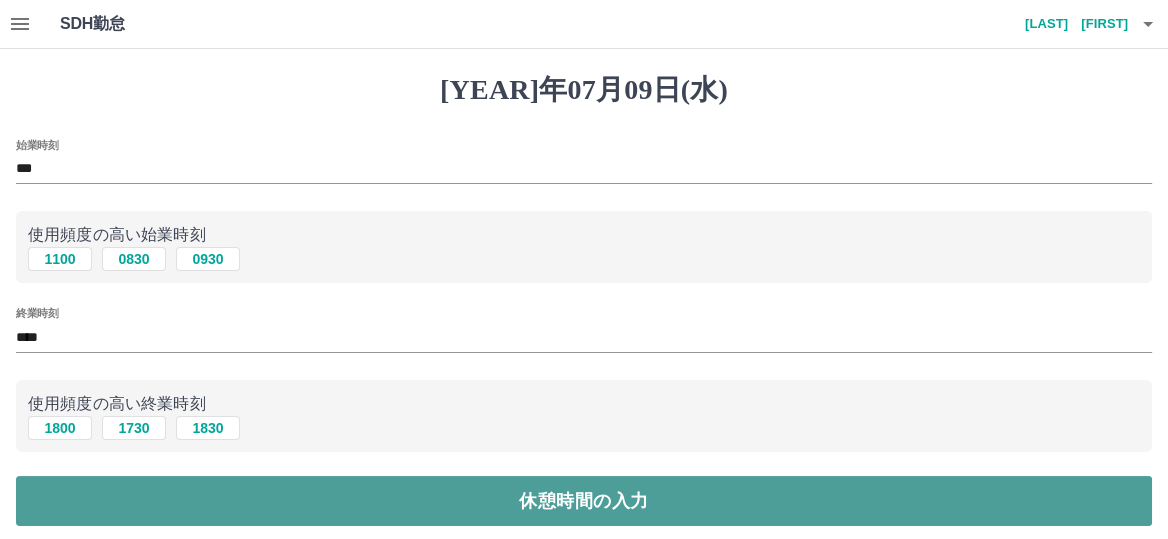 click on "休憩時間の入力" at bounding box center (584, 501) 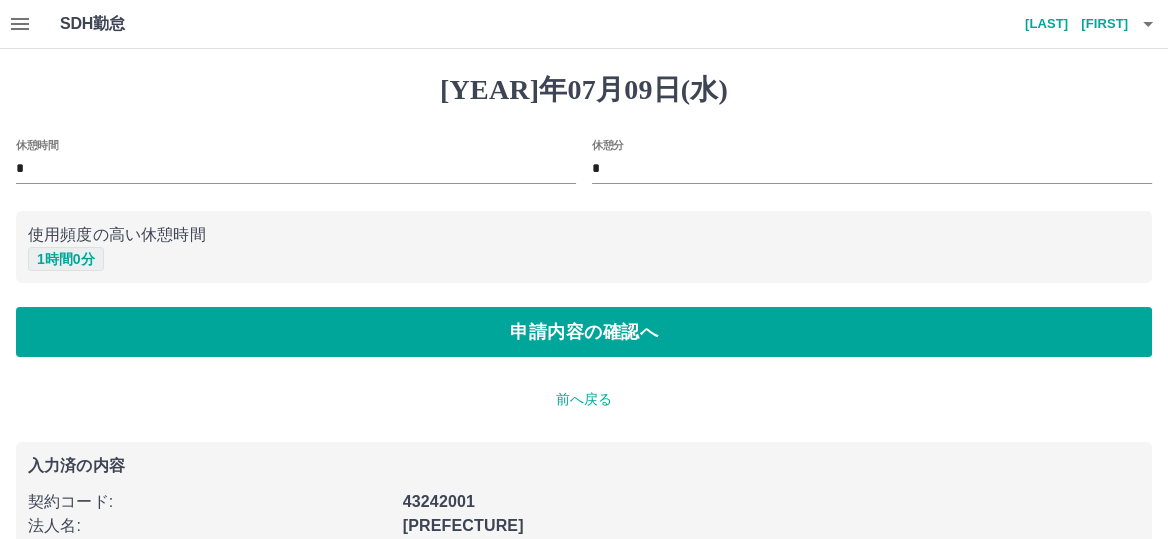 click on "1 時間 0 分" at bounding box center [66, 259] 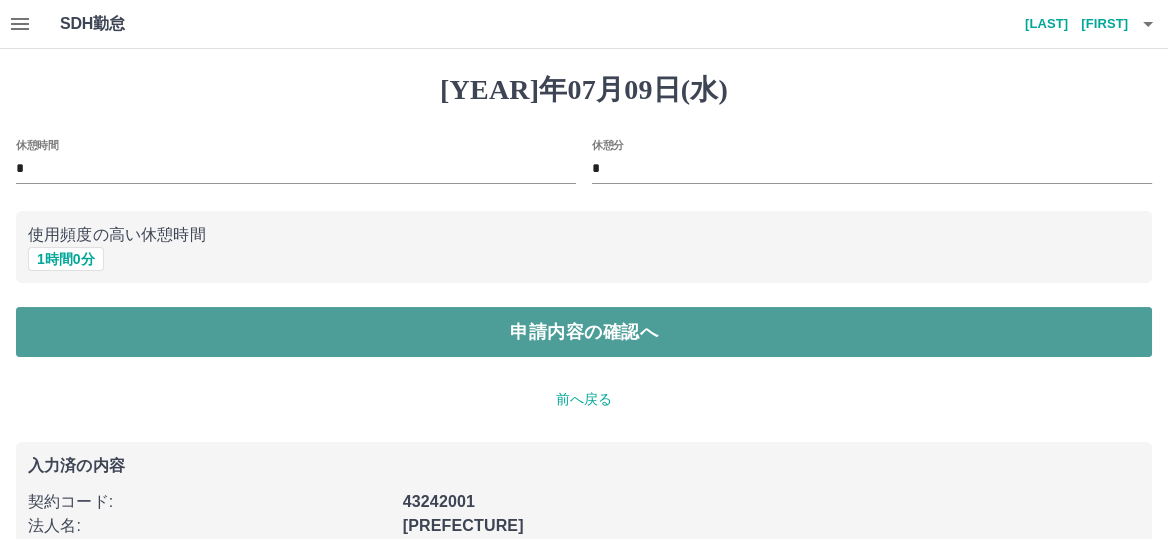 click on "申請内容の確認へ" at bounding box center (584, 332) 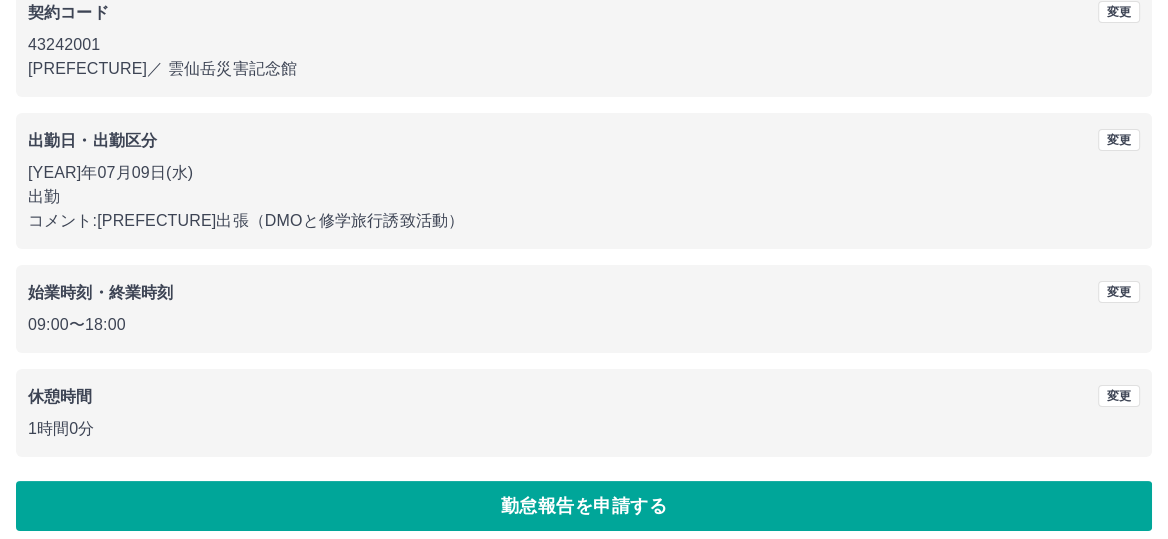 scroll, scrollTop: 209, scrollLeft: 0, axis: vertical 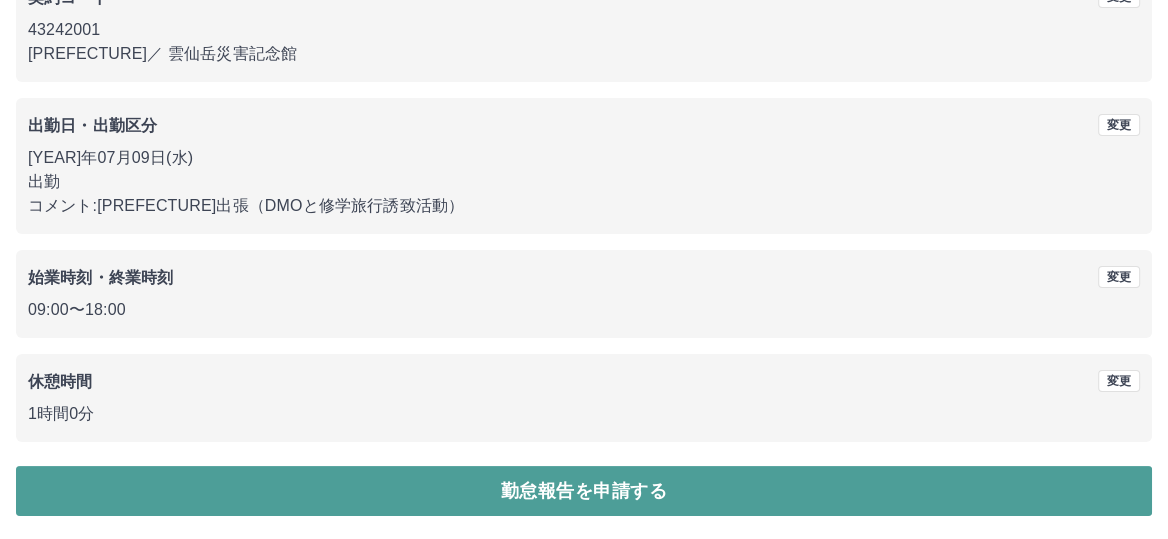 click on "勤怠報告を申請する" at bounding box center (584, 491) 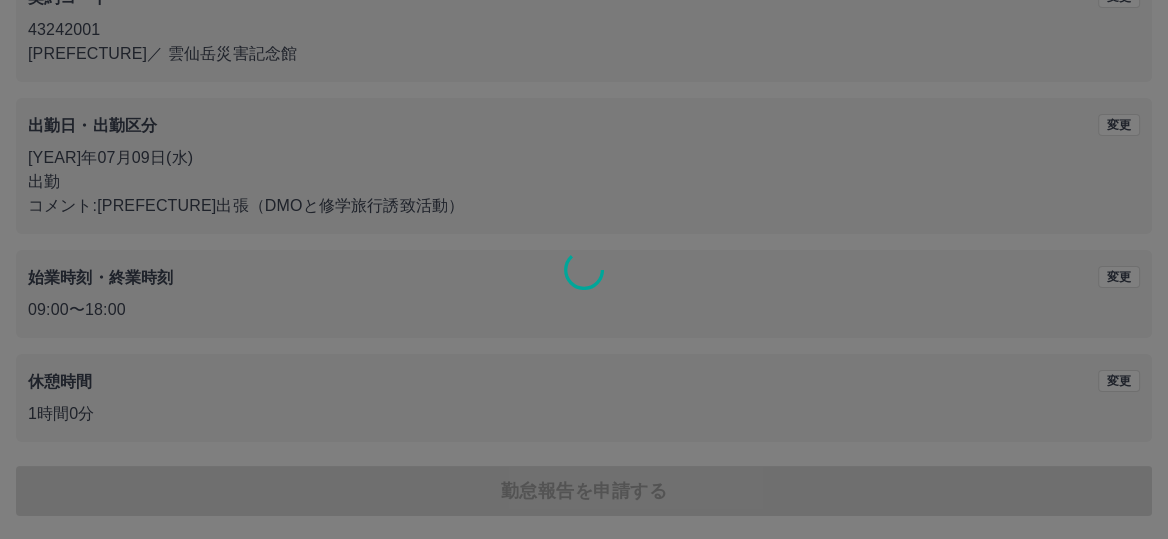 scroll, scrollTop: 0, scrollLeft: 0, axis: both 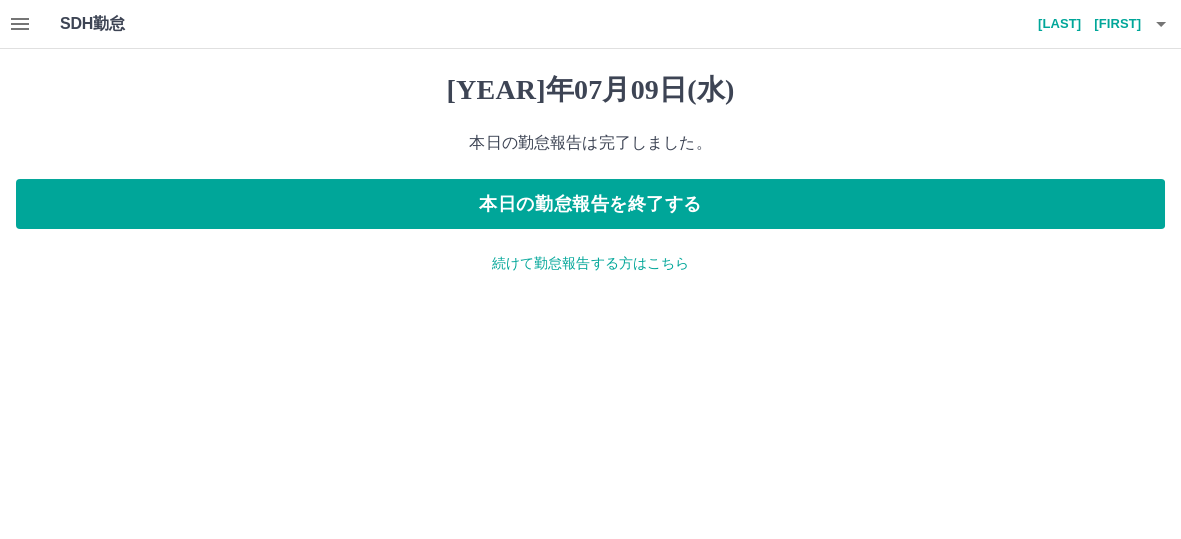 click on "続けて勤怠報告する方はこちら" at bounding box center (590, 263) 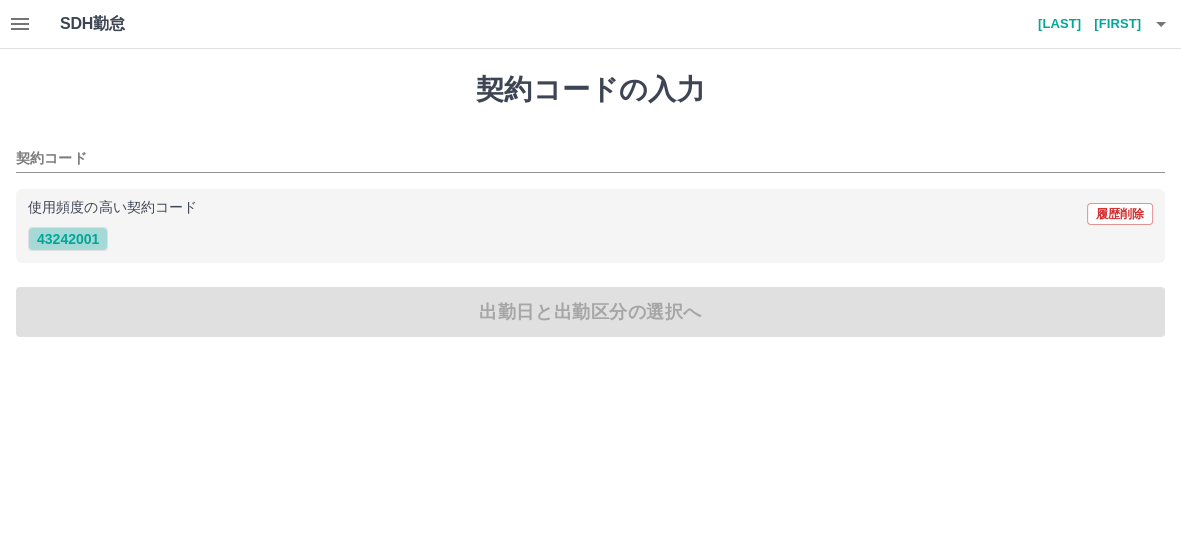 click on "43242001" at bounding box center [68, 239] 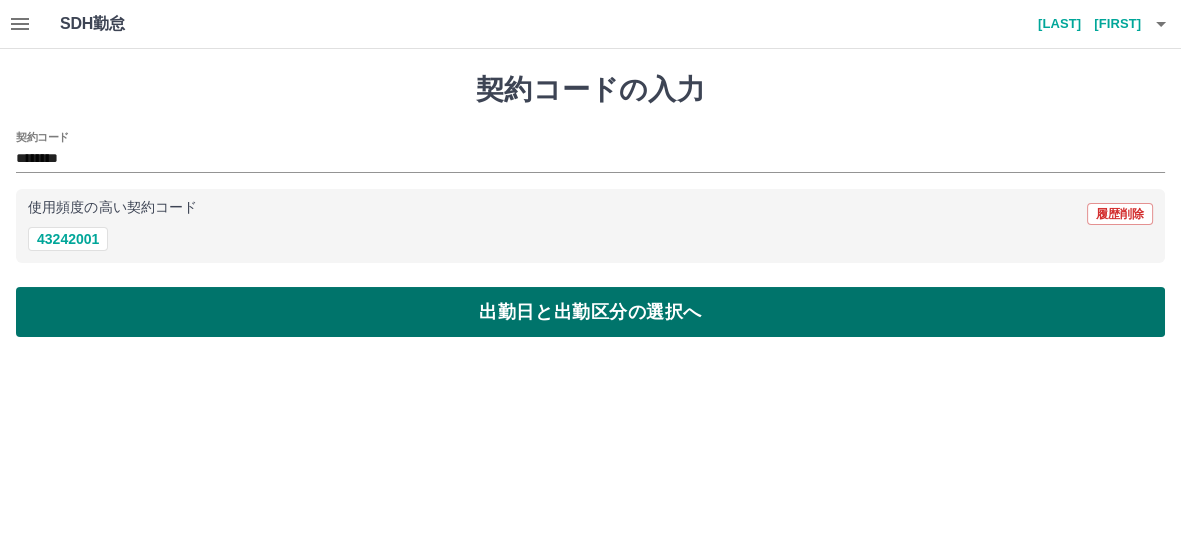click on "出勤日と出勤区分の選択へ" at bounding box center [590, 312] 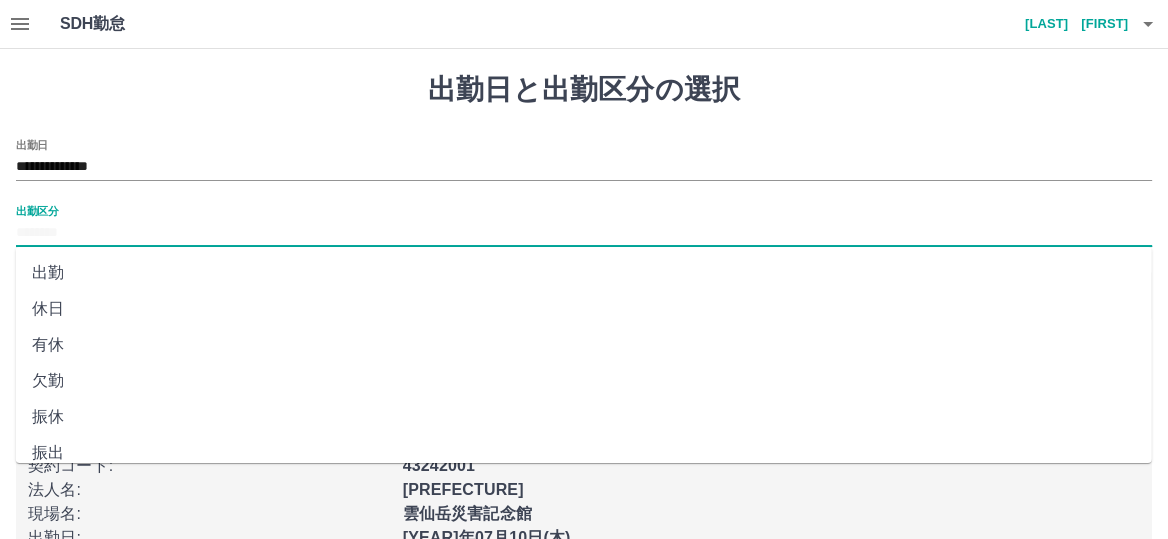click on "出勤区分" at bounding box center [584, 233] 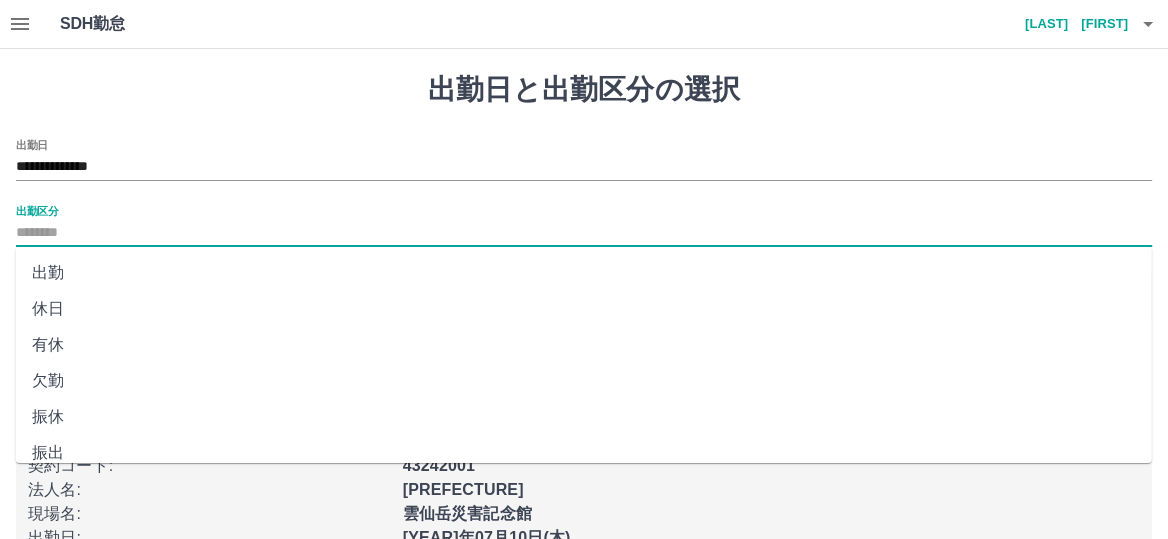 click on "出勤" at bounding box center (584, 273) 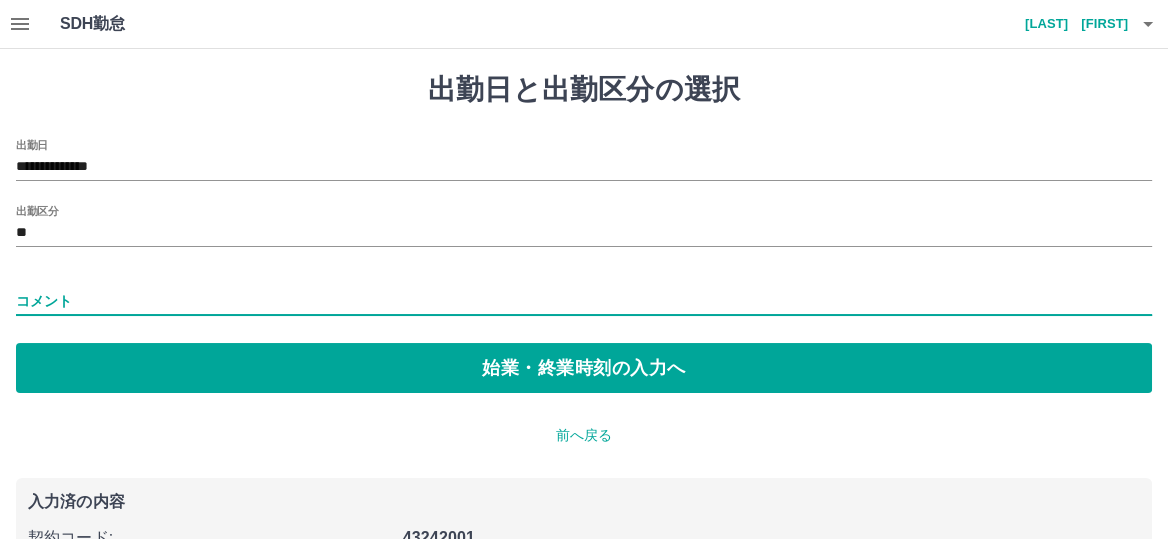 click on "コメント" at bounding box center (584, 301) 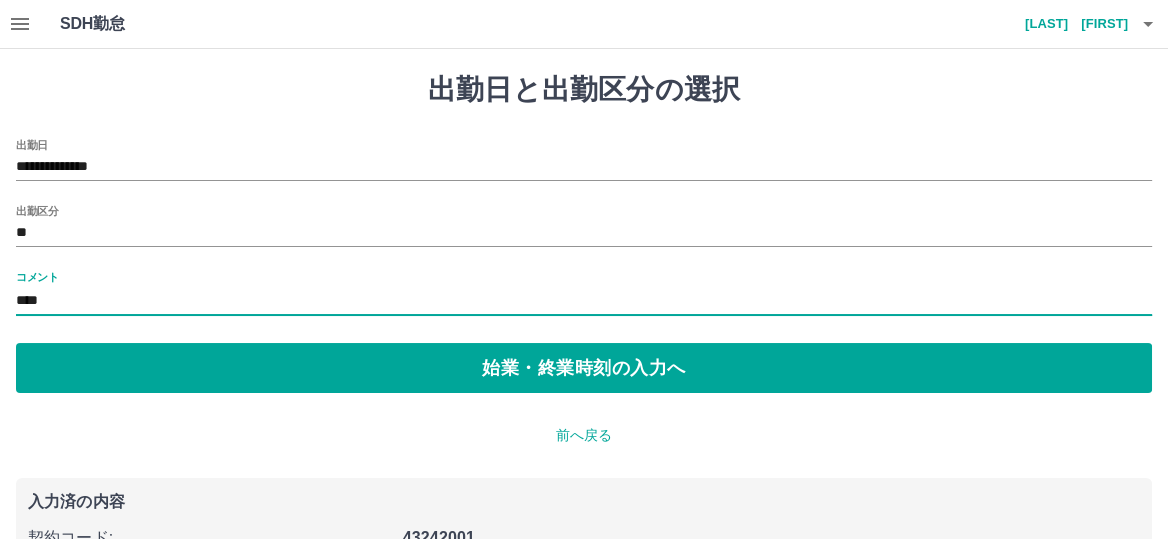 type on "**********" 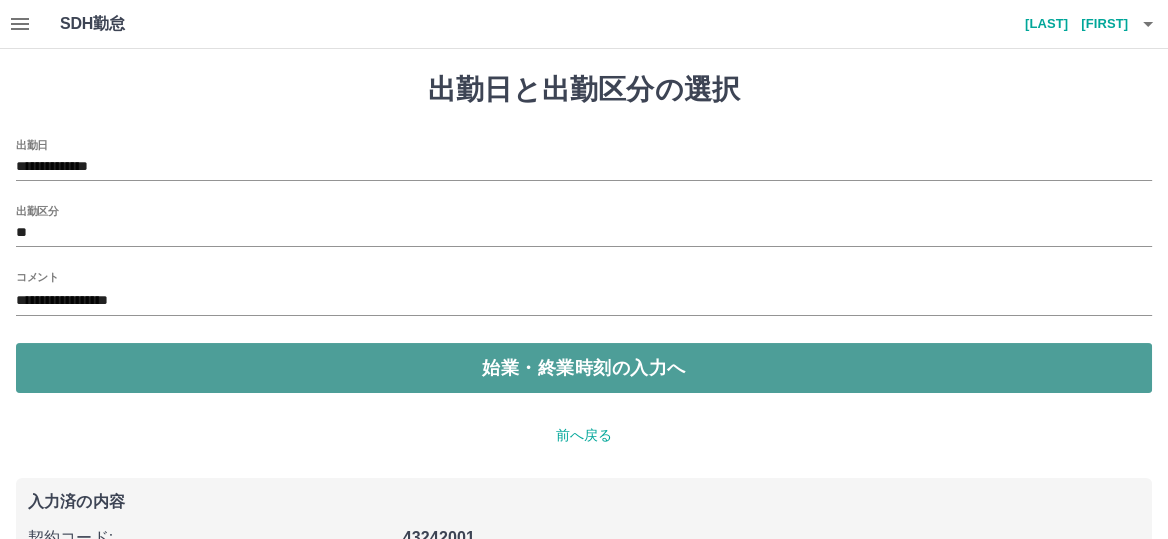 click on "始業・終業時刻の入力へ" at bounding box center (584, 368) 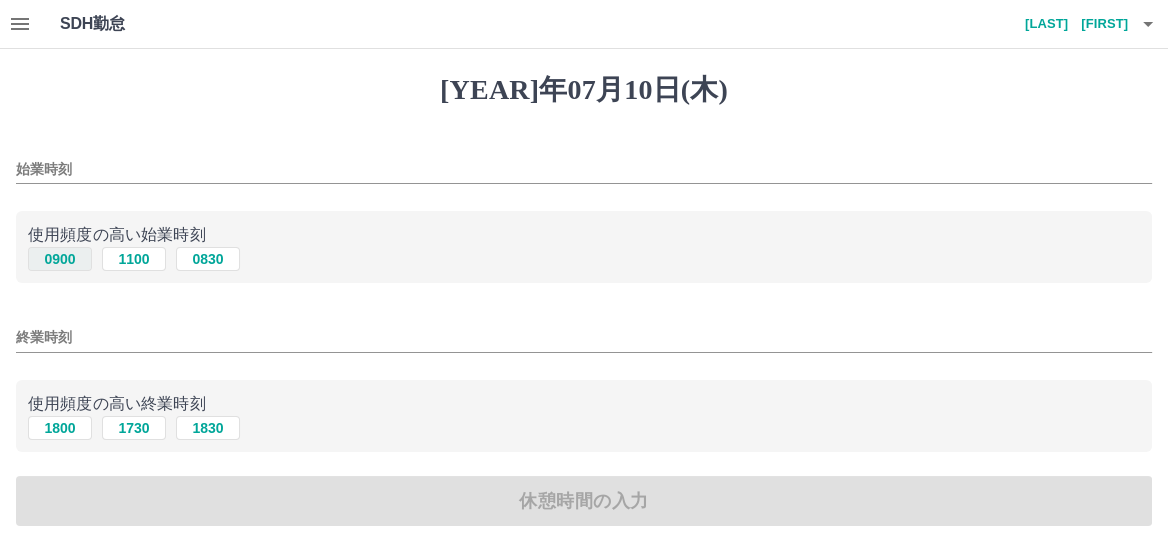 click on "0900" at bounding box center [60, 259] 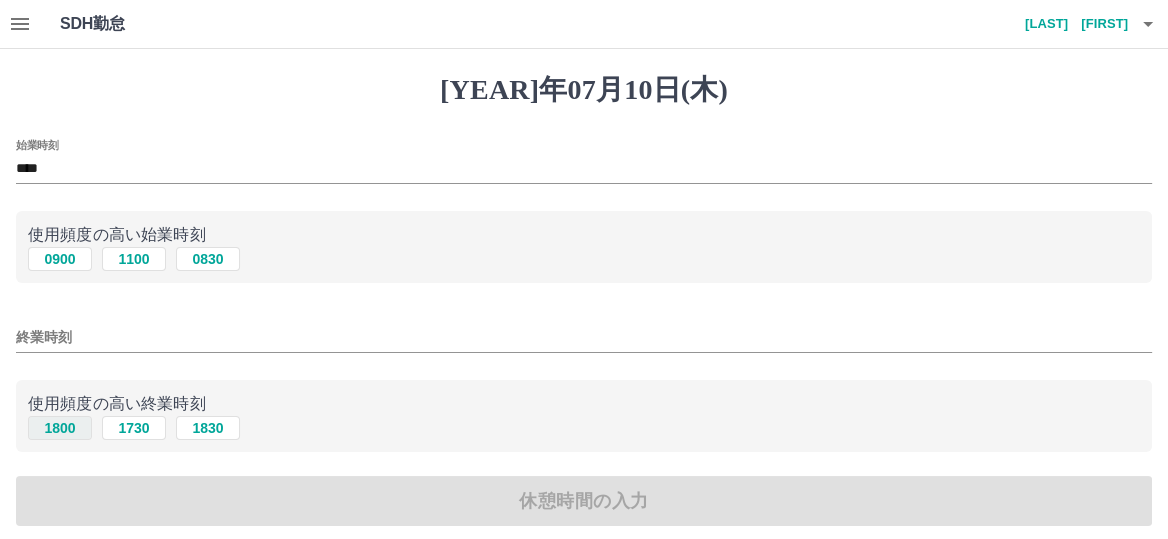 click on "1800" at bounding box center (60, 259) 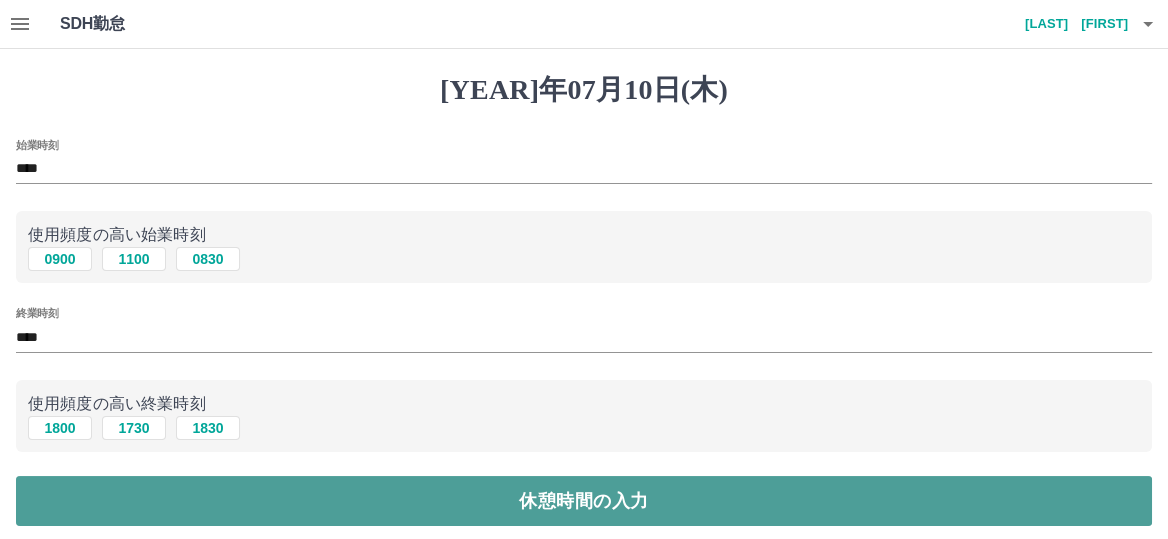 click on "休憩時間の入力" at bounding box center (584, 501) 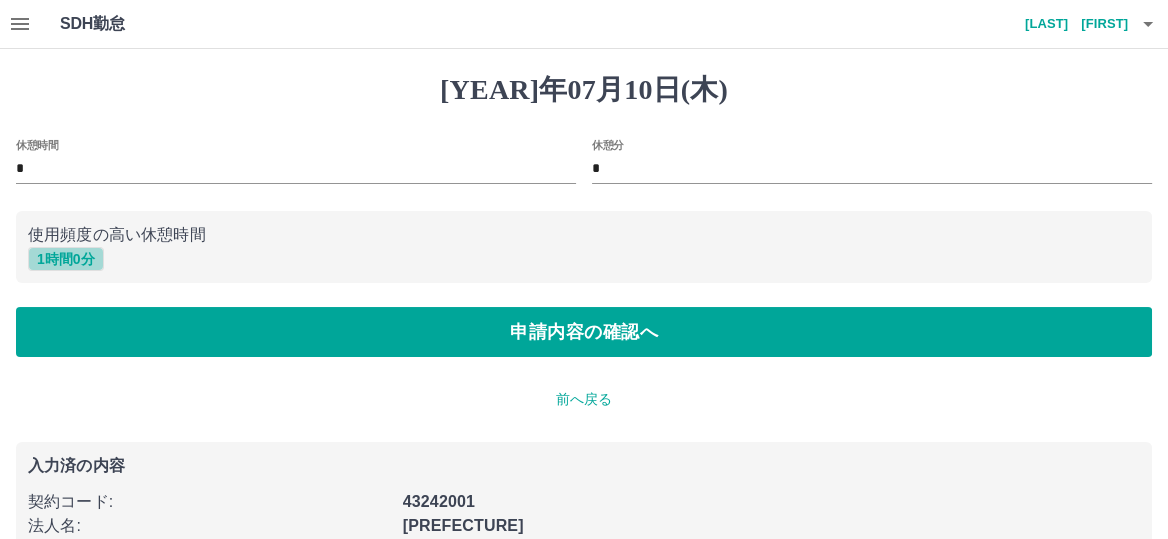 click on "1 時間 0 分" at bounding box center [66, 259] 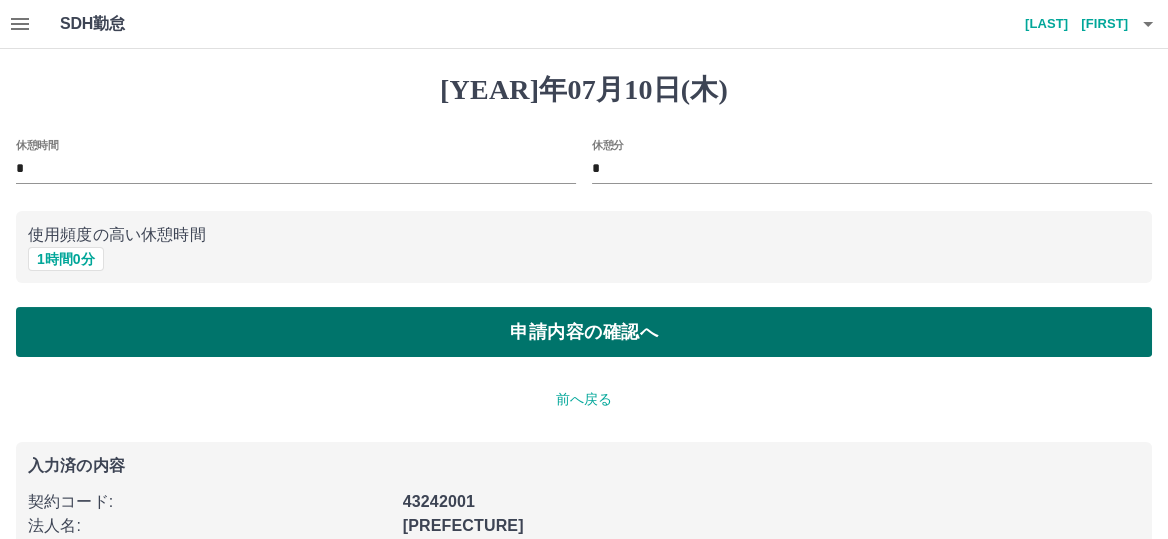click on "申請内容の確認へ" at bounding box center (584, 332) 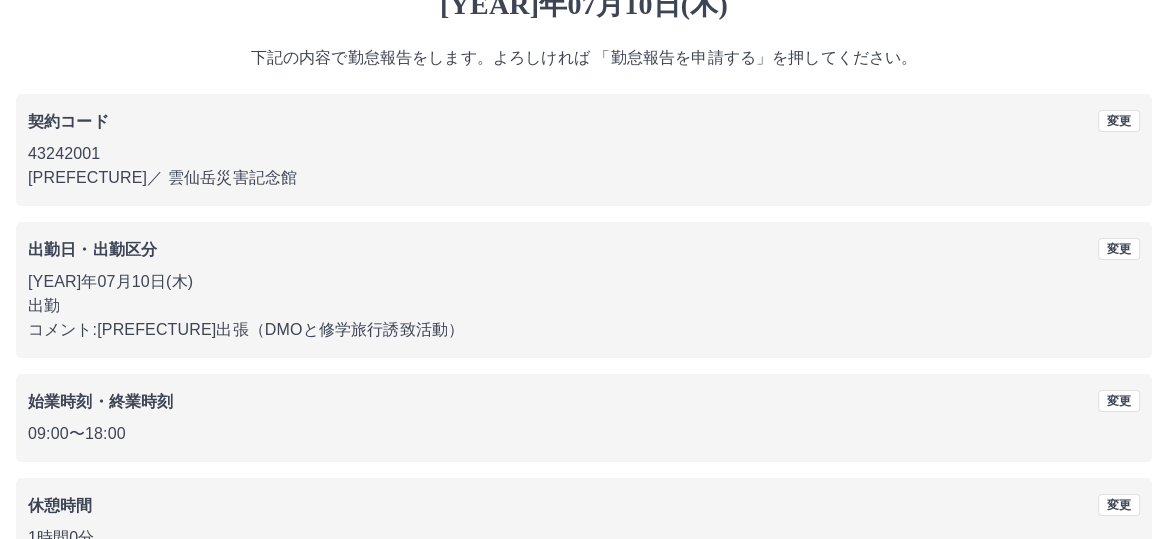 scroll, scrollTop: 209, scrollLeft: 0, axis: vertical 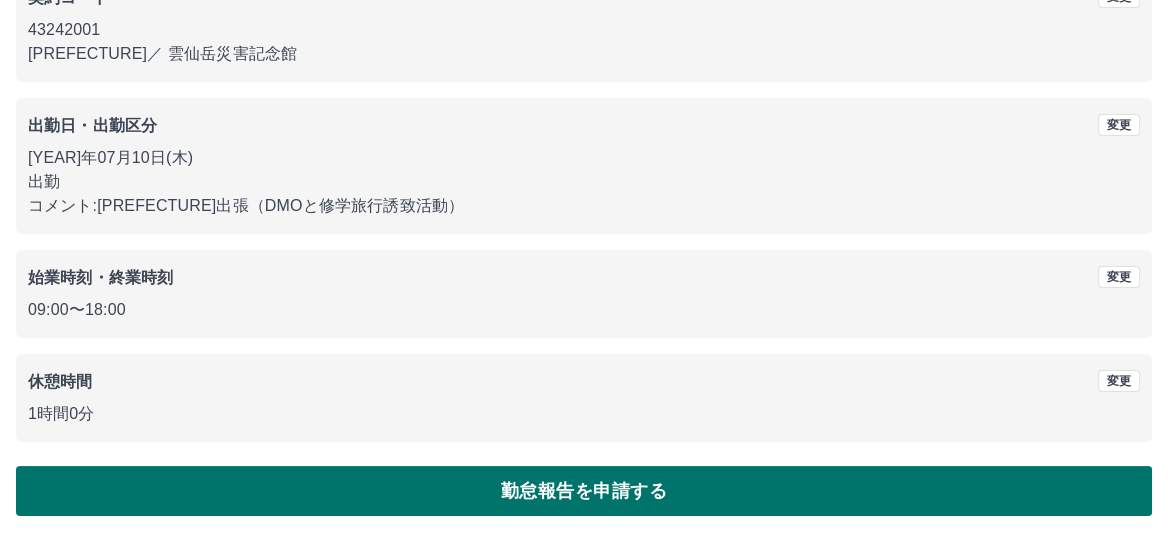 click on "勤怠報告を申請する" at bounding box center (584, 491) 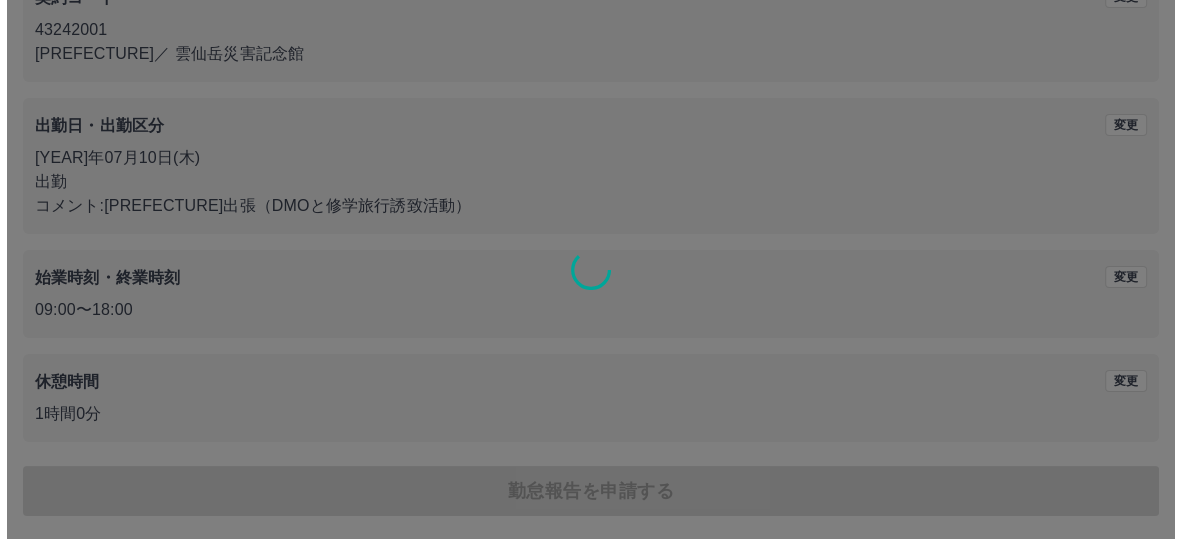 scroll, scrollTop: 0, scrollLeft: 0, axis: both 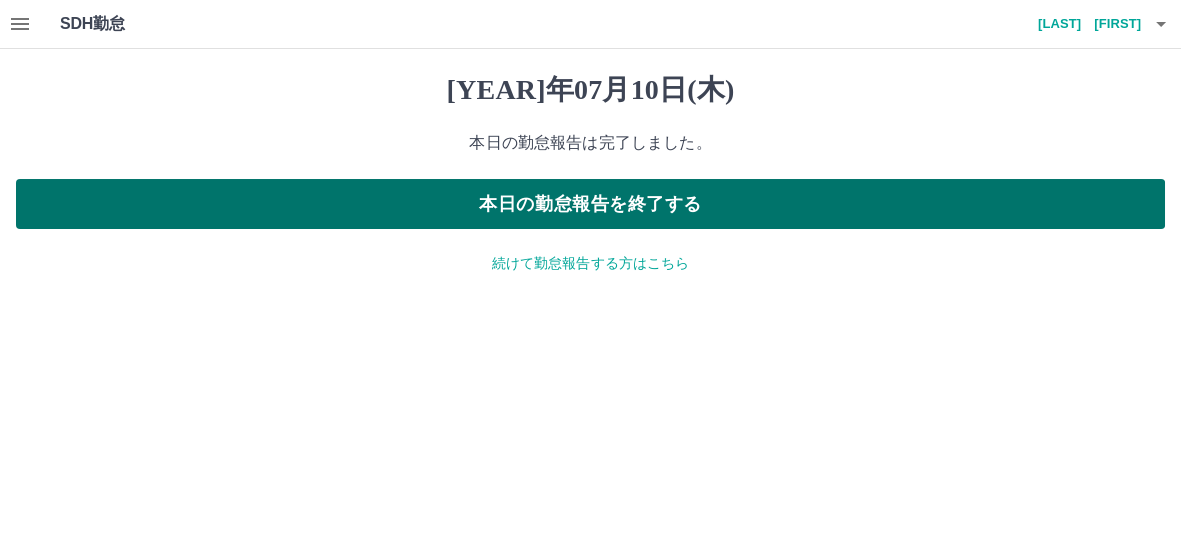 click on "本日の勤怠報告を終了する" at bounding box center [590, 204] 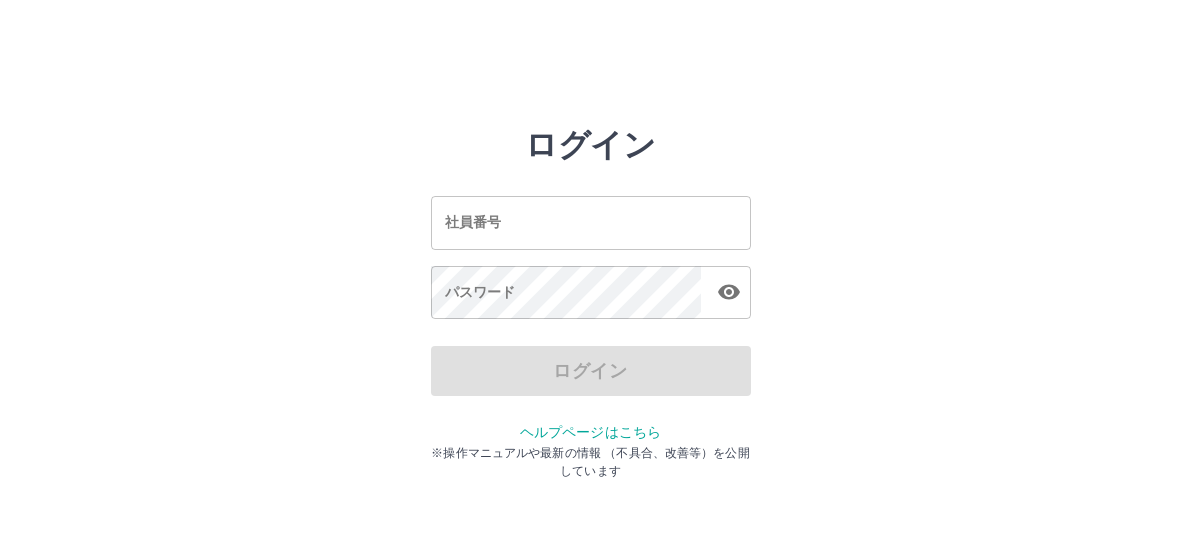 scroll, scrollTop: 0, scrollLeft: 0, axis: both 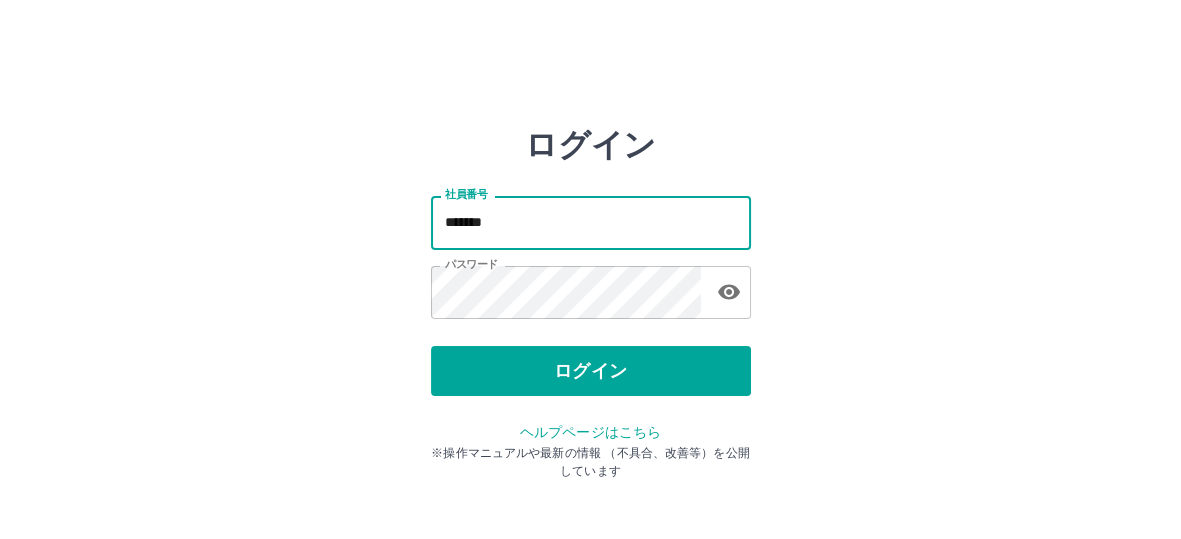 click on "*******" at bounding box center (591, 222) 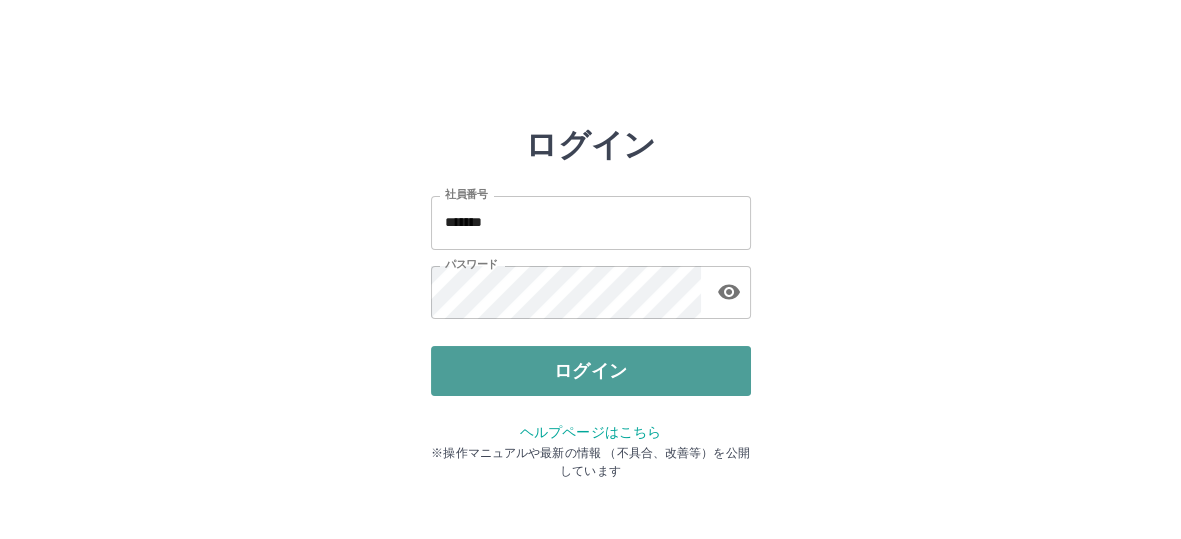 click on "ログイン" at bounding box center (591, 371) 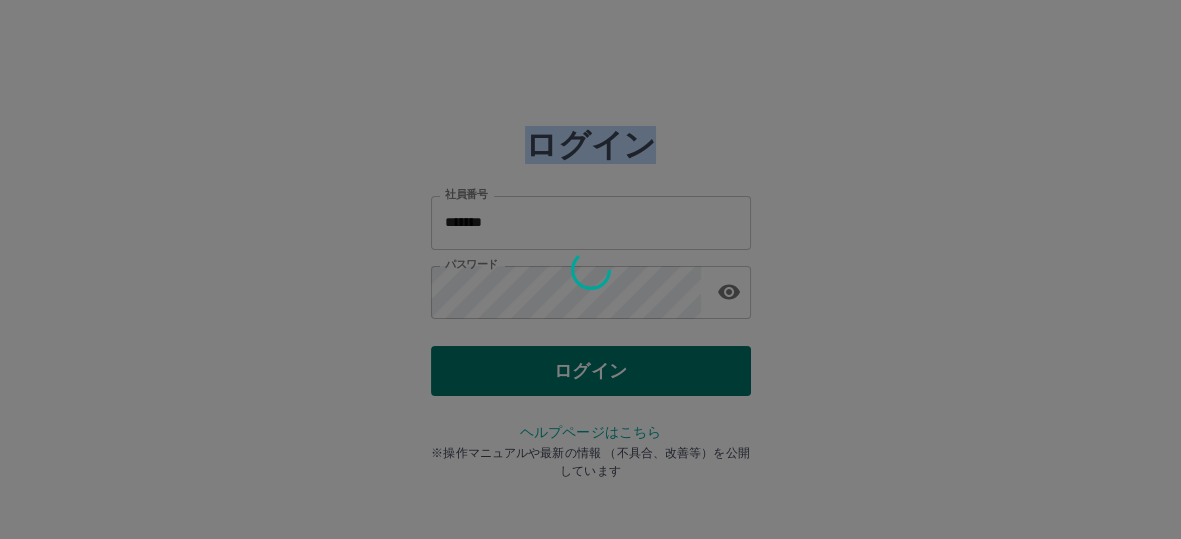 click at bounding box center [590, 269] 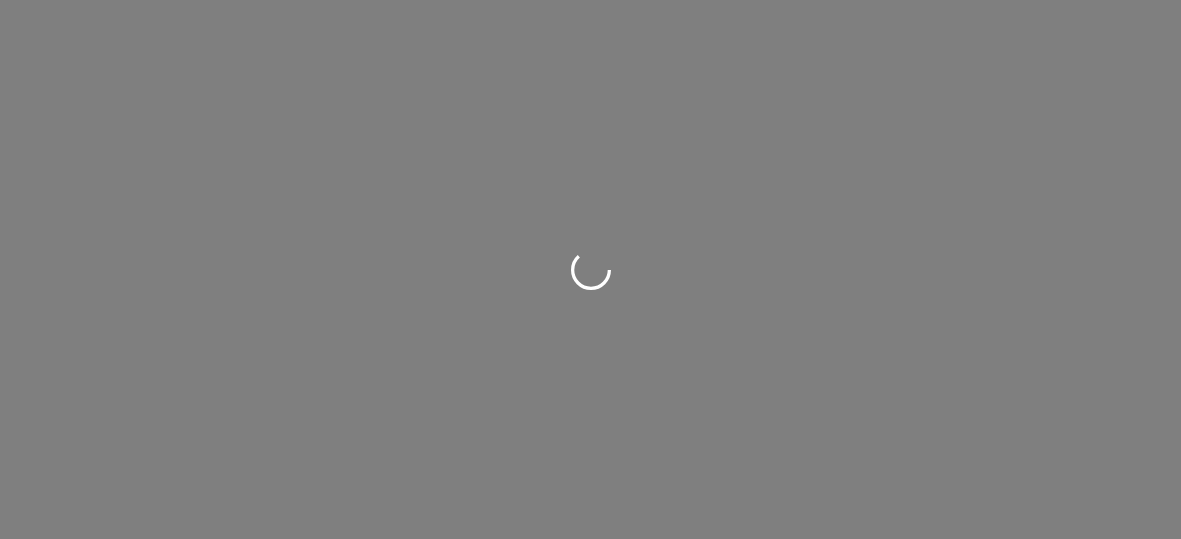 scroll, scrollTop: 0, scrollLeft: 0, axis: both 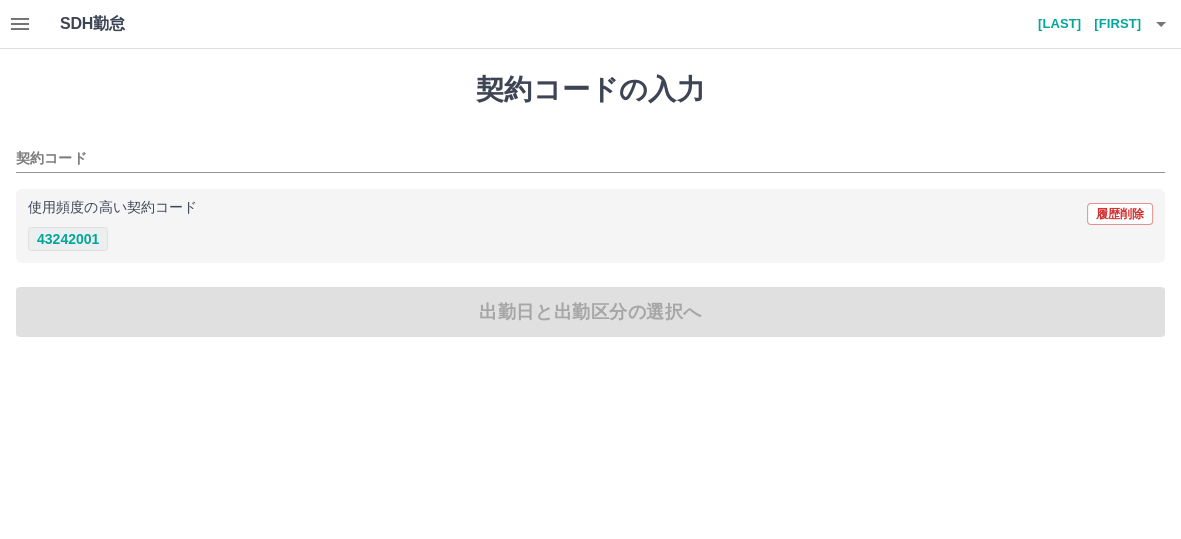 click on "43242001" at bounding box center (68, 239) 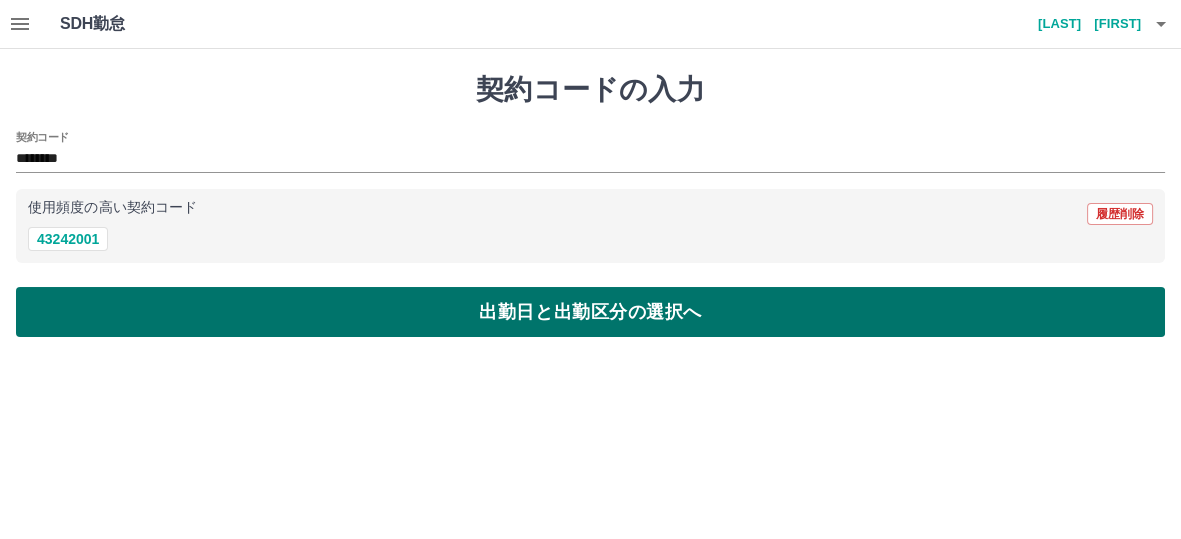 click on "出勤日と出勤区分の選択へ" at bounding box center [590, 312] 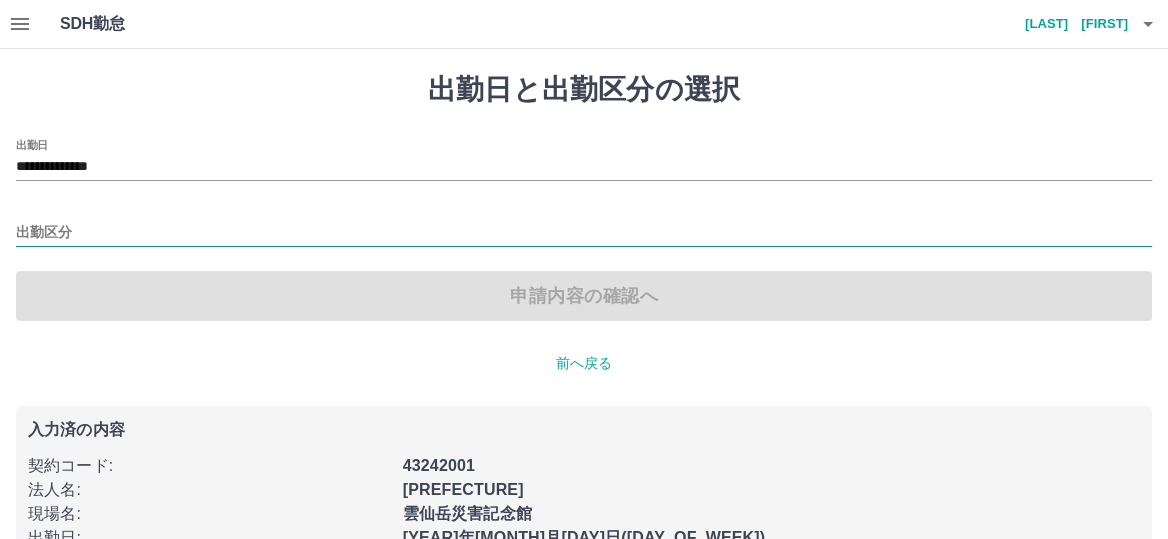 click on "出勤区分" at bounding box center [584, 233] 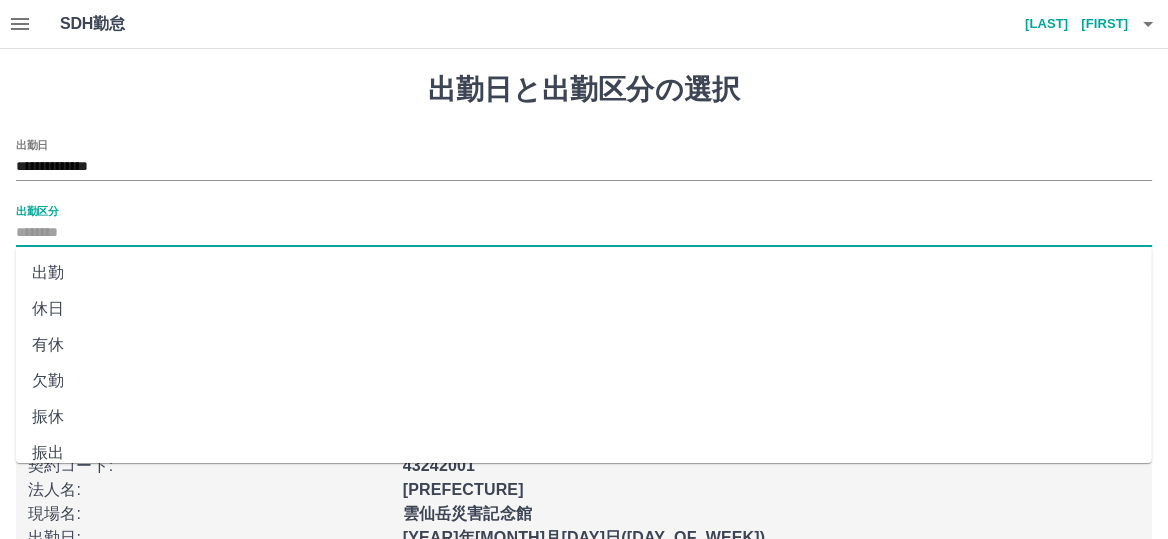 click on "欠勤" at bounding box center (584, 381) 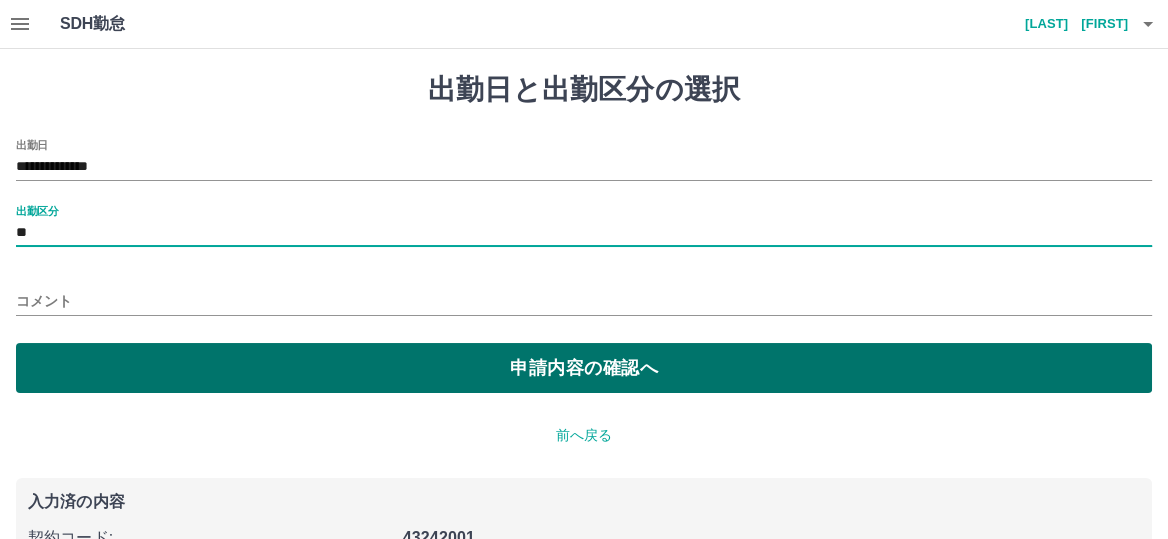 click on "申請内容の確認へ" at bounding box center [584, 368] 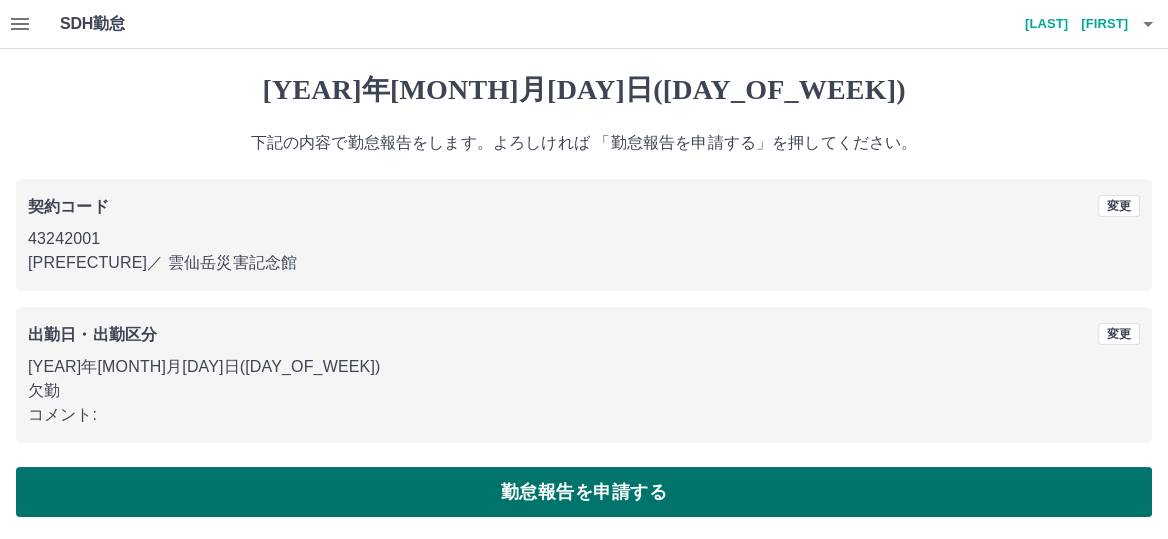 click on "勤怠報告を申請する" at bounding box center (584, 492) 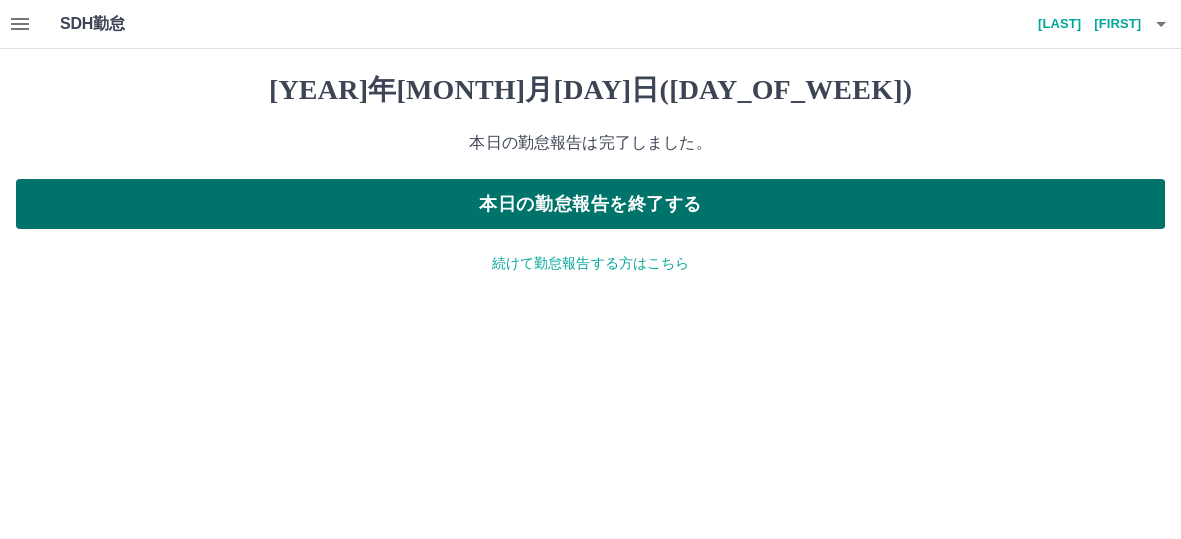 click on "本日の勤怠報告を終了する" at bounding box center [590, 204] 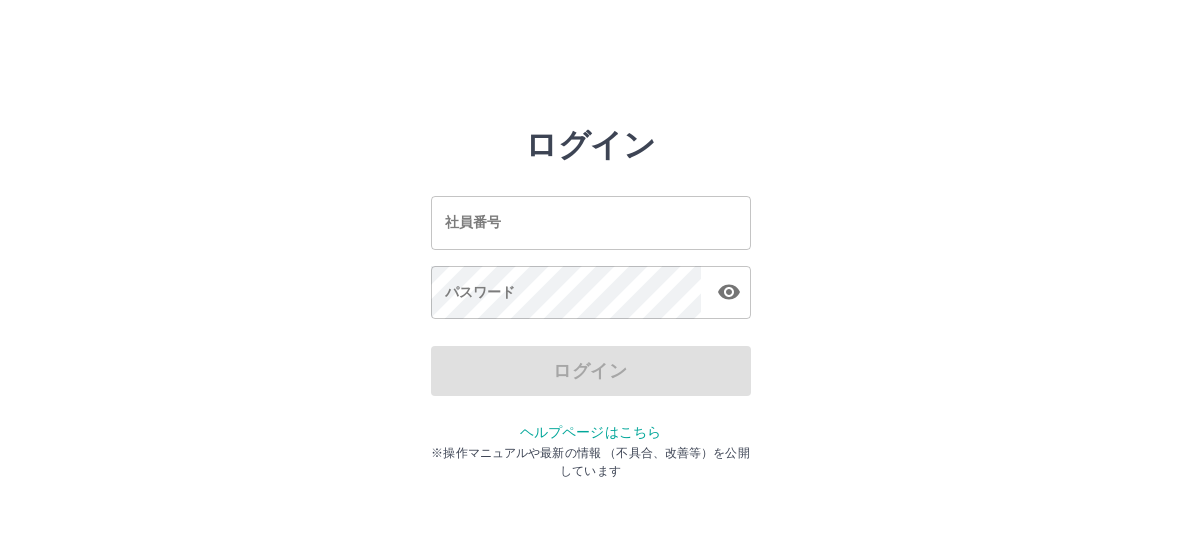 scroll, scrollTop: 0, scrollLeft: 0, axis: both 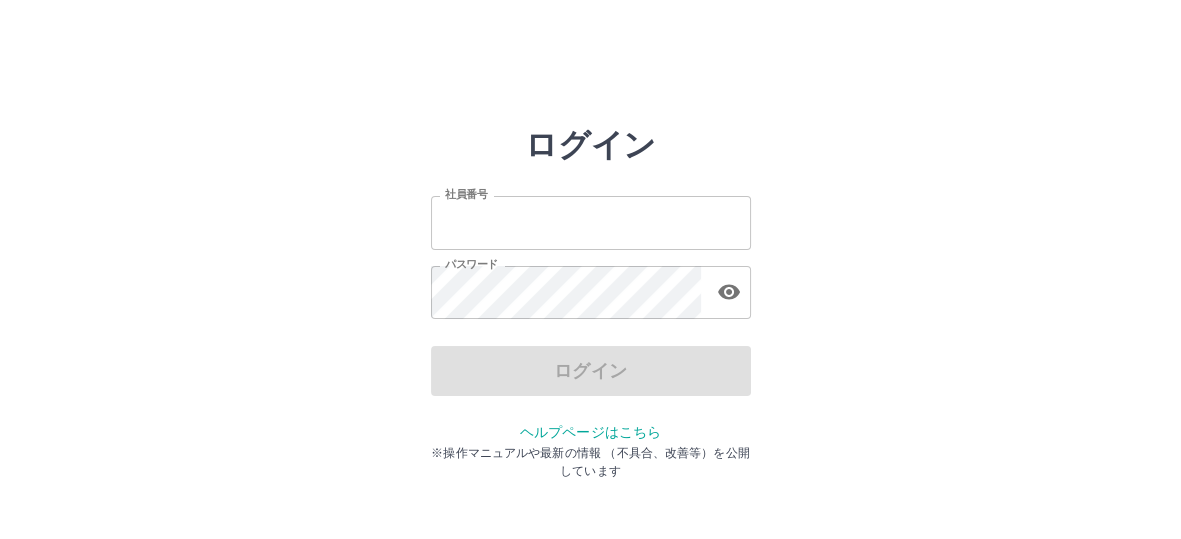 type on "*******" 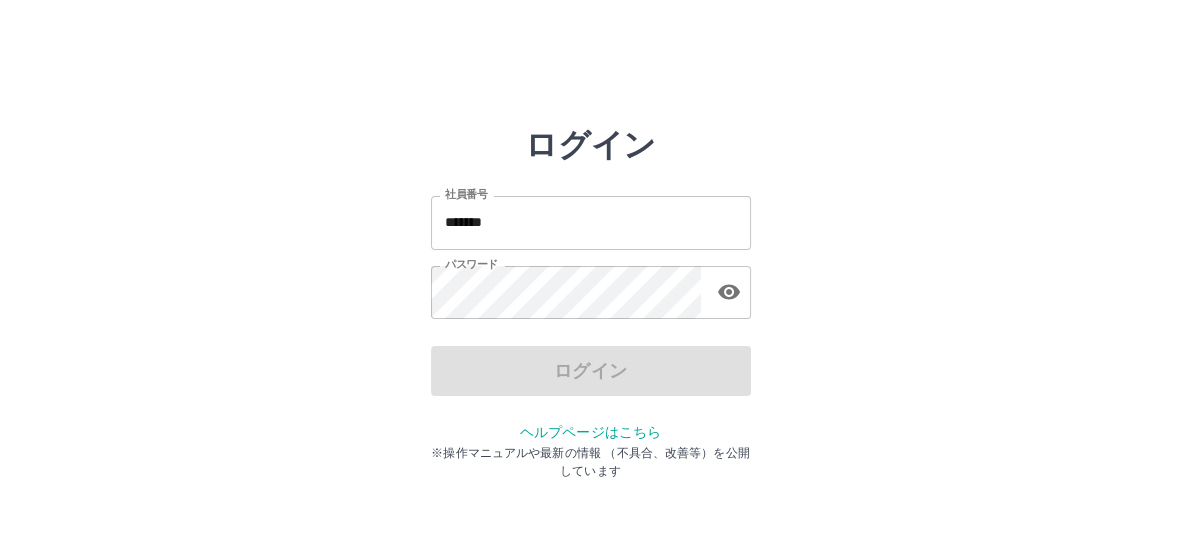 click on "ログイン" at bounding box center [591, 371] 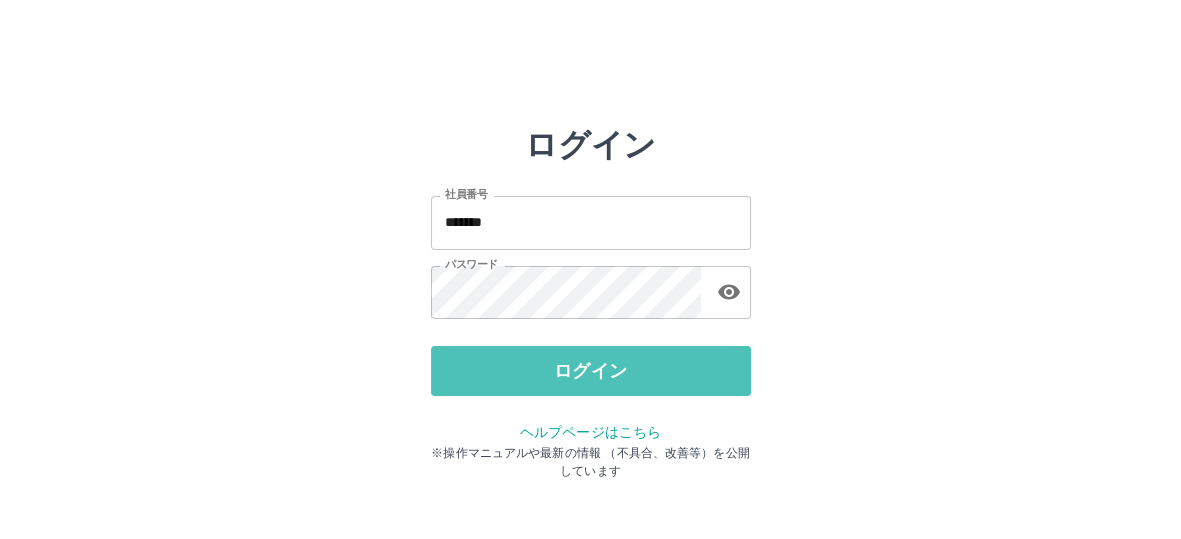 click on "ログイン" at bounding box center (591, 371) 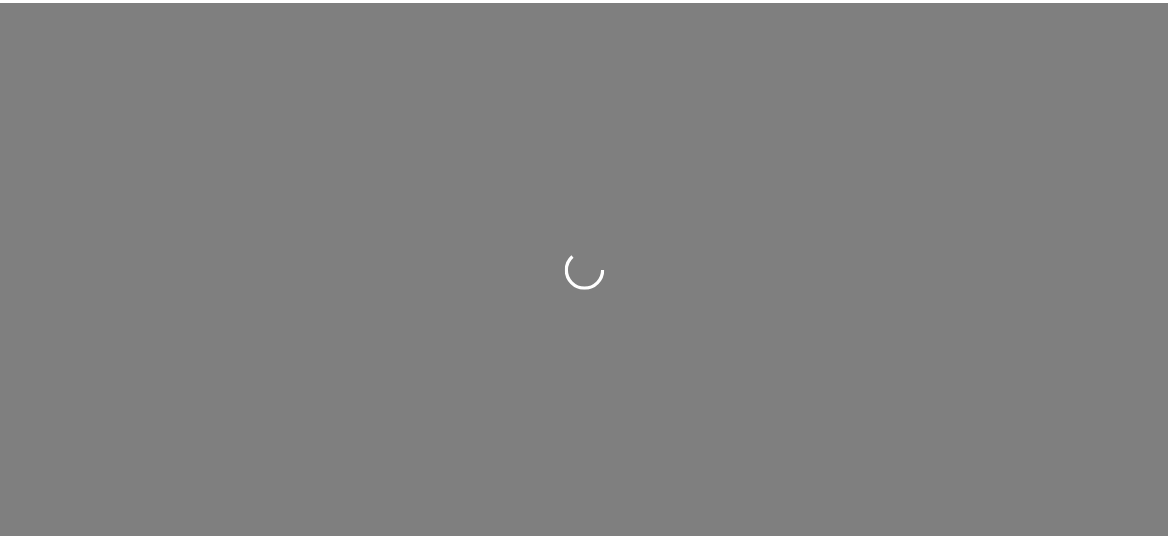 scroll, scrollTop: 0, scrollLeft: 0, axis: both 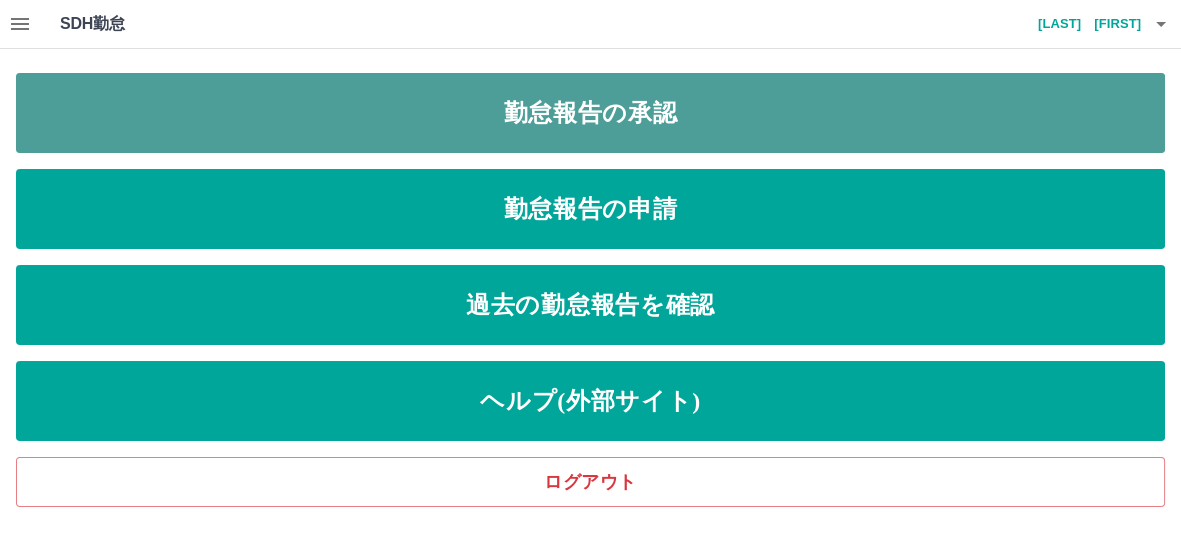click on "勤怠報告の承認" at bounding box center (590, 113) 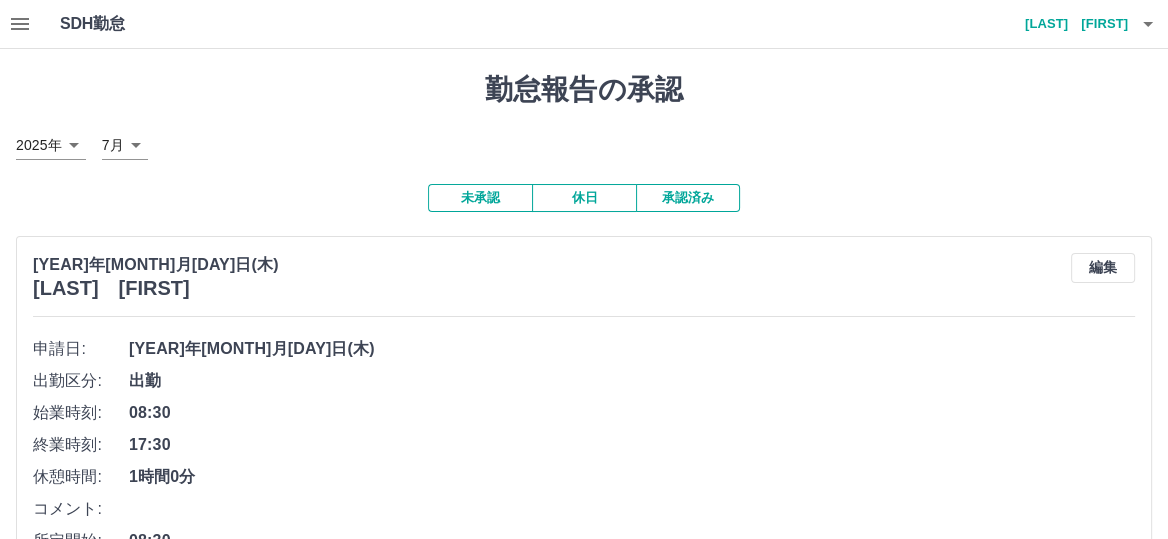 click at bounding box center [20, 24] 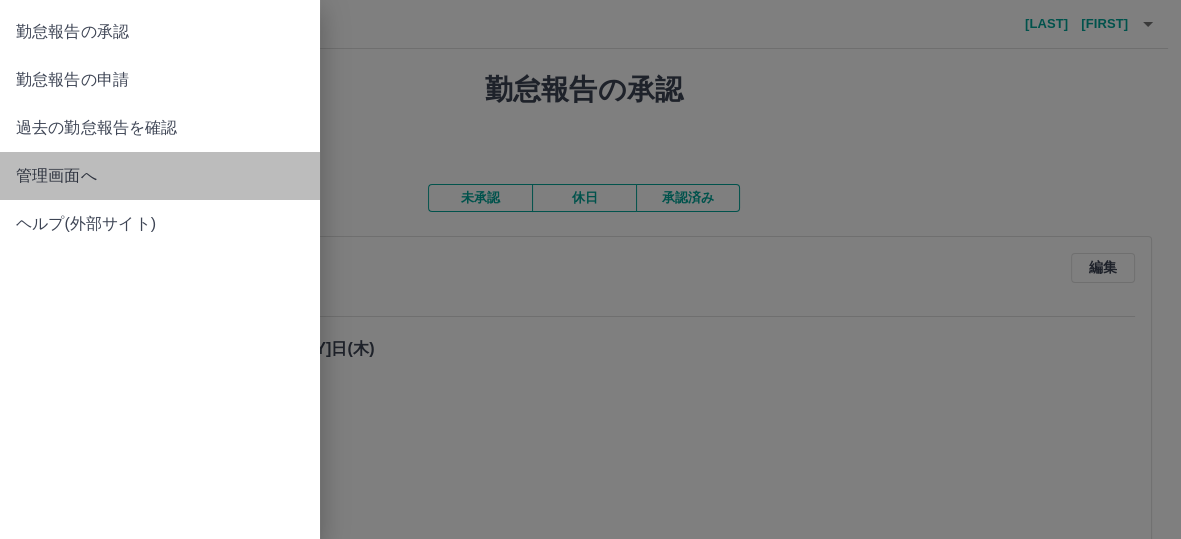 click on "管理画面へ" at bounding box center [160, 176] 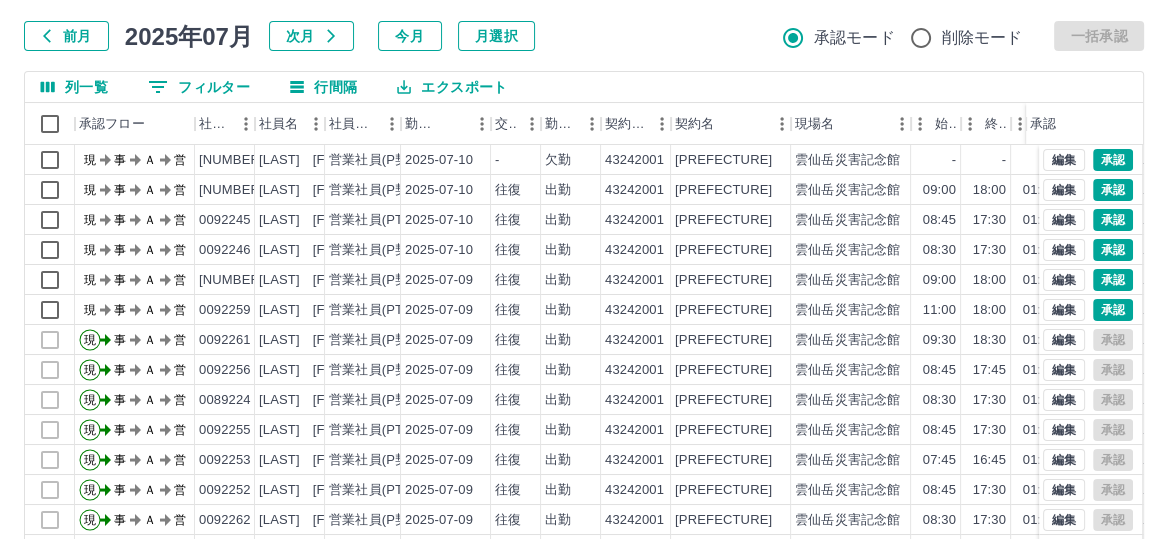 scroll, scrollTop: 173, scrollLeft: 0, axis: vertical 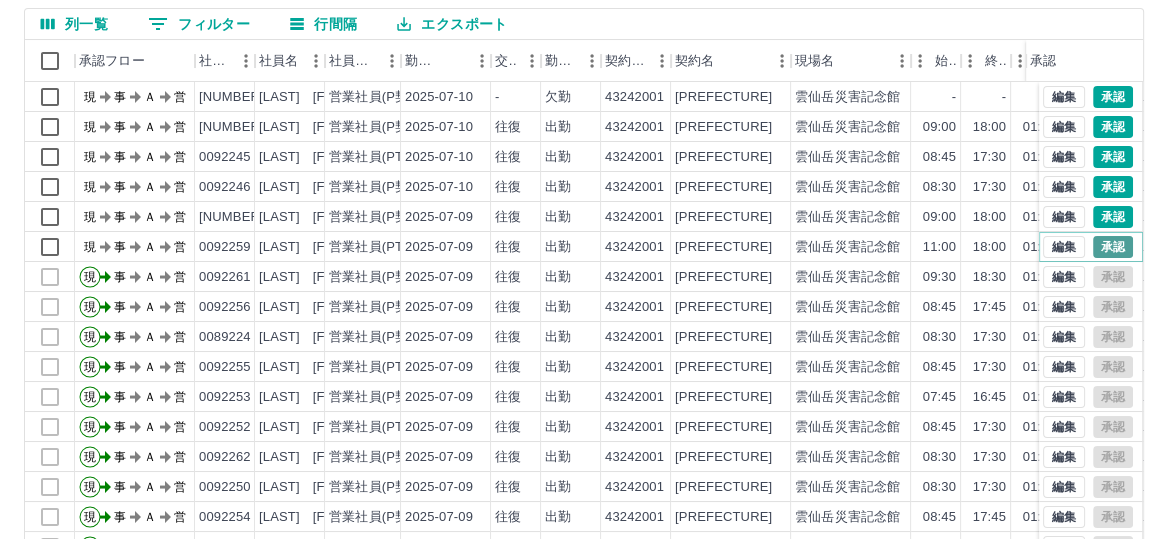 click on "承認" at bounding box center (1113, 247) 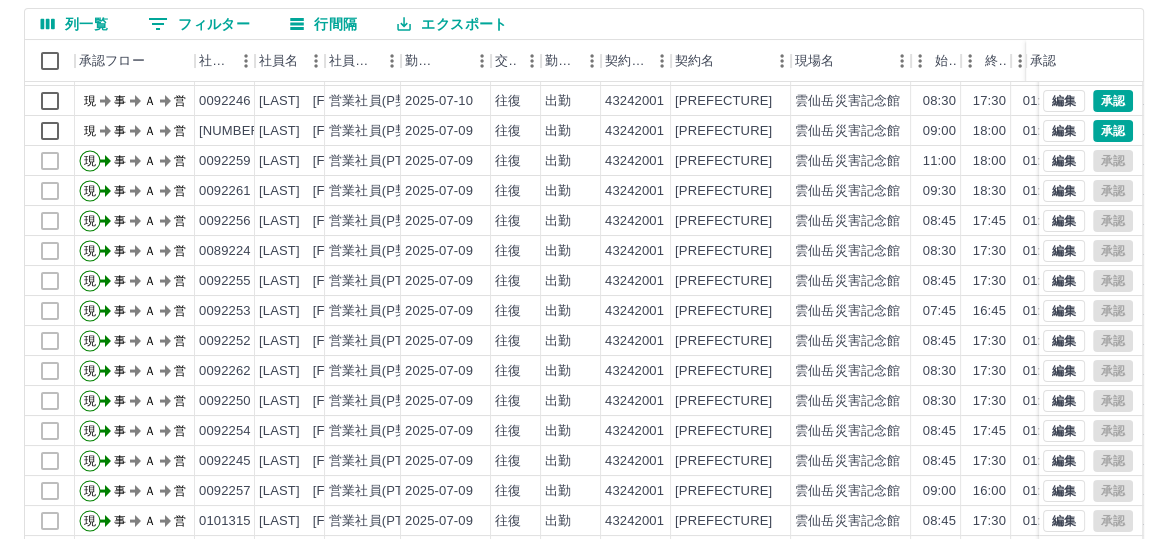 scroll, scrollTop: 99, scrollLeft: 0, axis: vertical 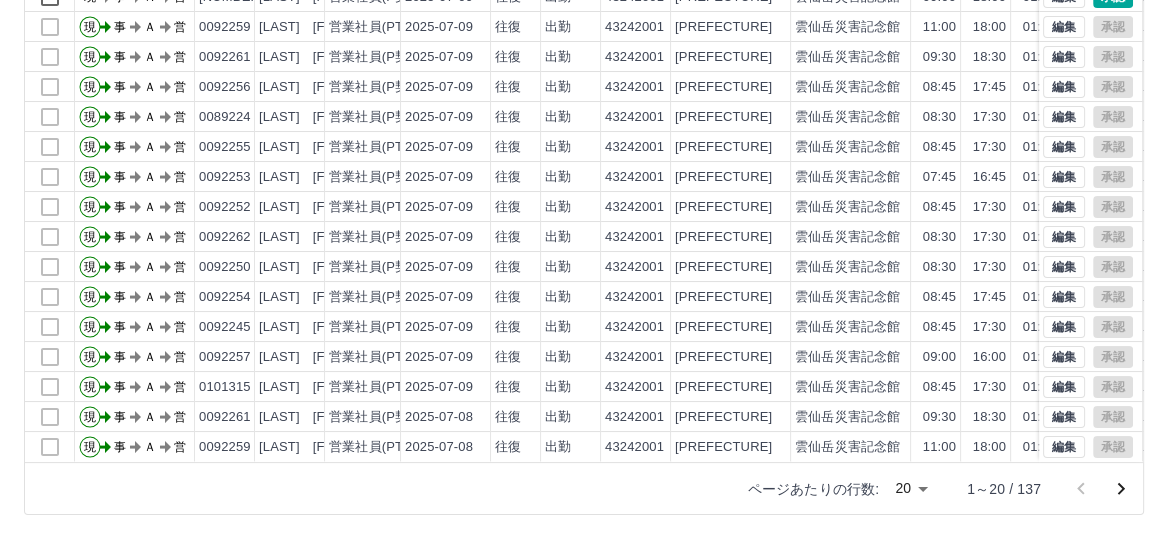 click at bounding box center [1121, 489] 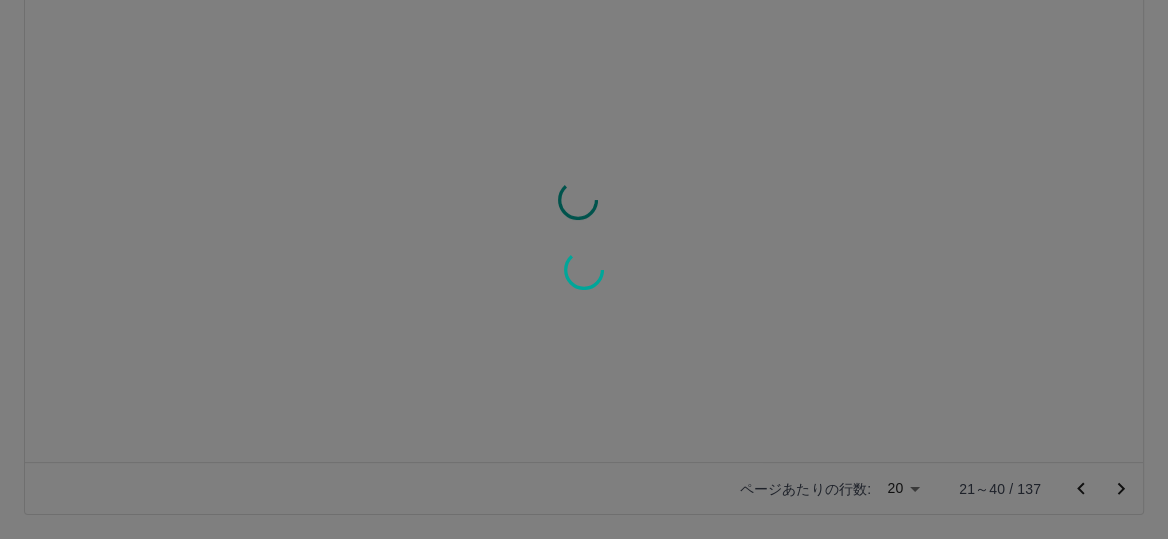 scroll, scrollTop: 0, scrollLeft: 0, axis: both 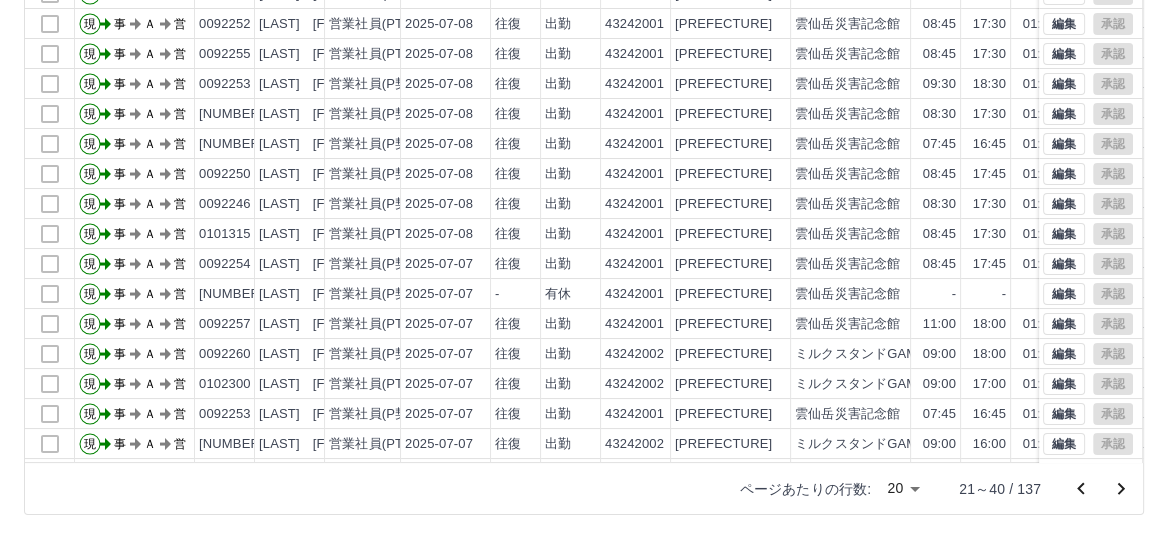 click at bounding box center (1081, 489) 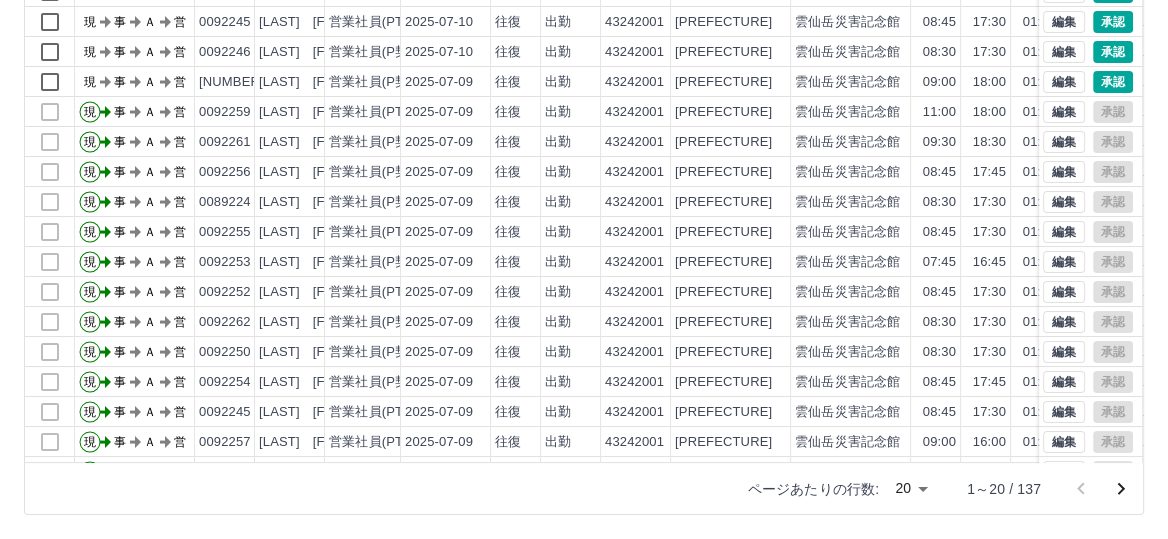 scroll, scrollTop: 0, scrollLeft: 0, axis: both 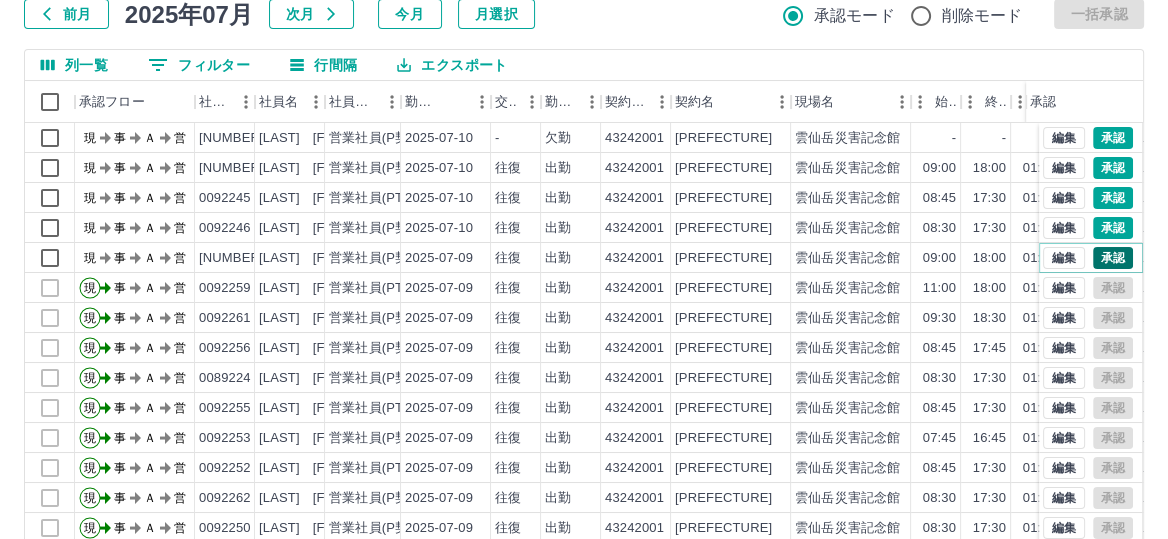 click on "承認" at bounding box center [1113, 258] 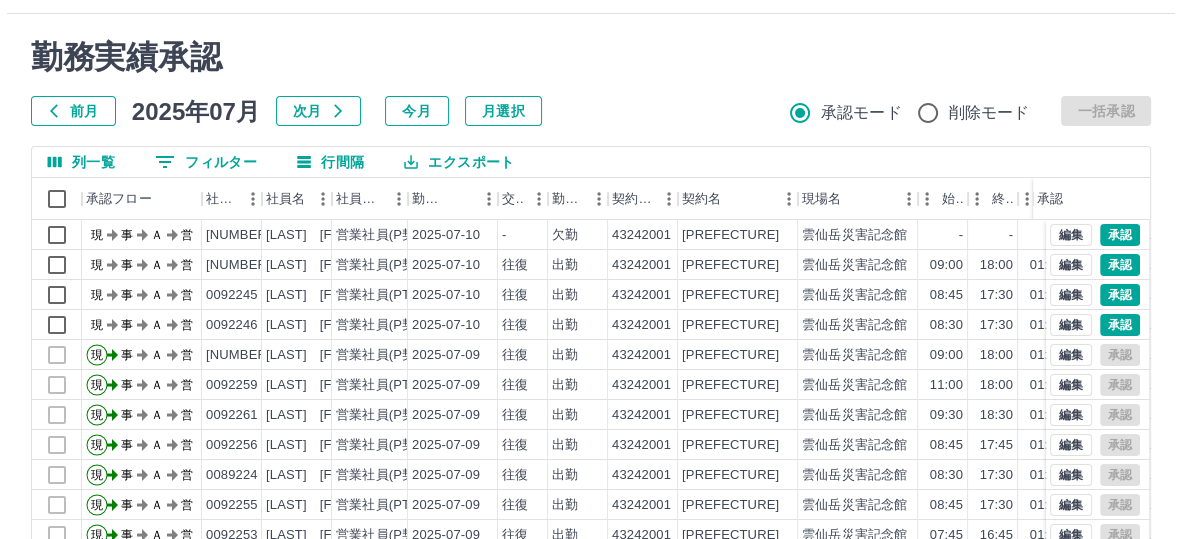 scroll, scrollTop: 0, scrollLeft: 0, axis: both 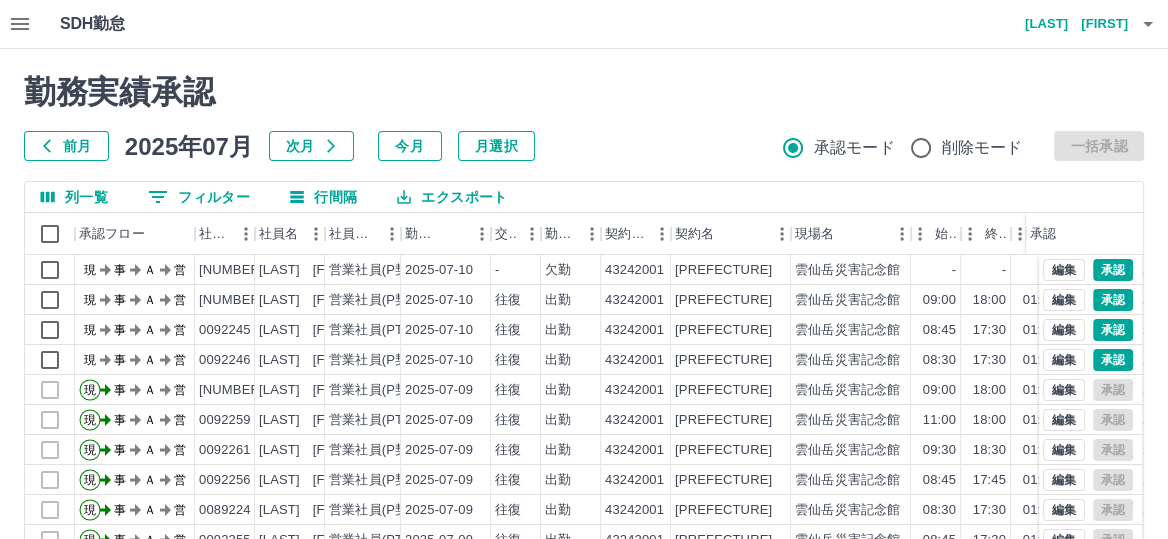 click on "吉元　明文" at bounding box center [1068, 24] 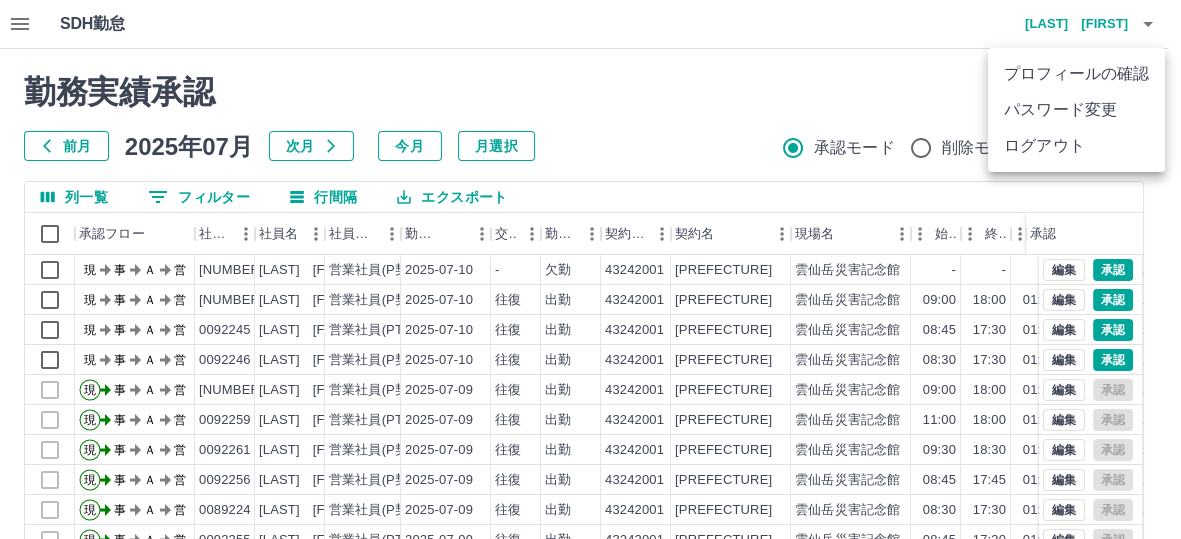 click on "ログアウト" at bounding box center (1076, 146) 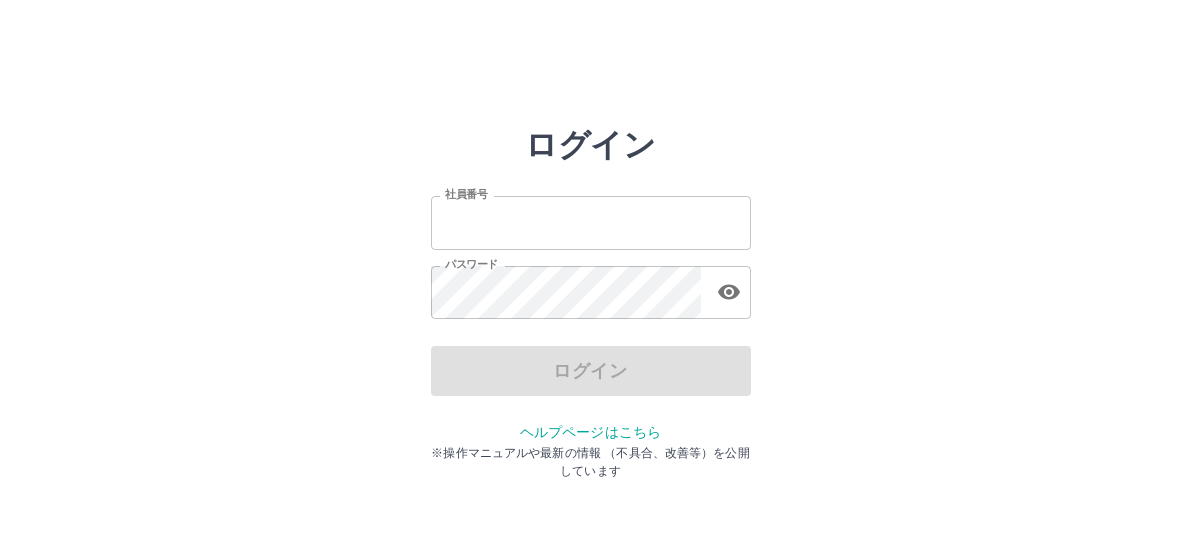 scroll, scrollTop: 0, scrollLeft: 0, axis: both 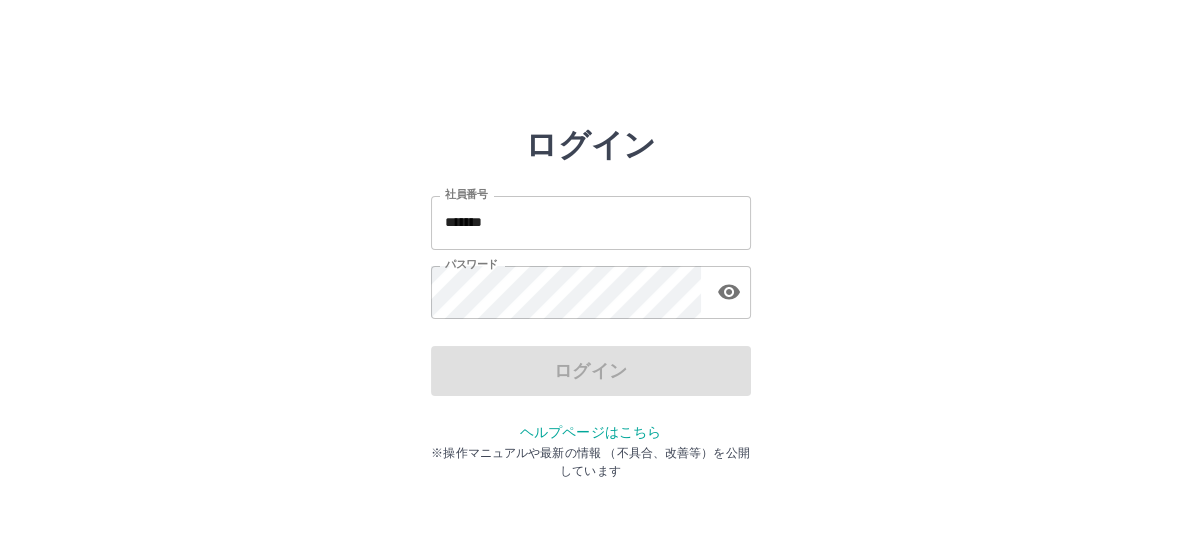 click on "*******" at bounding box center (591, 222) 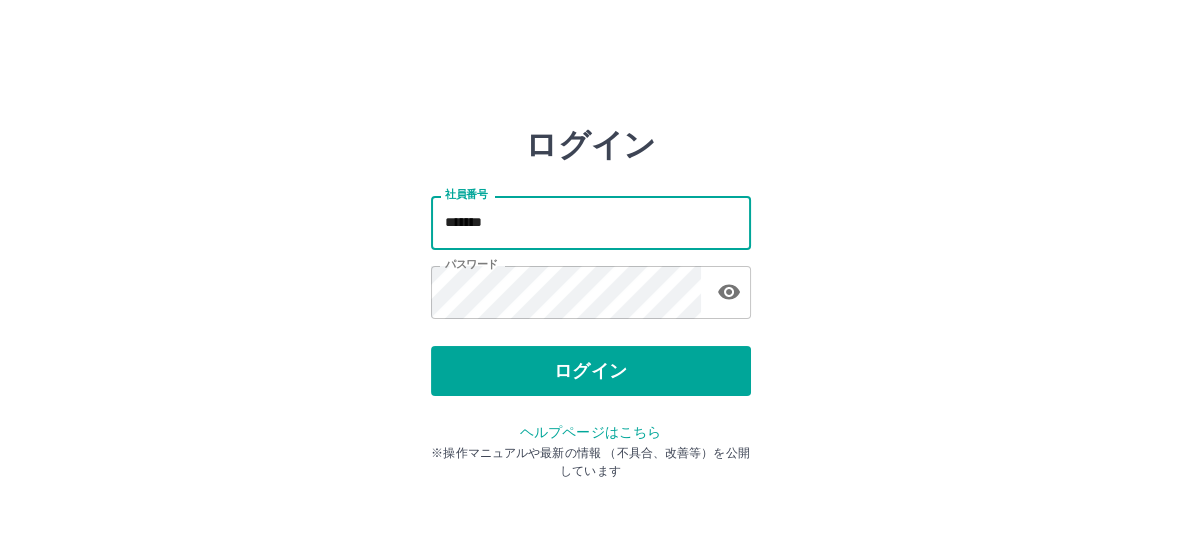 type on "*******" 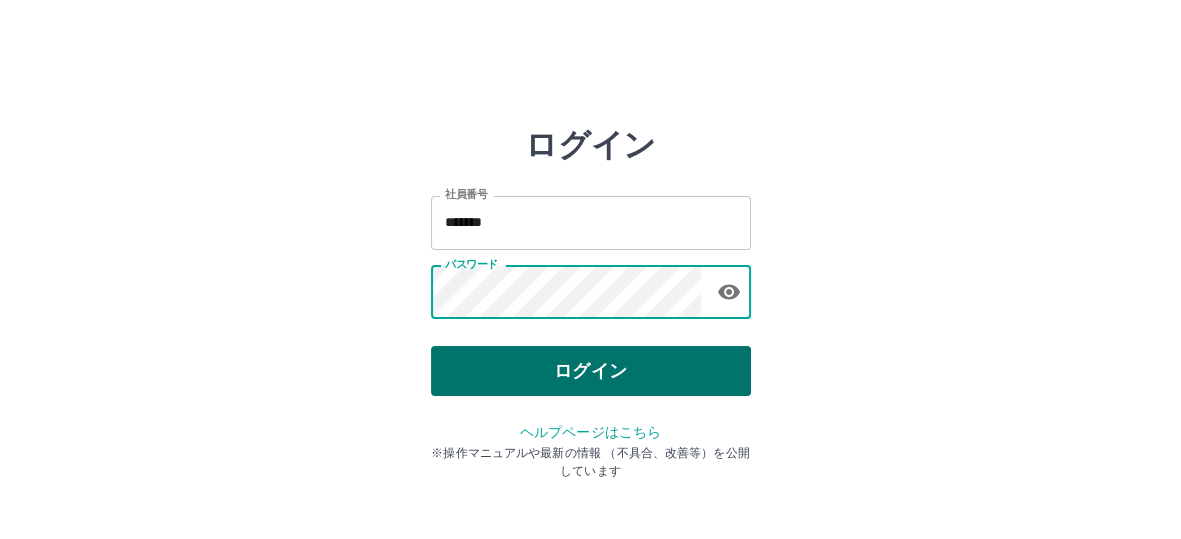 click on "ログイン" at bounding box center [591, 371] 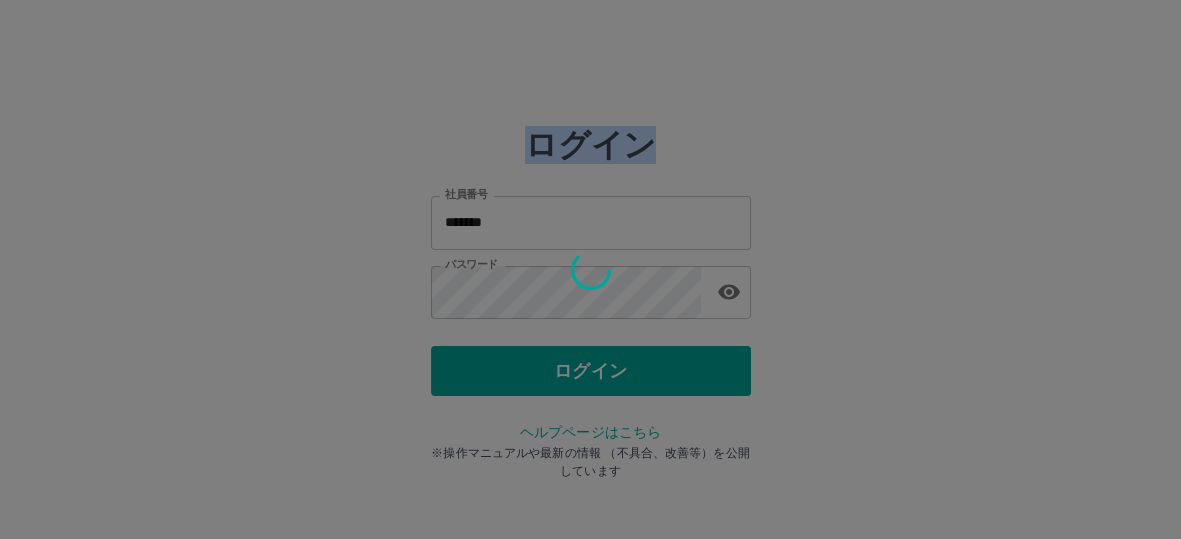 click at bounding box center [590, 269] 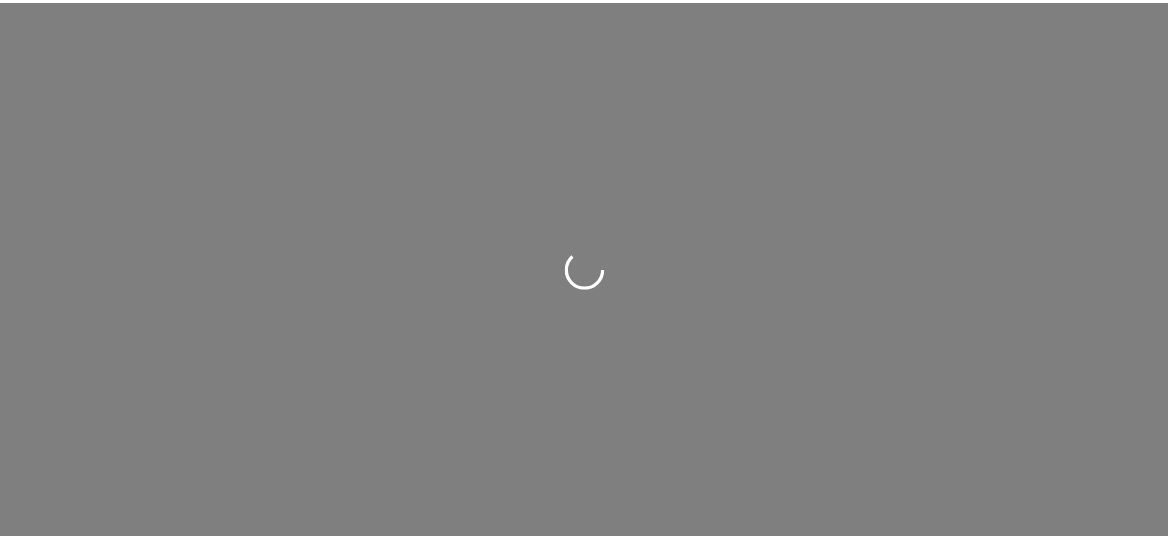 scroll, scrollTop: 0, scrollLeft: 0, axis: both 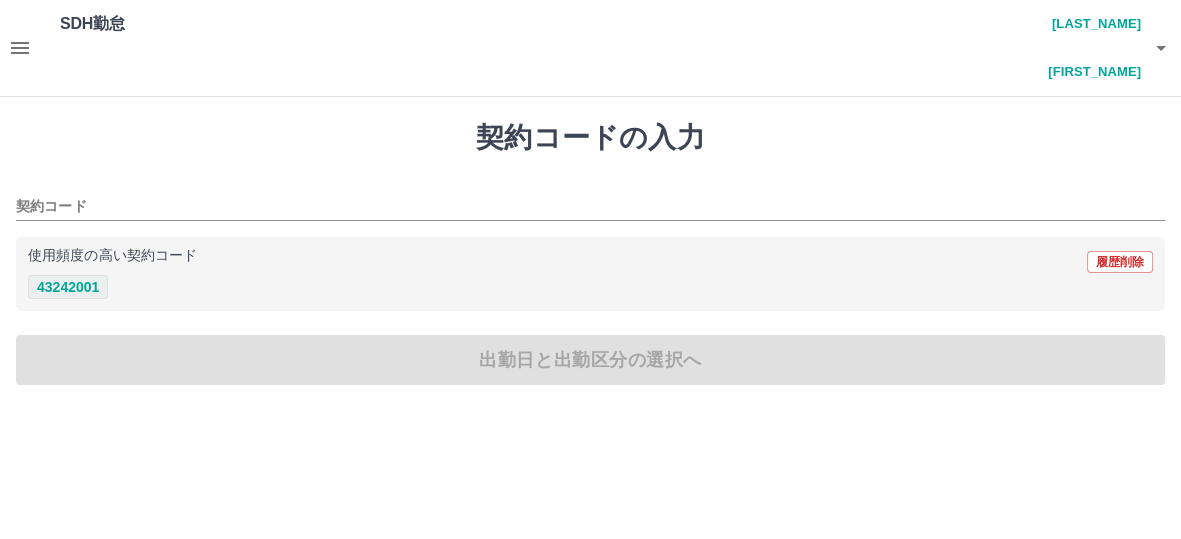 click on "43242001" at bounding box center (68, 287) 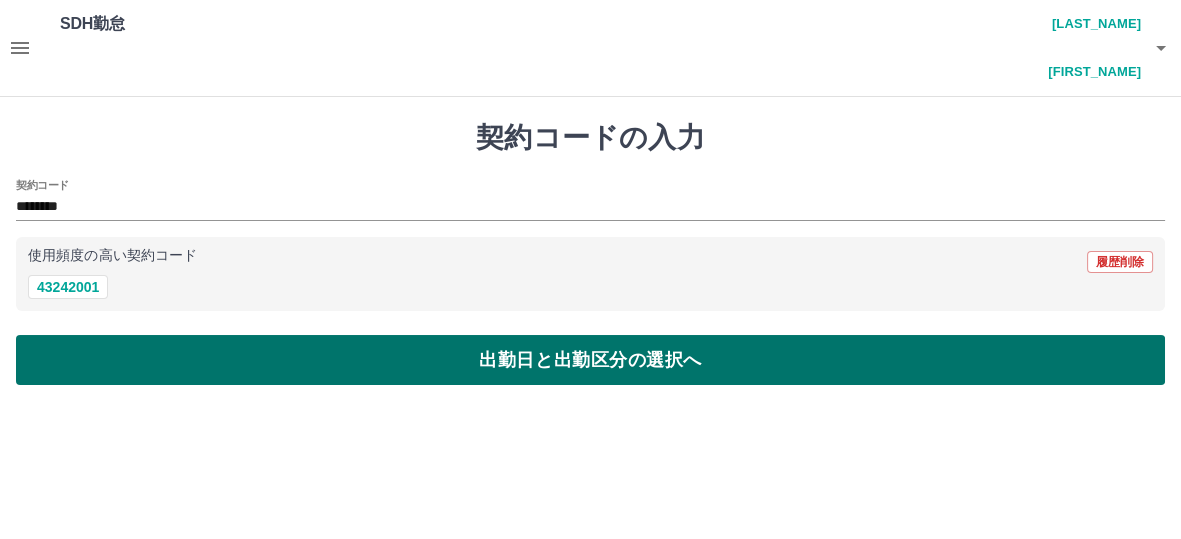 click on "出勤日と出勤区分の選択へ" at bounding box center [590, 360] 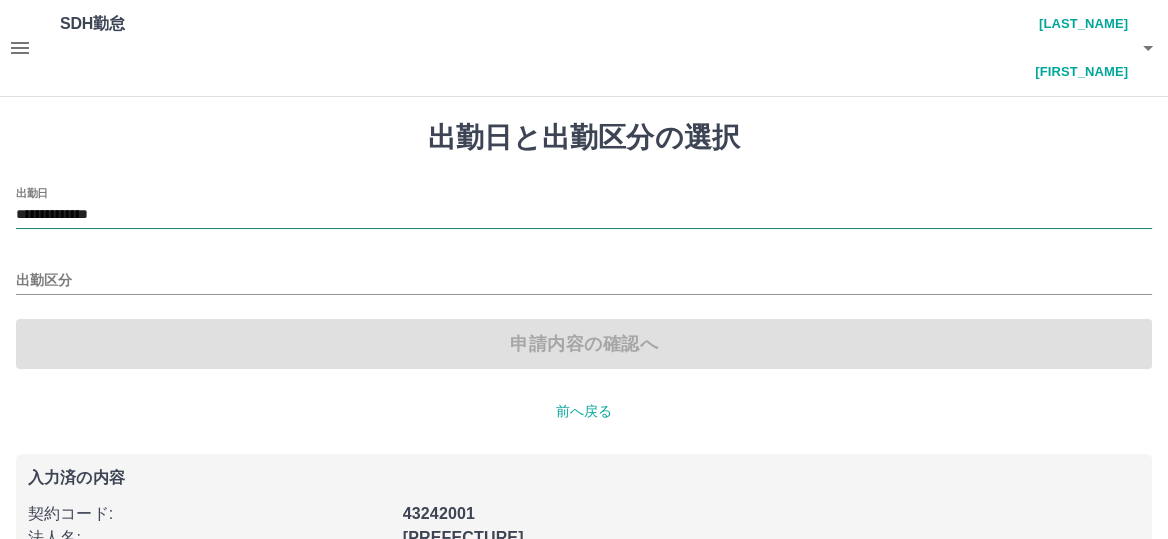 click on "**********" at bounding box center (584, 215) 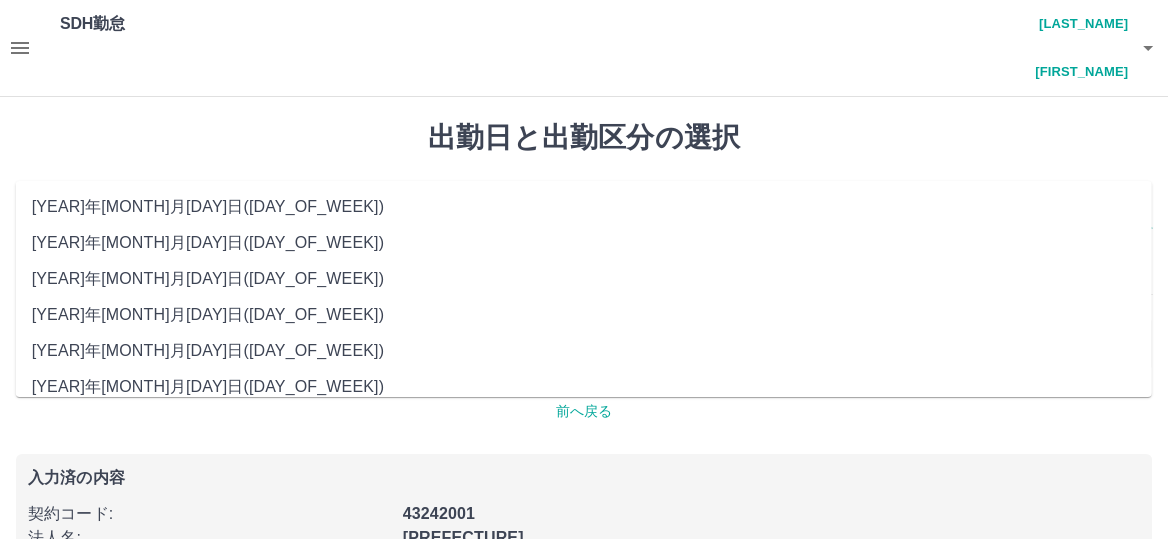 drag, startPoint x: 122, startPoint y: 165, endPoint x: 103, endPoint y: 311, distance: 147.23111 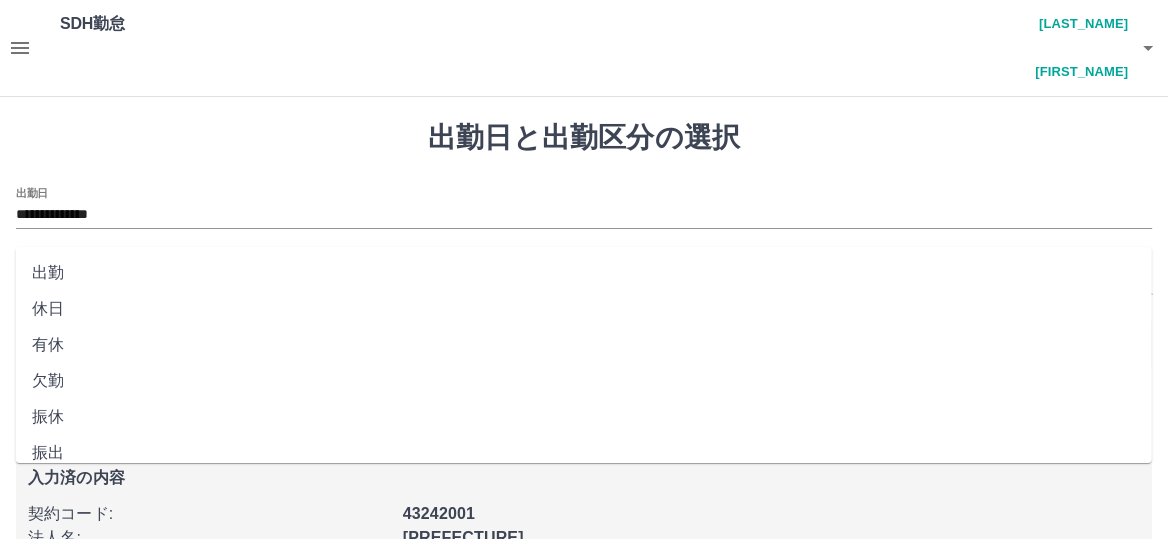 click on "出勤区分" at bounding box center (584, 281) 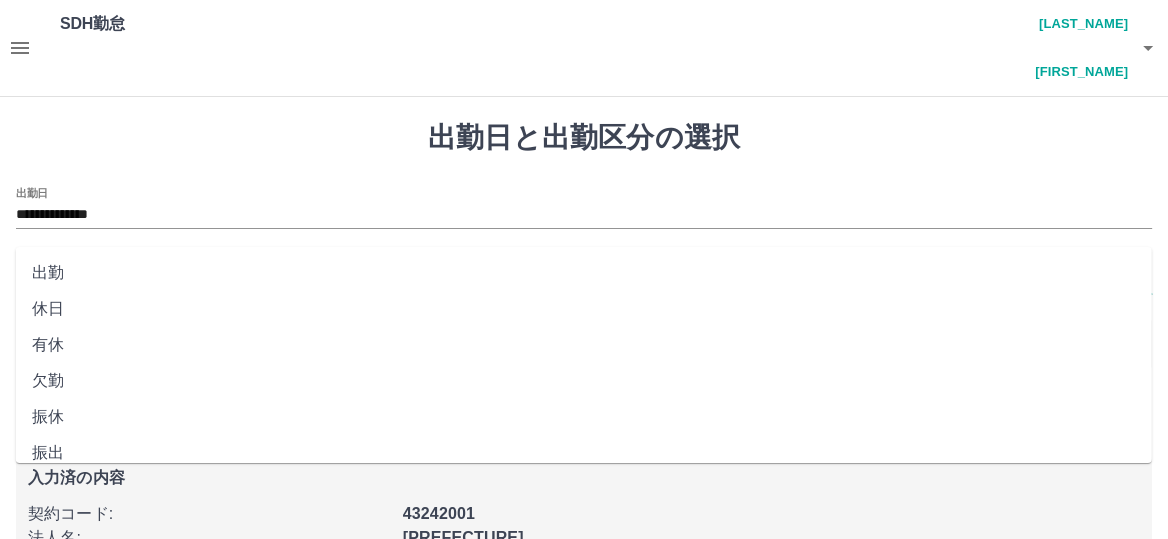 click on "出勤" at bounding box center (584, 273) 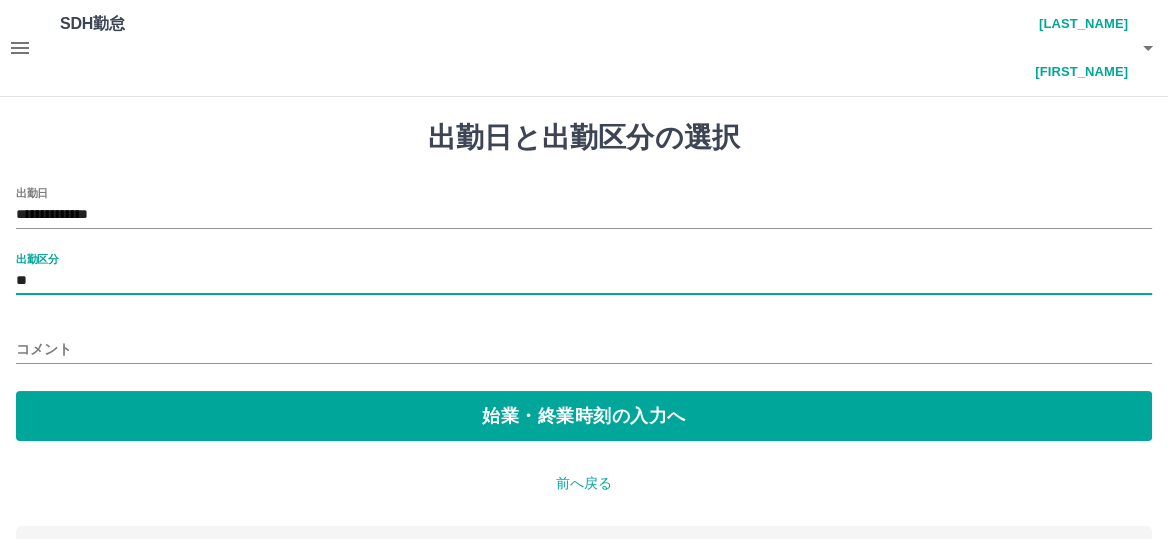 click on "コメント" at bounding box center [584, 349] 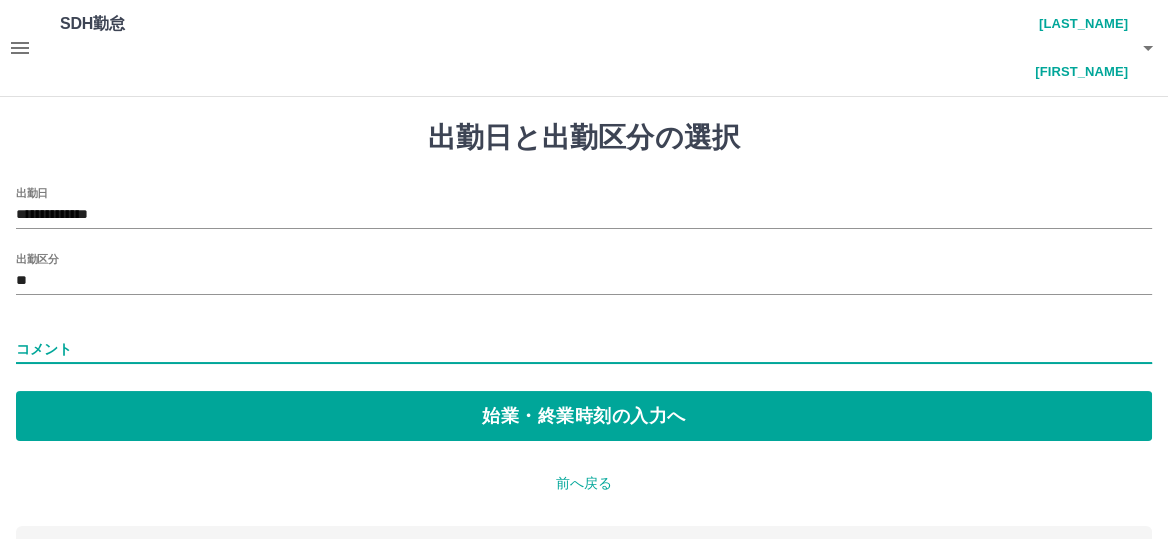 click on "コメント" at bounding box center (584, 349) 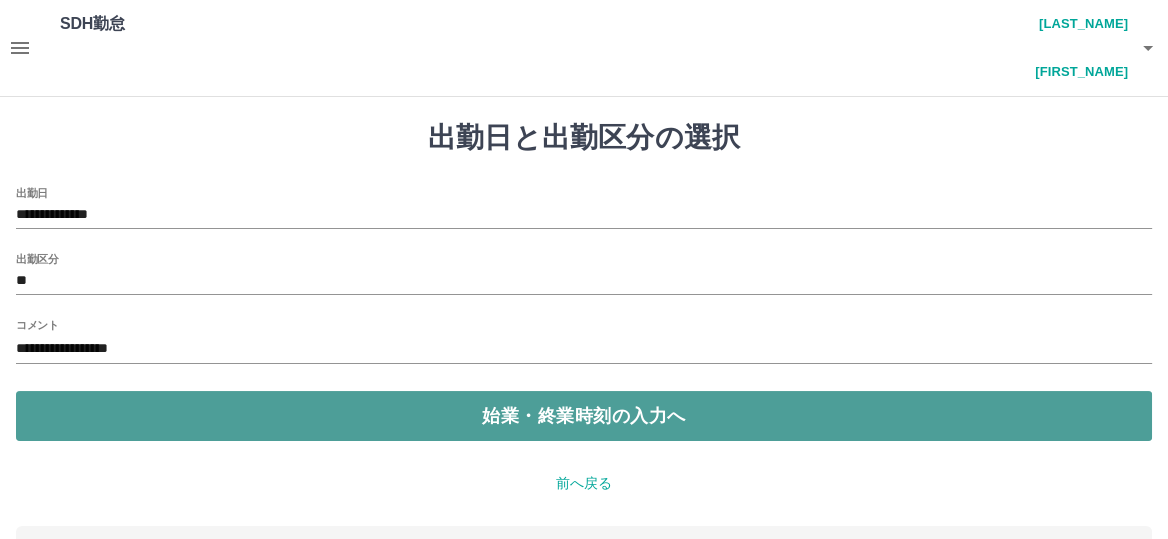 click on "始業・終業時刻の入力へ" at bounding box center [584, 416] 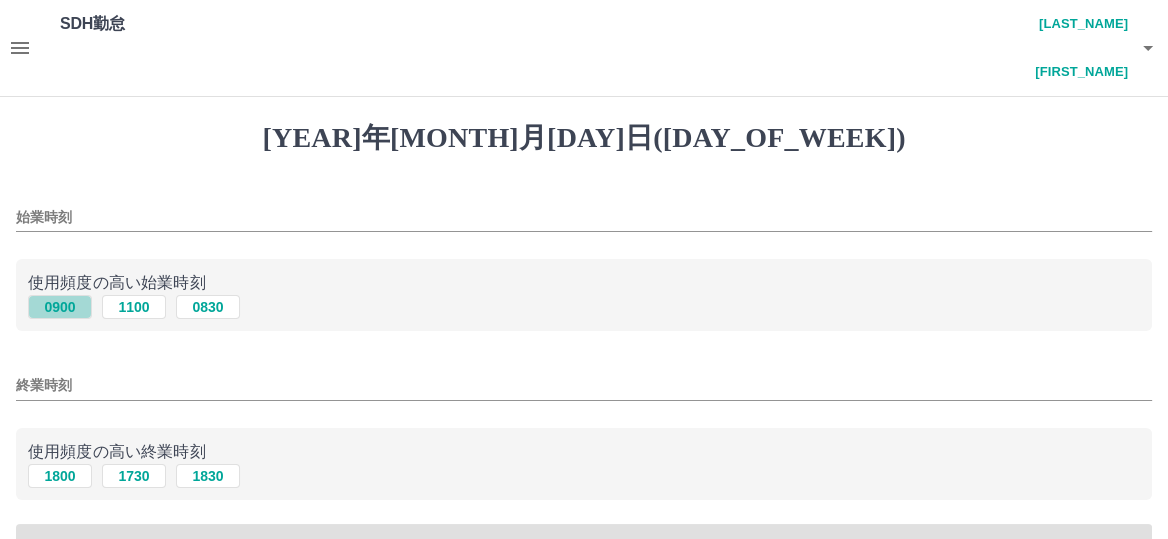 click on "0900" at bounding box center (60, 307) 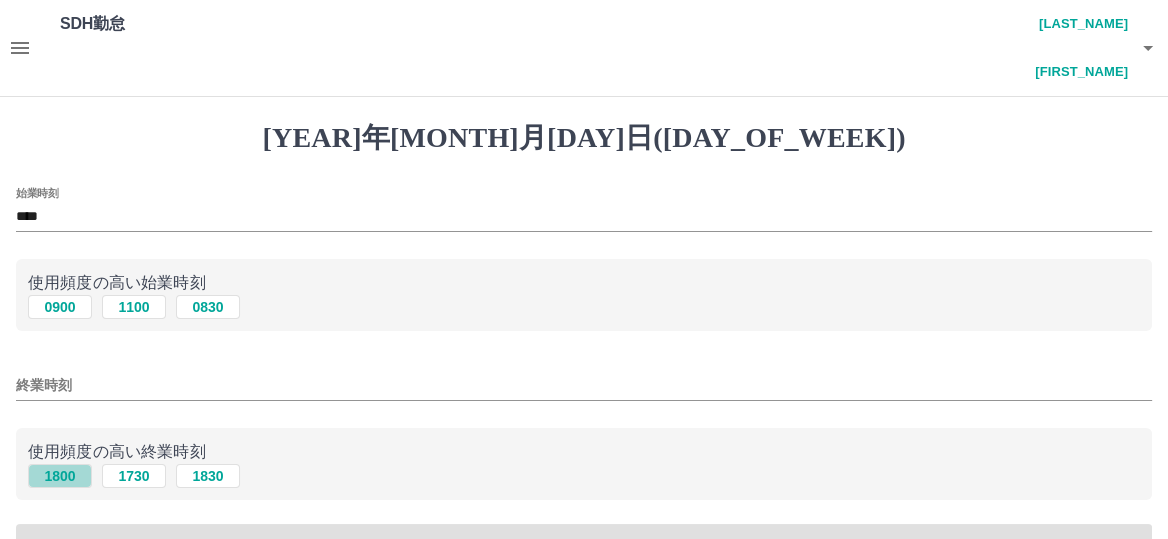 click on "1800" at bounding box center (60, 307) 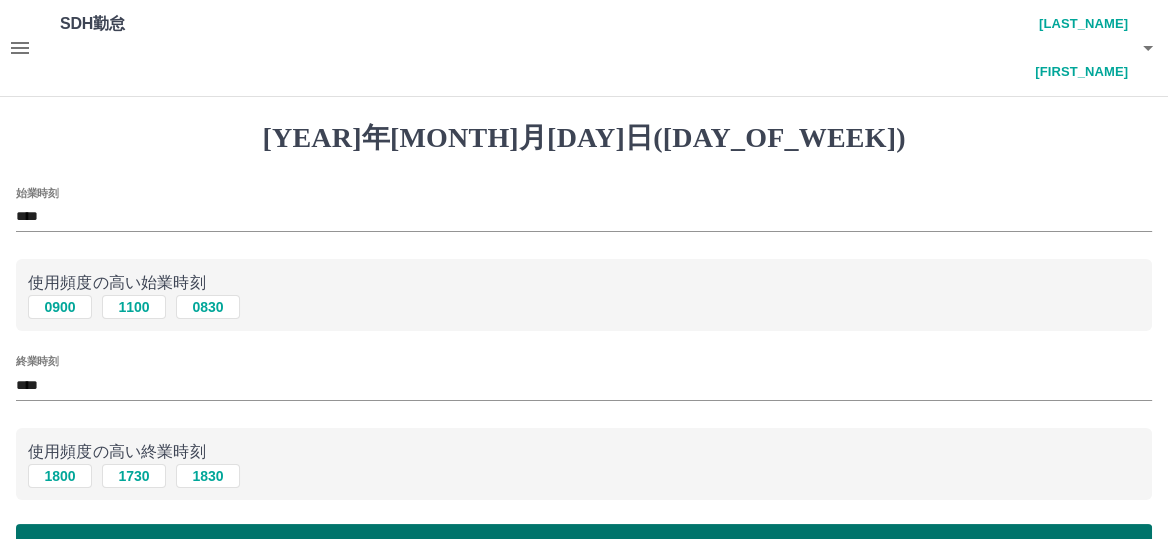 click on "休憩時間の入力" at bounding box center [584, 549] 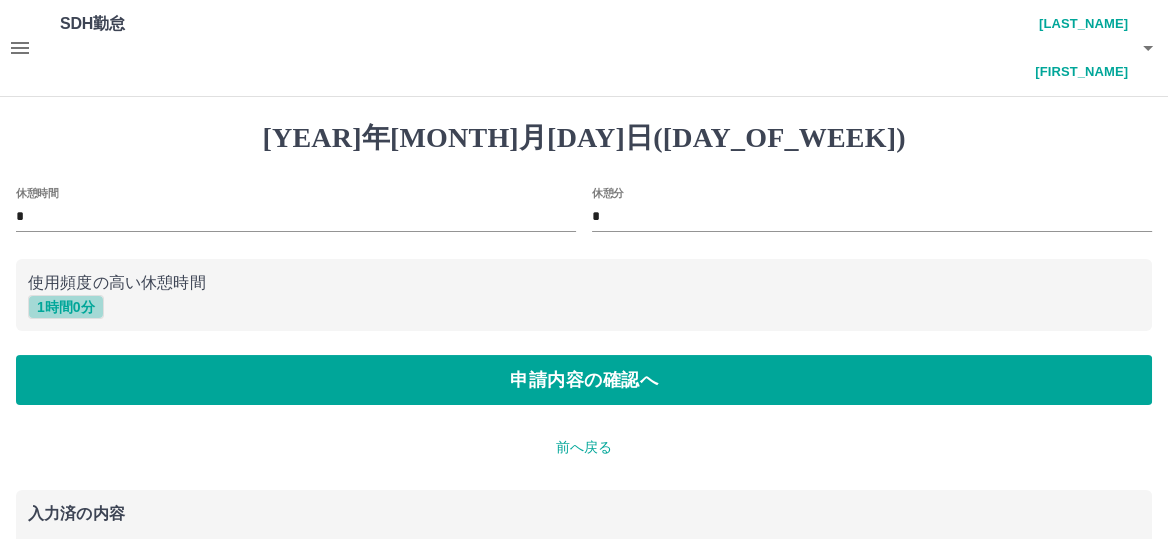 click on "1 時間 0 分" at bounding box center (66, 307) 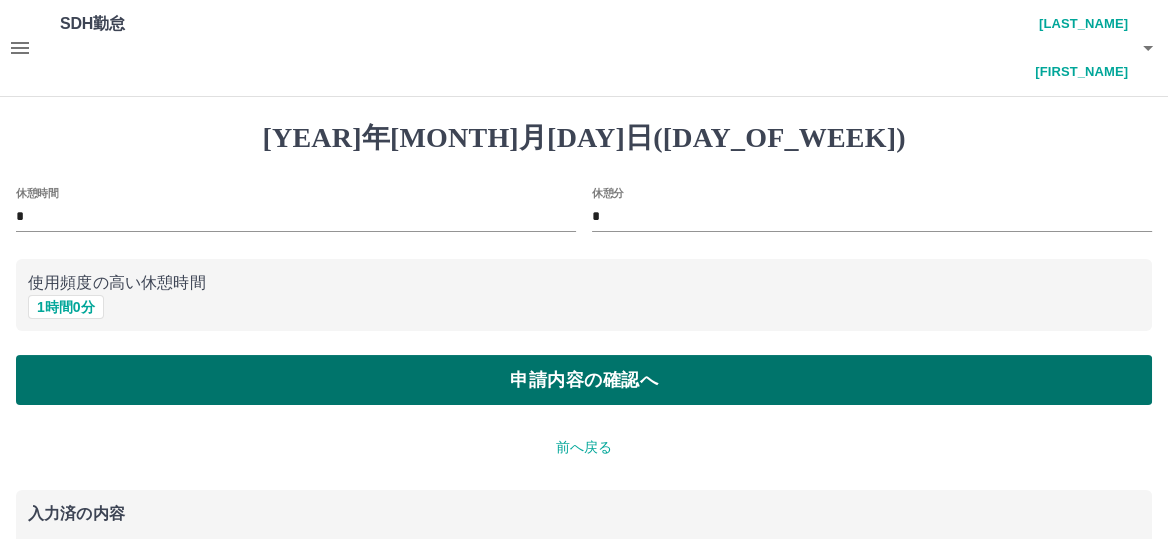 click on "申請内容の確認へ" at bounding box center [584, 380] 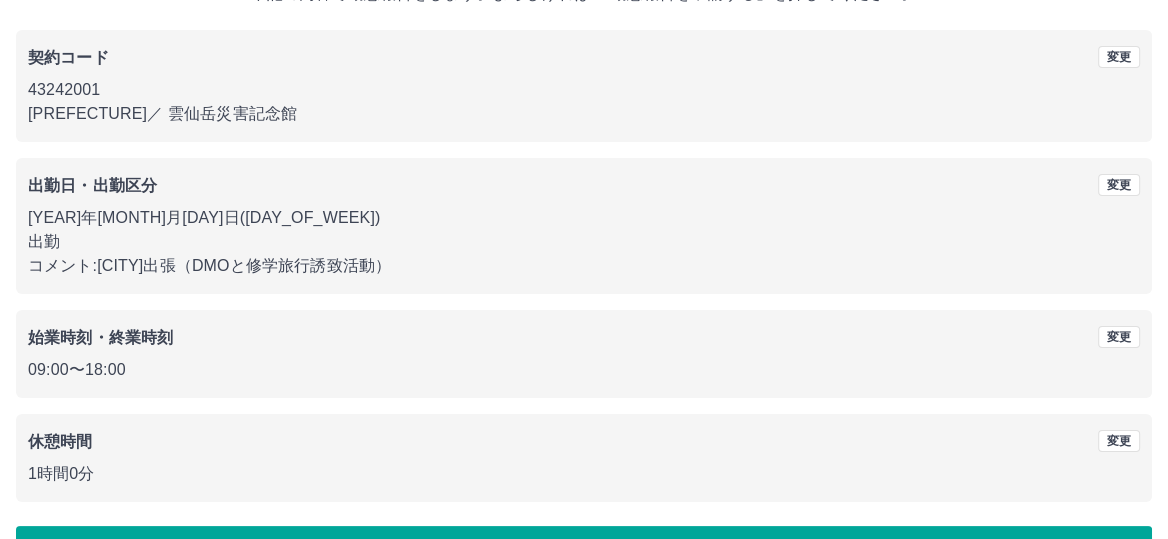 scroll, scrollTop: 209, scrollLeft: 0, axis: vertical 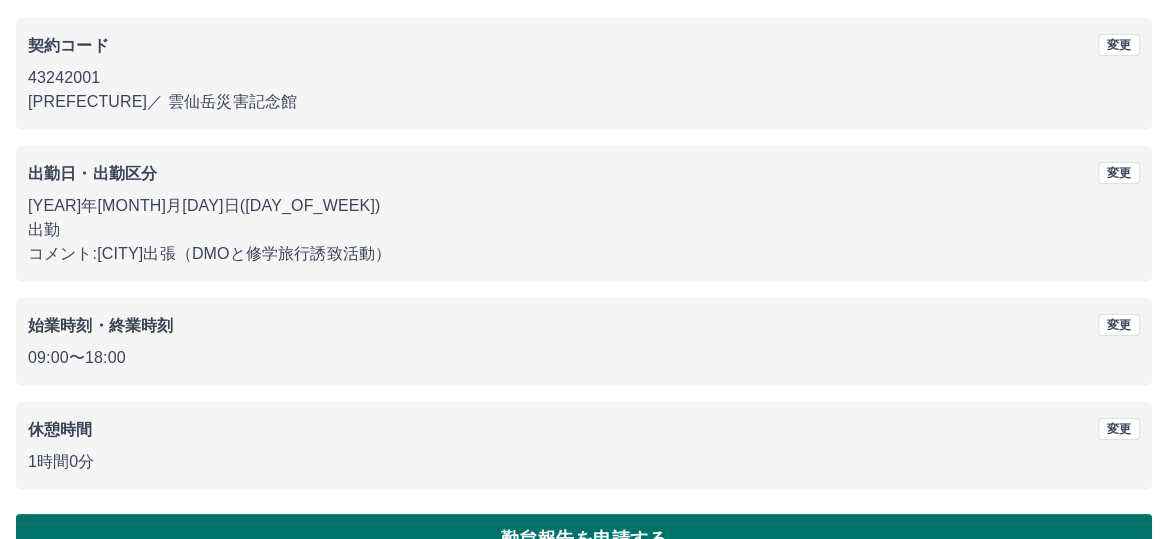 click on "勤怠報告を申請する" at bounding box center (584, 539) 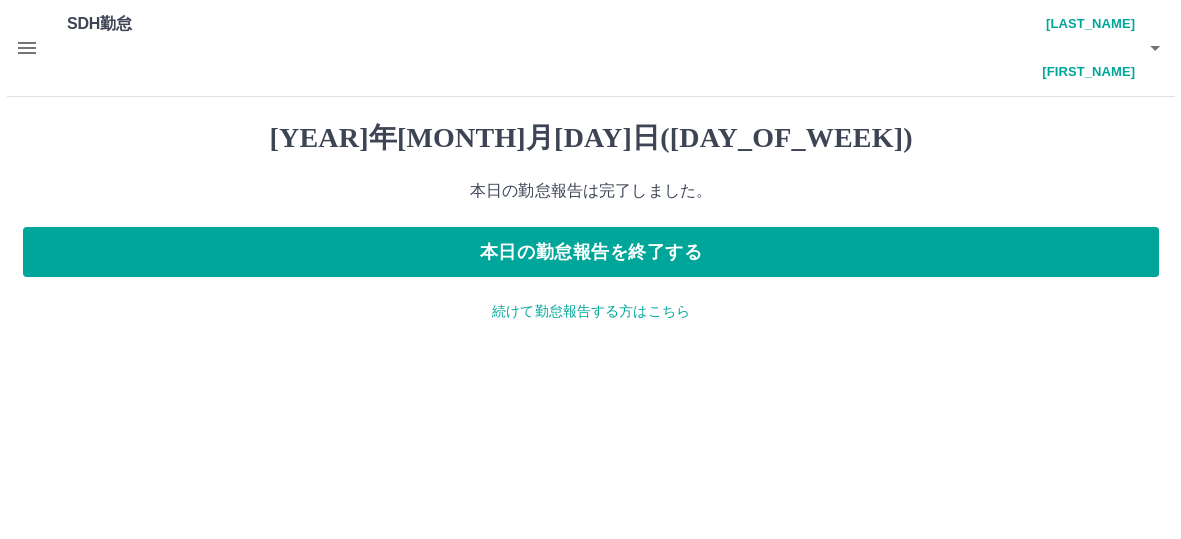 scroll, scrollTop: 0, scrollLeft: 0, axis: both 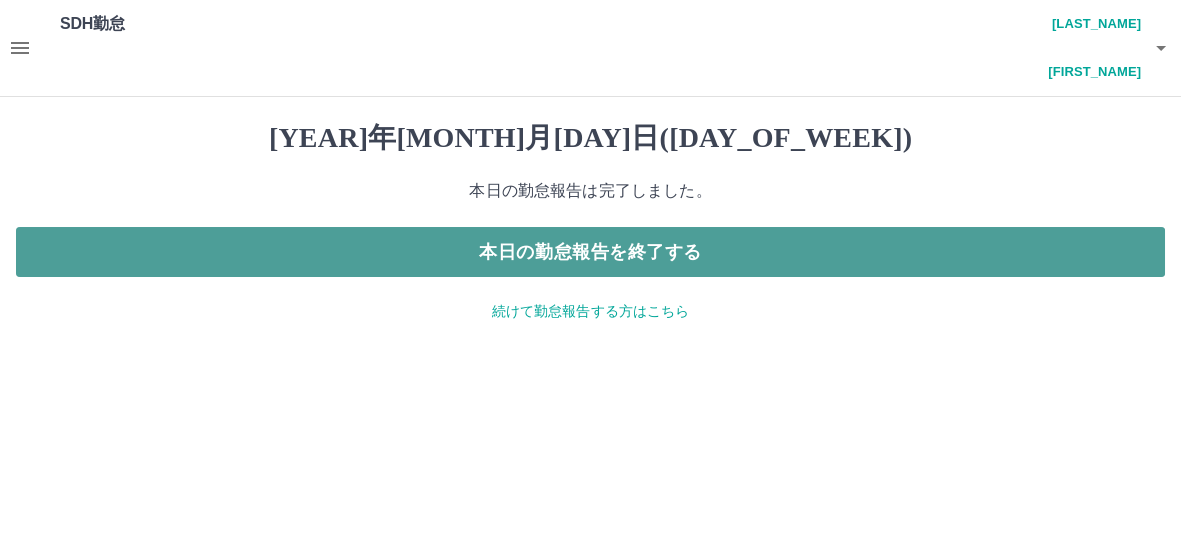 click on "本日の勤怠報告を終了する" at bounding box center [590, 252] 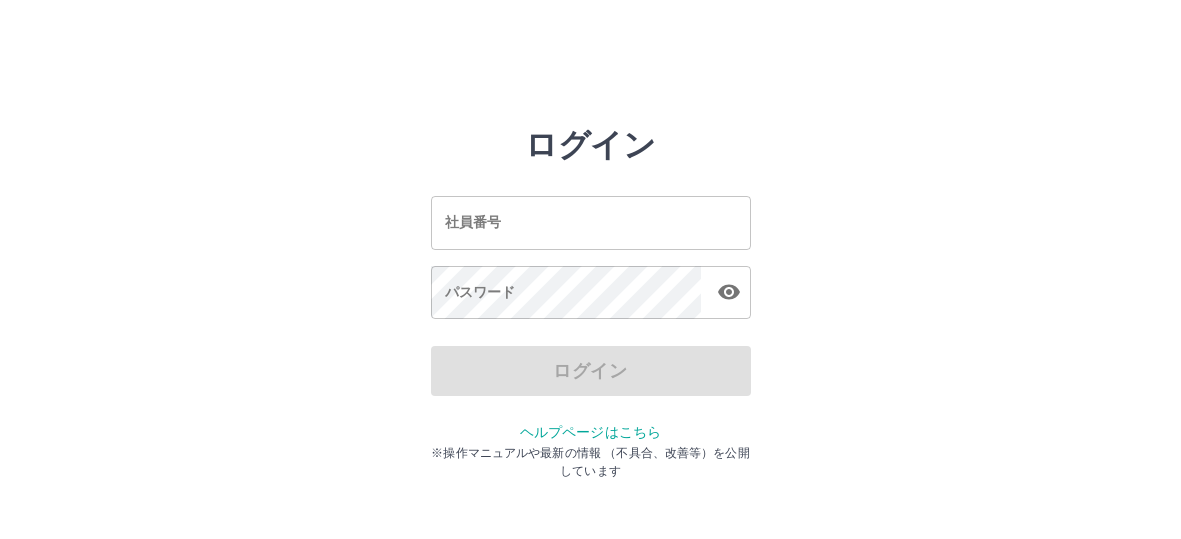 scroll, scrollTop: 0, scrollLeft: 0, axis: both 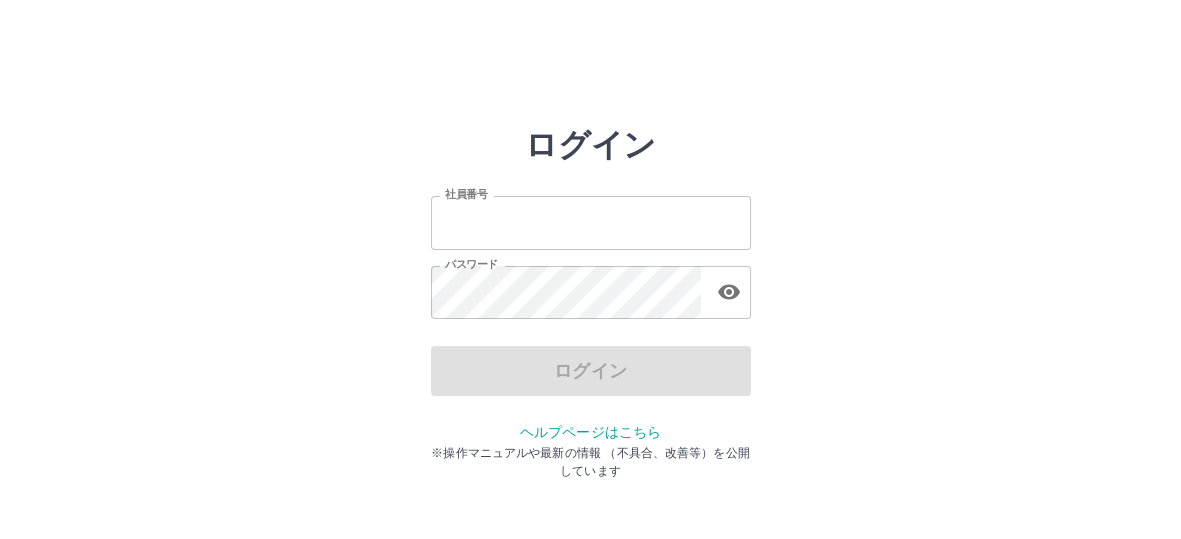 type on "*******" 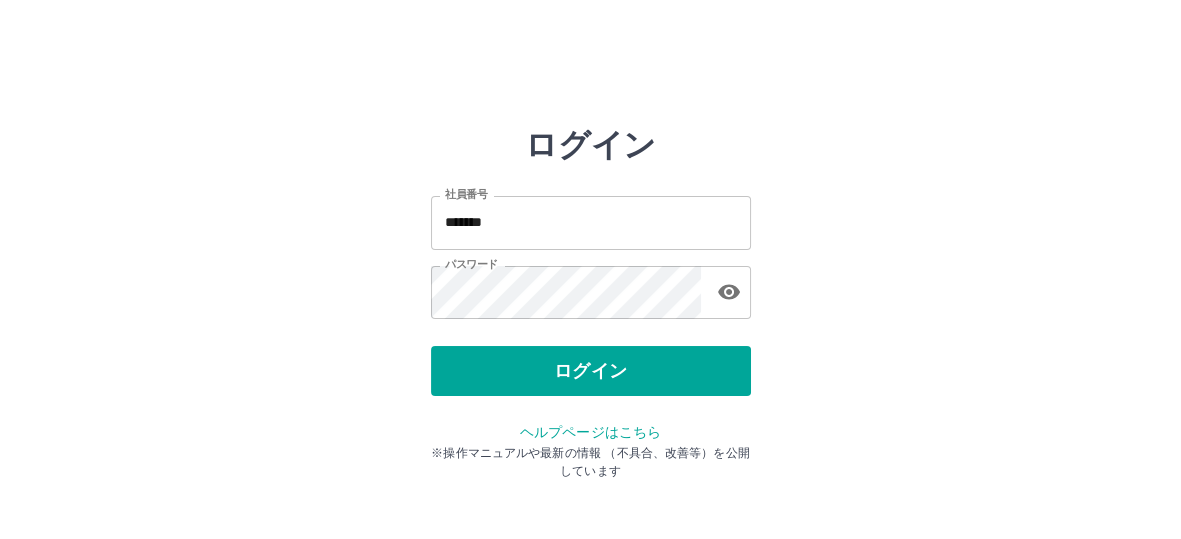 click on "ログイン" at bounding box center (591, 371) 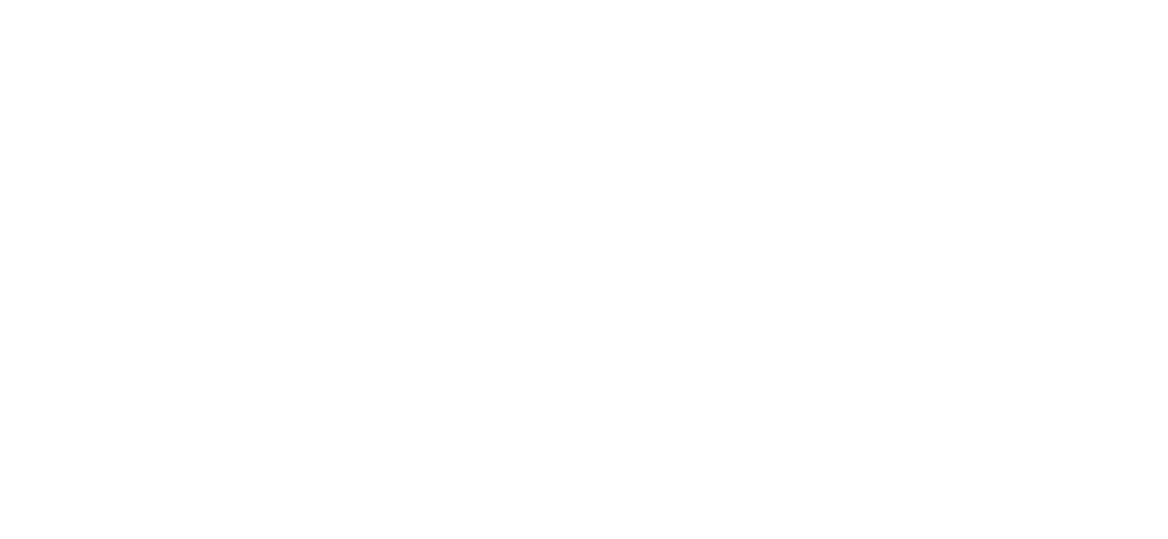 scroll, scrollTop: 0, scrollLeft: 0, axis: both 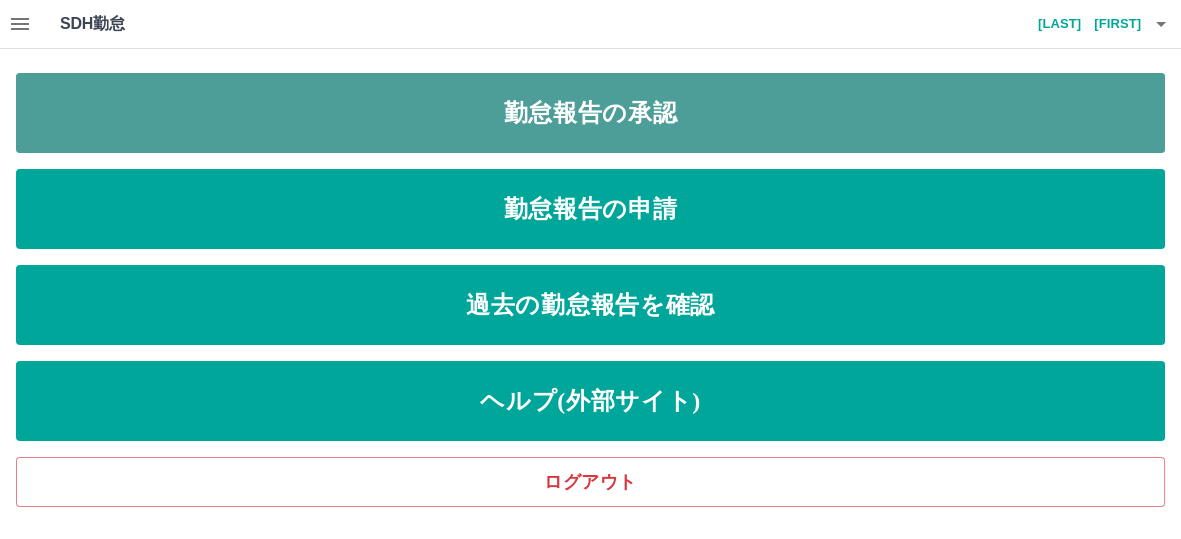 click on "勤怠報告の承認" at bounding box center (590, 113) 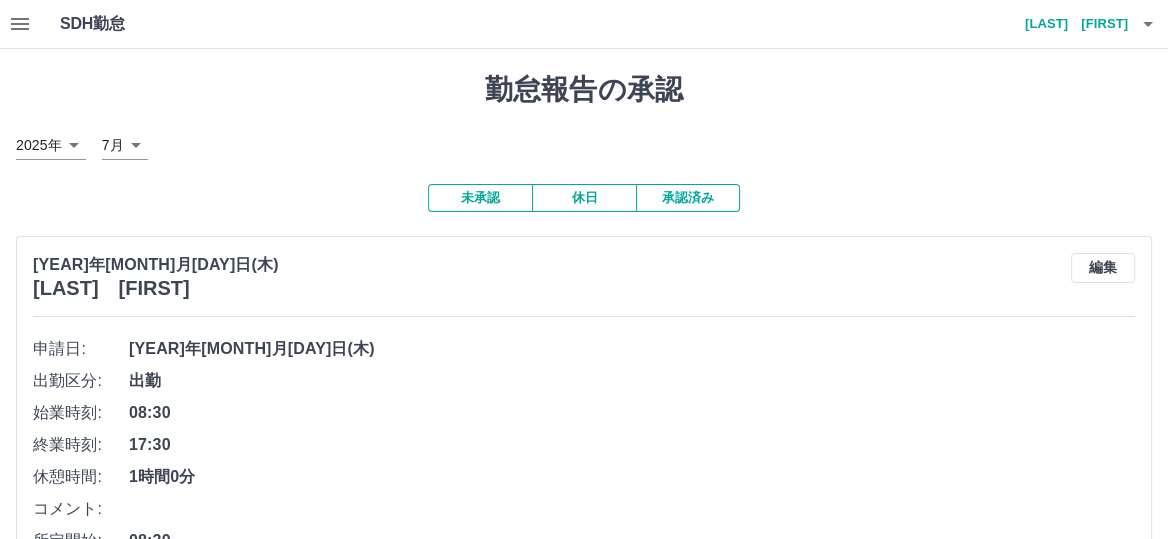 click at bounding box center (20, 24) 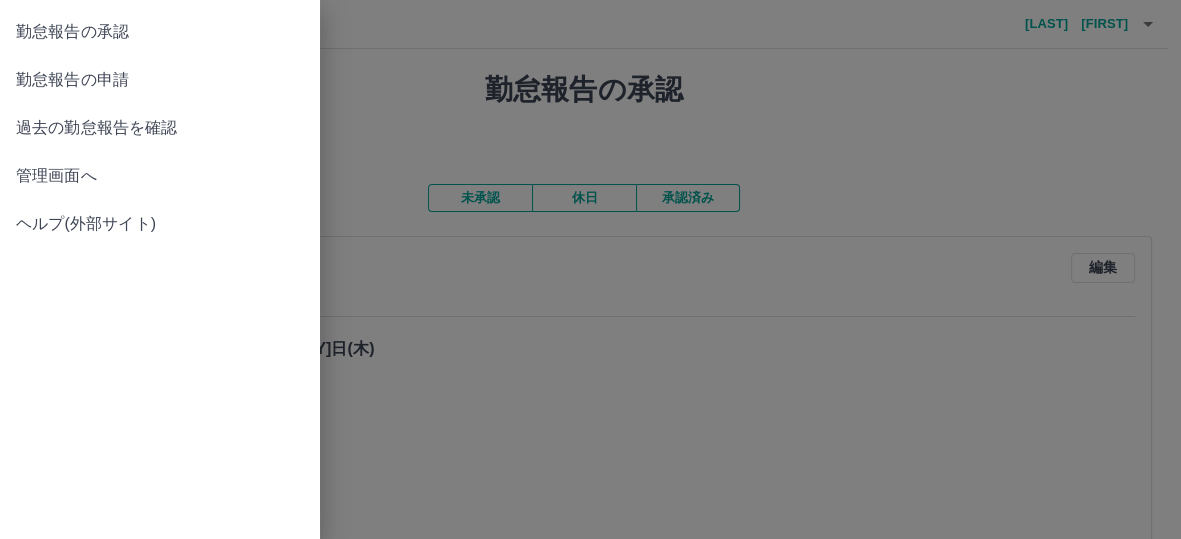 click on "管理画面へ" at bounding box center (160, 32) 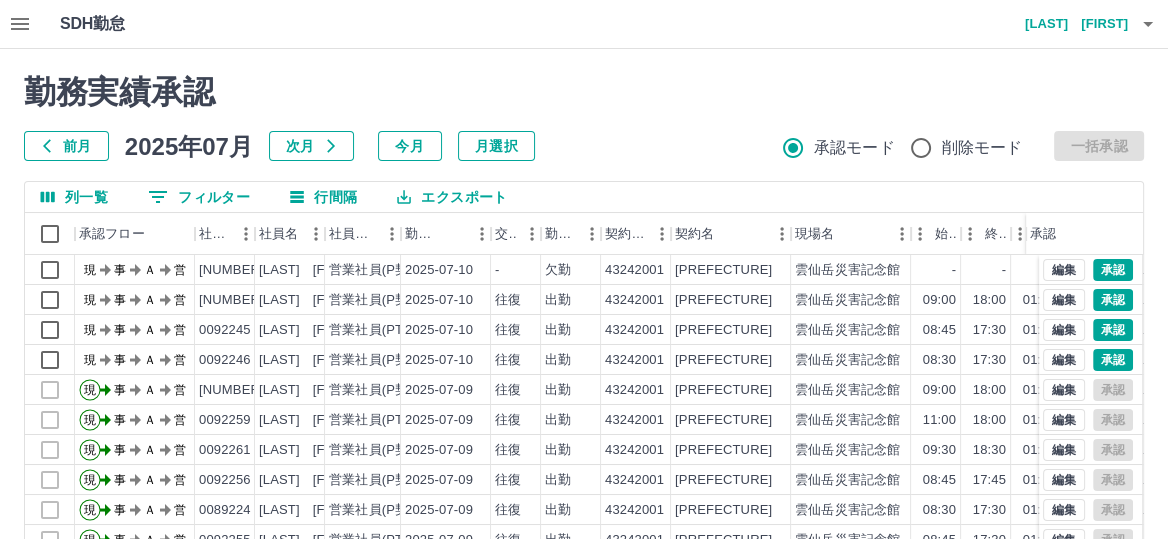 scroll, scrollTop: 99, scrollLeft: 0, axis: vertical 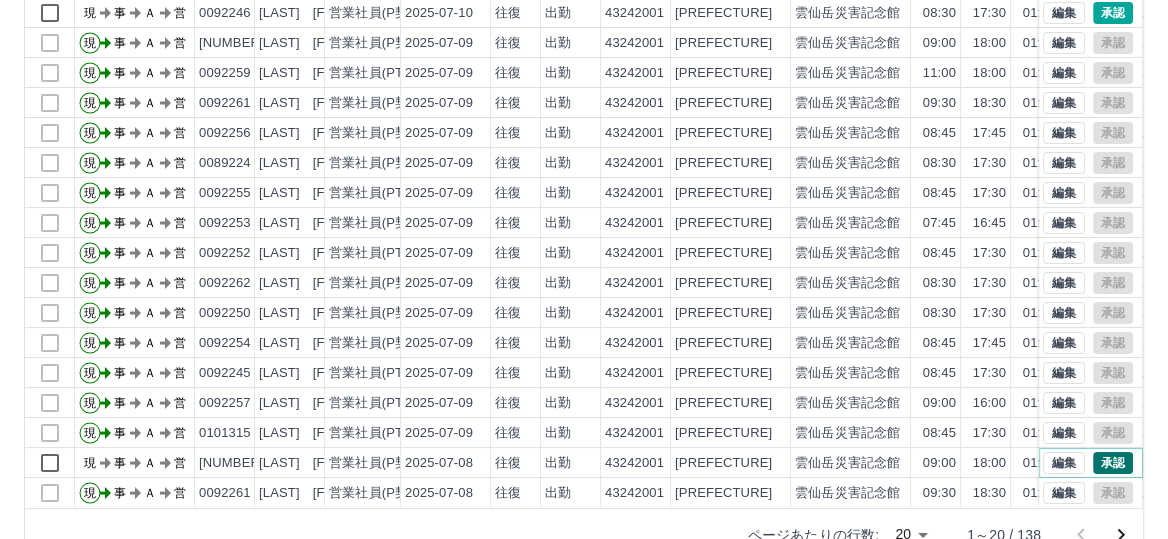 click on "承認" at bounding box center [1113, 463] 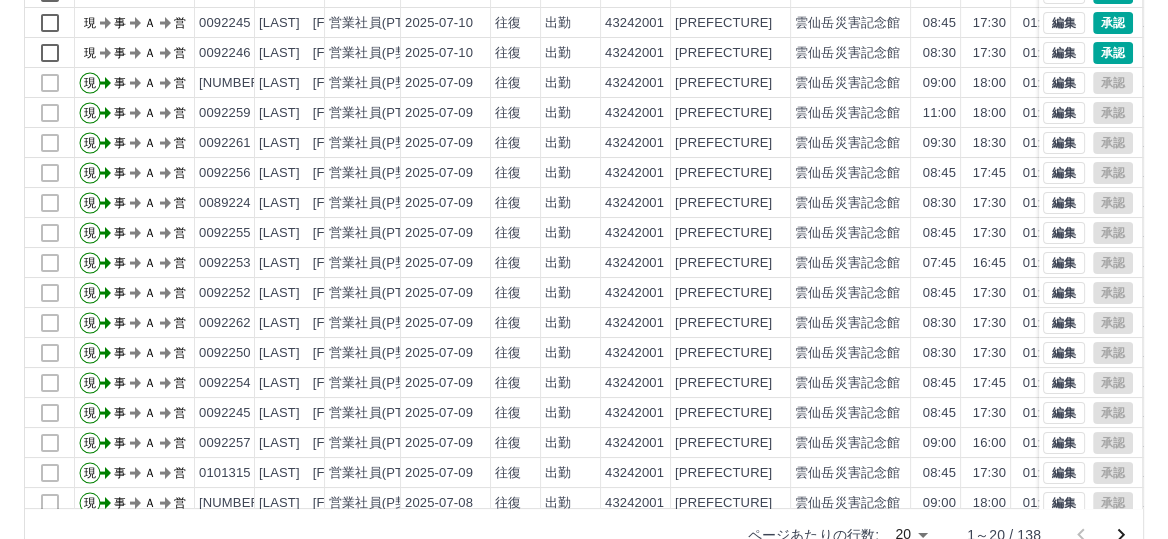 scroll, scrollTop: 0, scrollLeft: 0, axis: both 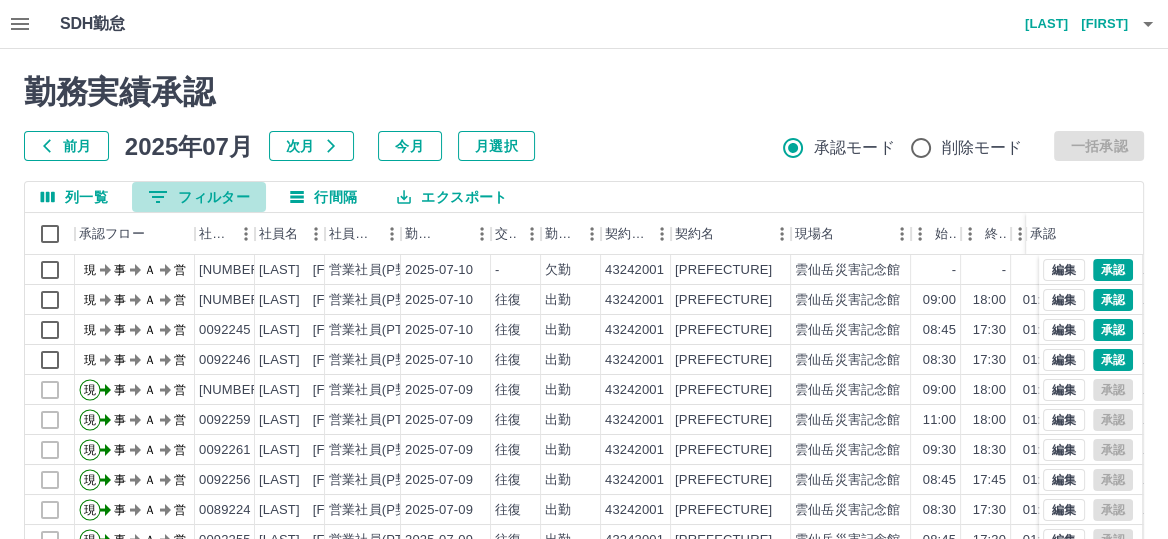 click on "0 フィルター" at bounding box center [199, 197] 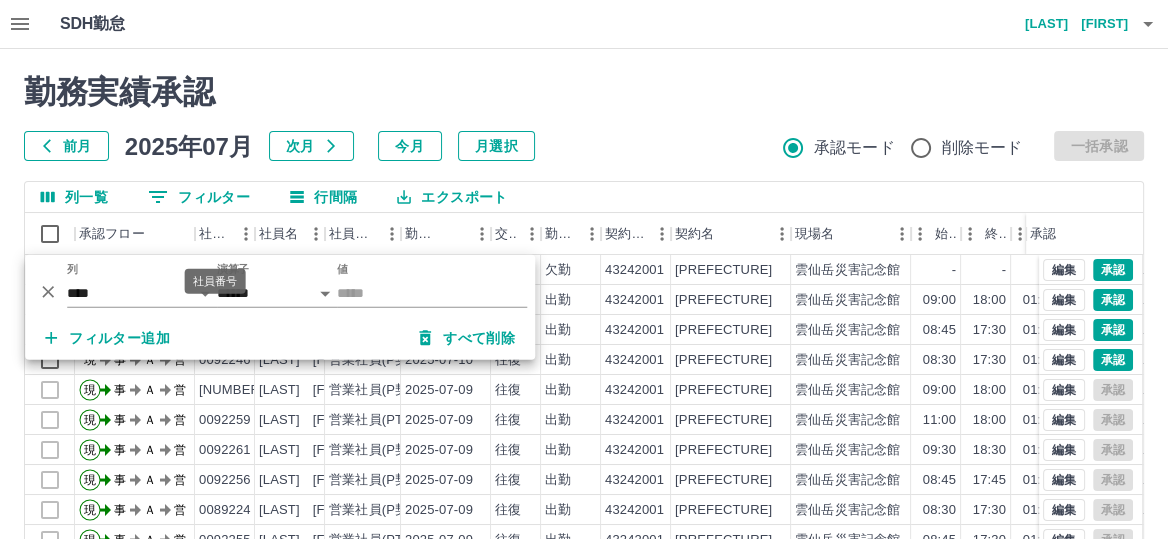 click on "社員番号" at bounding box center (215, 275) 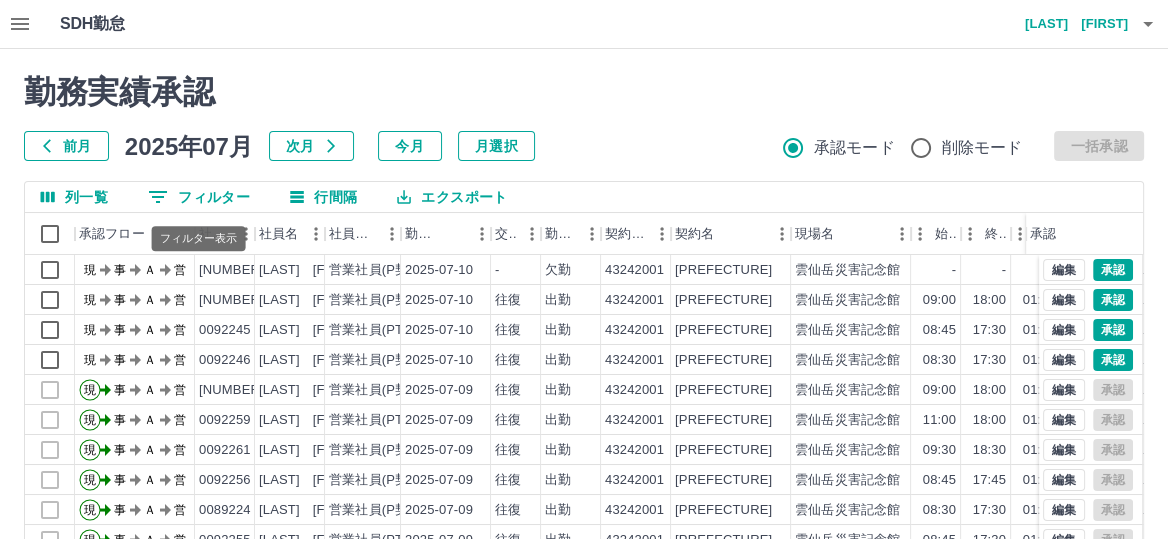 click on "0 フィルター" at bounding box center (199, 197) 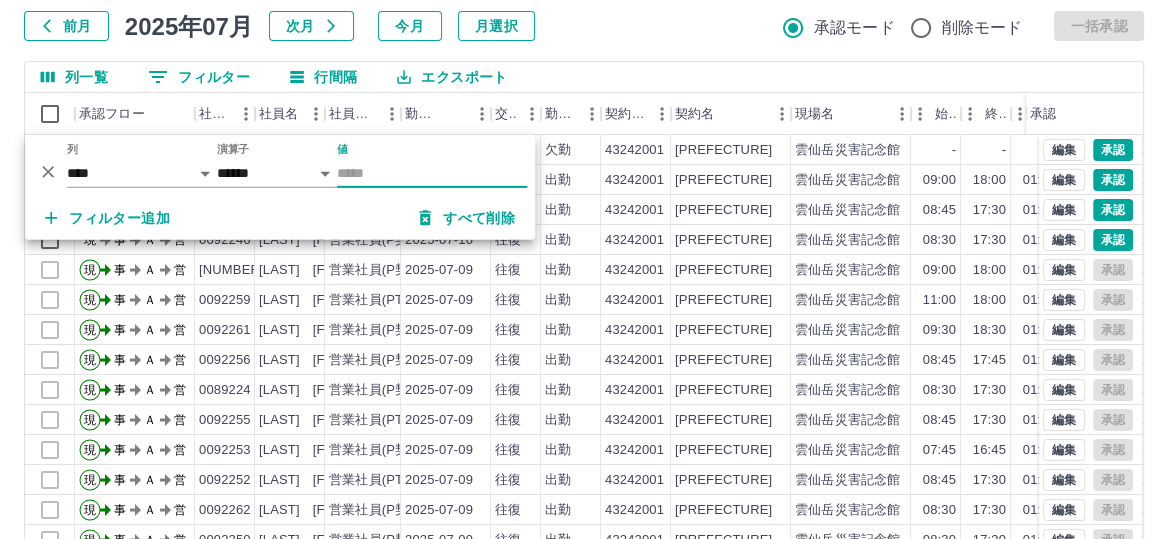 scroll, scrollTop: 173, scrollLeft: 0, axis: vertical 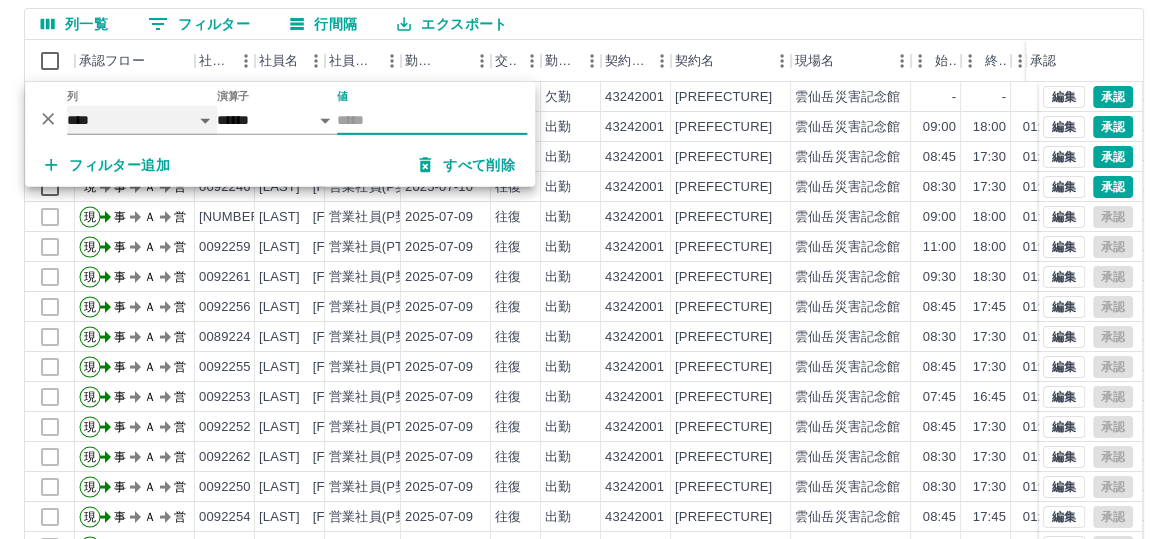 click on "**** *** **** *** *** **** ***** *** *** ** ** ** **** **** **** ** ** *** **** *****" at bounding box center [142, 120] 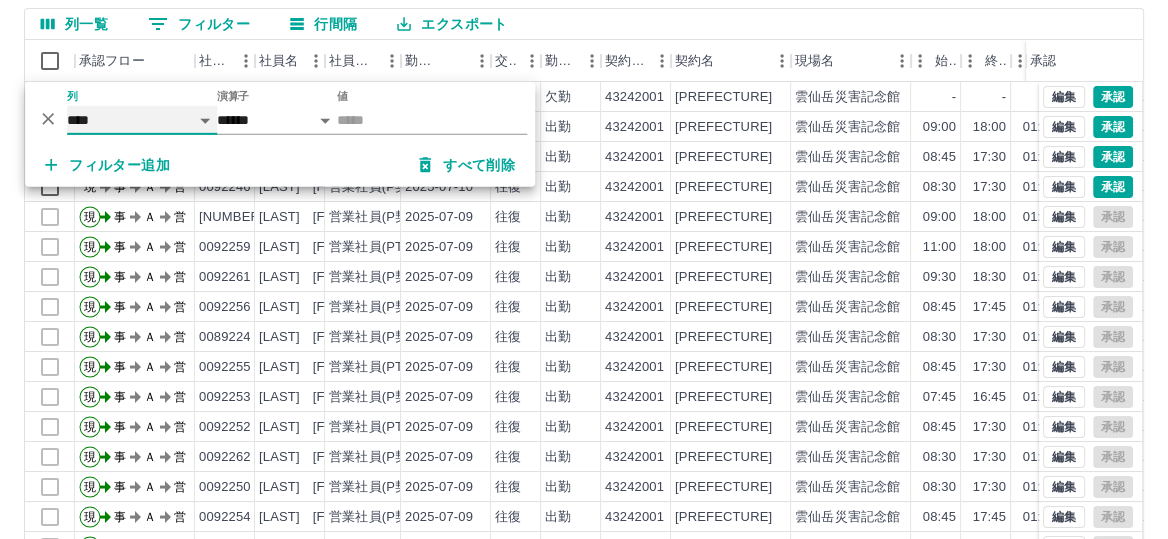 select on "**********" 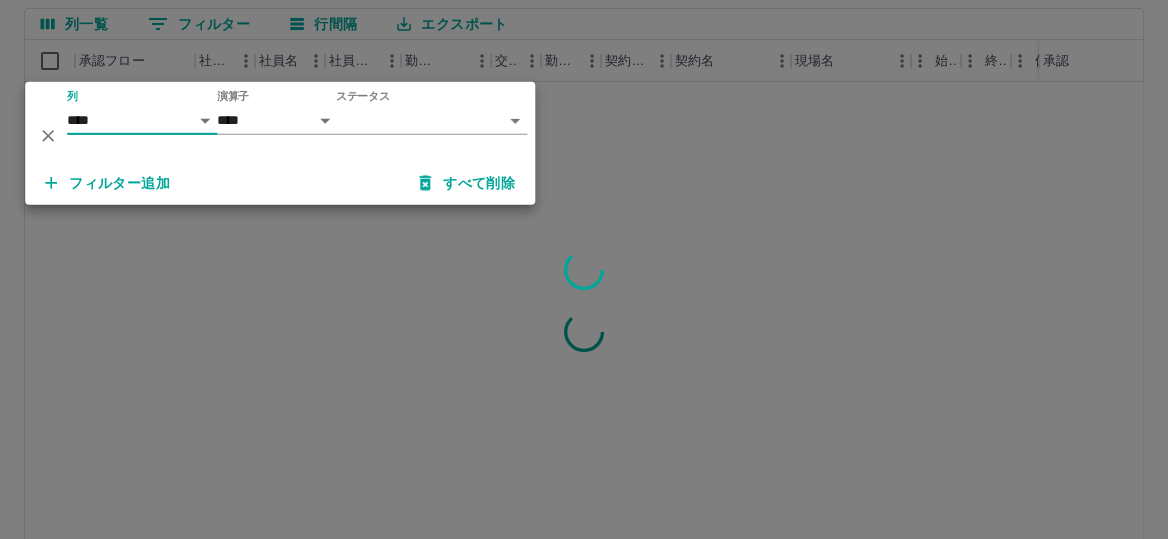 click on "SDH勤怠 [LAST]　[FIRST] 勤務実績承認 前月 2025年07月 次月 今月 月選択 承認モード 削除モード 一括承認 列一覧 0 フィルター 行間隔 エクスポート 承認フロー 社員番号 社員名 社員区分 勤務日 交通費 勤務区分 契約コード 契約名 現場名 始業 終業 休憩 所定開始 所定終業 所定休憩 拘束 勤務 承認 ページあたりの行数: 20 ** 1～20 / 138 SDH勤怠 *** ** 列 **** *** **** *** *** **** ***** *** *** ** ** ** **** **** **** ** ** *** **** ***** 演算子 **** ****** ステータス ​ ********* フィルター追加 すべて削除" at bounding box center (584, 249) 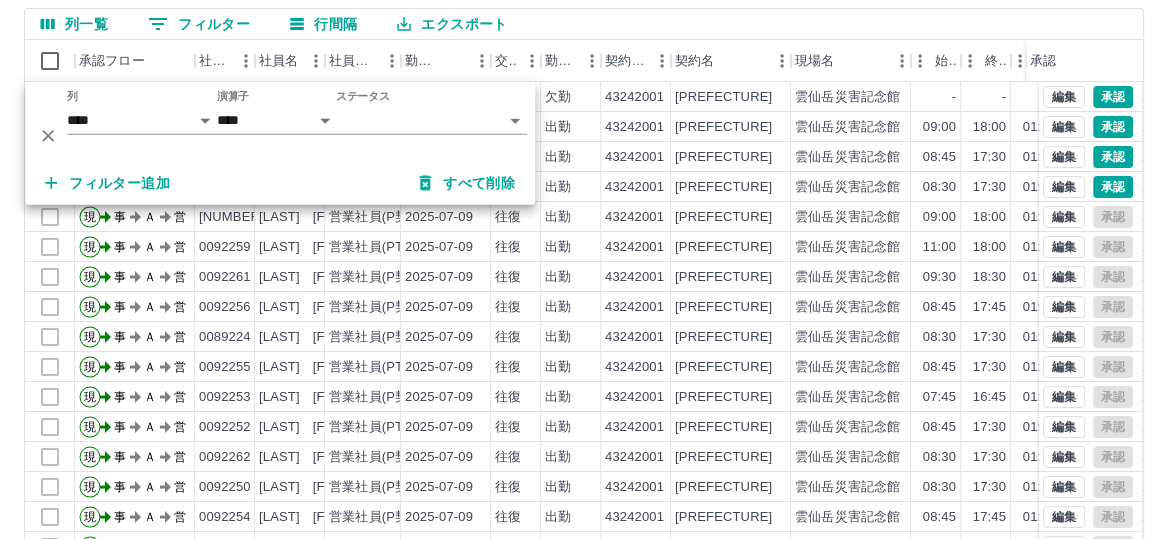 click on "SDH勤怠 [LAST]　[FIRST] 勤務実績承認 前月 2025年07月 次月 今月 月選択 承認モード 削除モード 一括承認 列一覧 0 フィルター 行間隔 エクスポート 承認フロー 社員番号 社員名 社員区分 勤務日 交通費 勤務区分 契約コード 契約名 現場名 始業 終業 休憩 所定開始 所定終業所定休憩 拘束 勤務 承認 現 事 Ａ 営 0092258 [LAST]　[FIRST] 営業社員(P契約) 2025-07-10  -  欠勤 43242001 [PREFECTURE] 雲仙岳災害記念館 - - - 08:30 17:30 01:00 00:00 00:00 現 事 Ａ 営 0092247 [LAST]　[FIRST] 営業社員(P契約) 2025-07-10 往復 出勤 43242001 [PREFECTURE] 雲仙岳災害記念館 09:00 18:00 01:00 09:00 18:00 01:00 09:00 08:00 現 事 Ａ 営 0092245 [LAST]　[FIRST] 営業社員(PT契約) 2025-07-10 往復 出勤 43242001 [PREFECTURE] 雲仙岳災害記念館 08:45 17:30 01:00 08:45 17:30 01:00 08:45 07:45 現 事 Ａ 営 0092246 [LAST]　[FIRST] 営業社員(P契約) 2025-07-10 往復 出勤 43242001 [PREFECTURE] [CITY]" at bounding box center (584, 249) 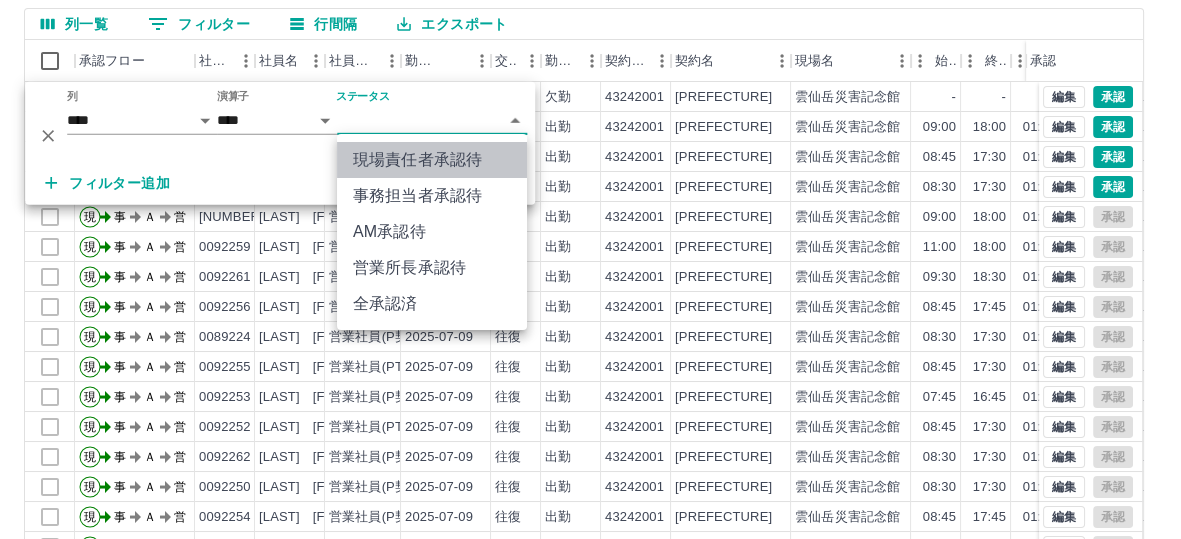 click on "現場責任者承認待" at bounding box center (432, 160) 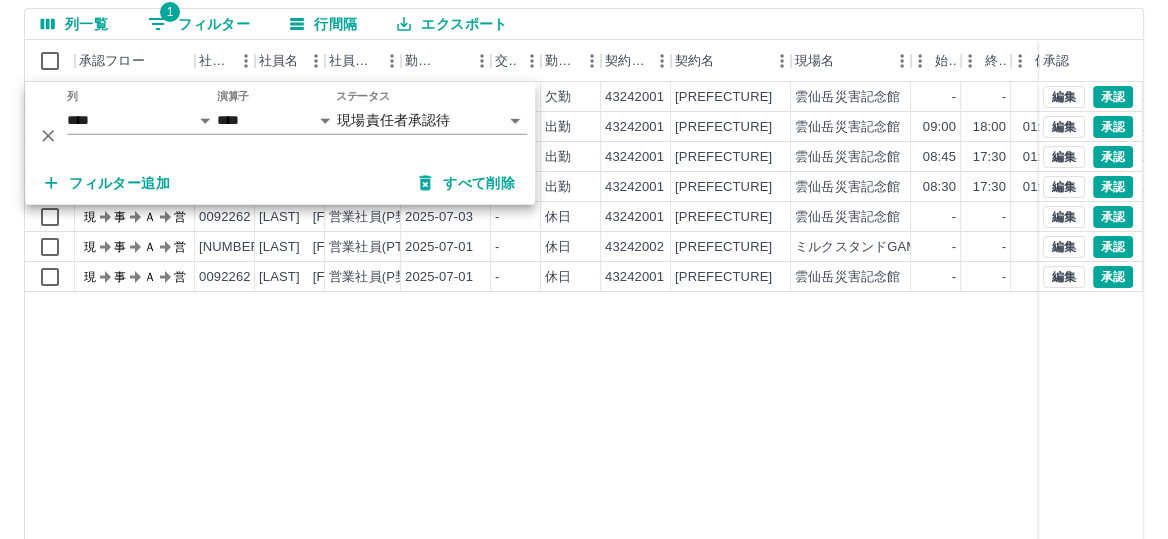 click on "現 事 Ａ 営 0092258 [LAST]　[FIRST] 営業社員(P契約) 2025-07-10  -  欠勤 43242001 [PREFECTURE] 雲仙岳災害記念館 - - - 08:30 17:30 01:00 00:00 00:00 現 事 Ａ 営 0092247 [LAST]　[FIRST] 営業社員(P契約) 2025-07-10 往復 出勤 43242001 [PREFECTURE] 雲仙岳災害記念館 09:00 18:00 01:00 09:00 18:00 01:00 09:00 08:00 現 事 Ａ 営 0092245 [LAST]　[FIRST] 営業社員(PT契約) 2025-07-10 往復 出勤 43242001 [PREFECTURE] 雲仙岳災害記念館 08:45 17:30 01:00 08:45 17:30 01:00 08:45 07:45 現 事 Ａ 営 0092246 [LAST]　[FIRST] 営業社員(P契約) 2025-07-10 往復 出勤 43242001 [PREFECTURE] 雲仙岳災害記念館 08:30 17:30 01:00 08:30 17:30 01:00 09:00 08:00 現 事 Ａ 営 0092262 [LAST]　[FIRST] 営業社員(P契約) 2025-07-03  -  休日 43242001 [PREFECTURE] 雲仙岳災害記念館 - - - - - - 00:00 00:00 現 事 Ａ 営 0098540 [LAST]　[FIRST] 営業社員(PT契約) 2025-07-01  -  休日 43242002 [PREFECTURE] ミルクスタンドGAMADASU（雲仙岳災害記念館） - - -" at bounding box center (898, 338) 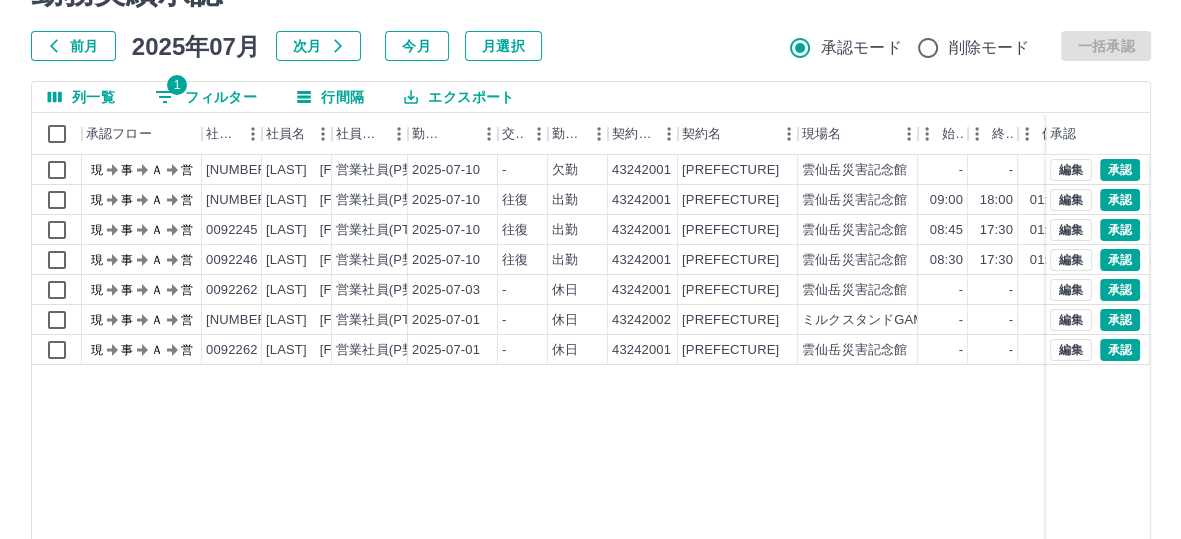 scroll, scrollTop: 0, scrollLeft: 0, axis: both 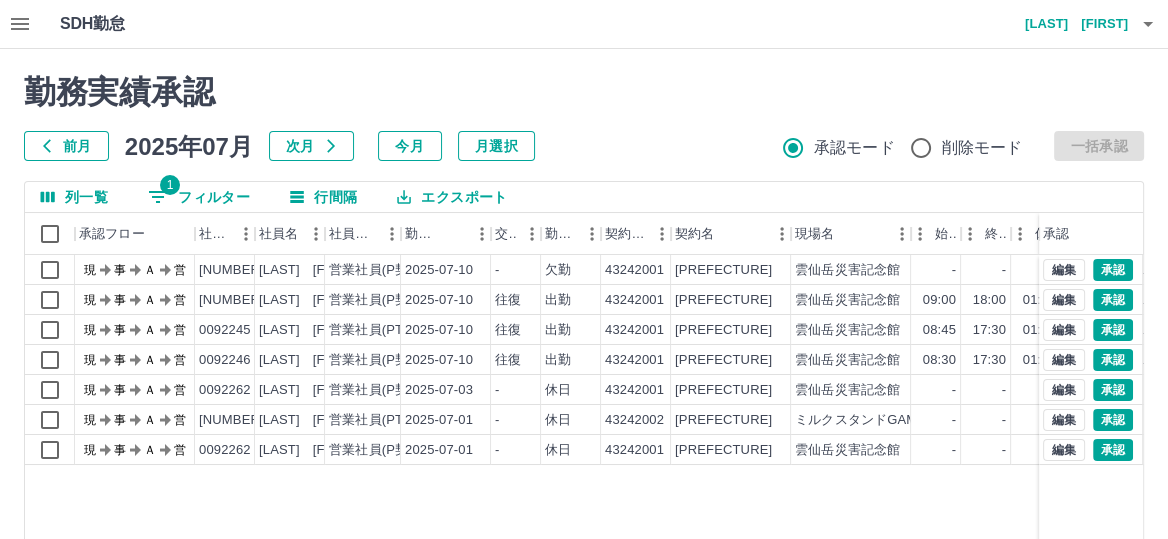click on "[LAST]　[FIRST]" at bounding box center (1068, 24) 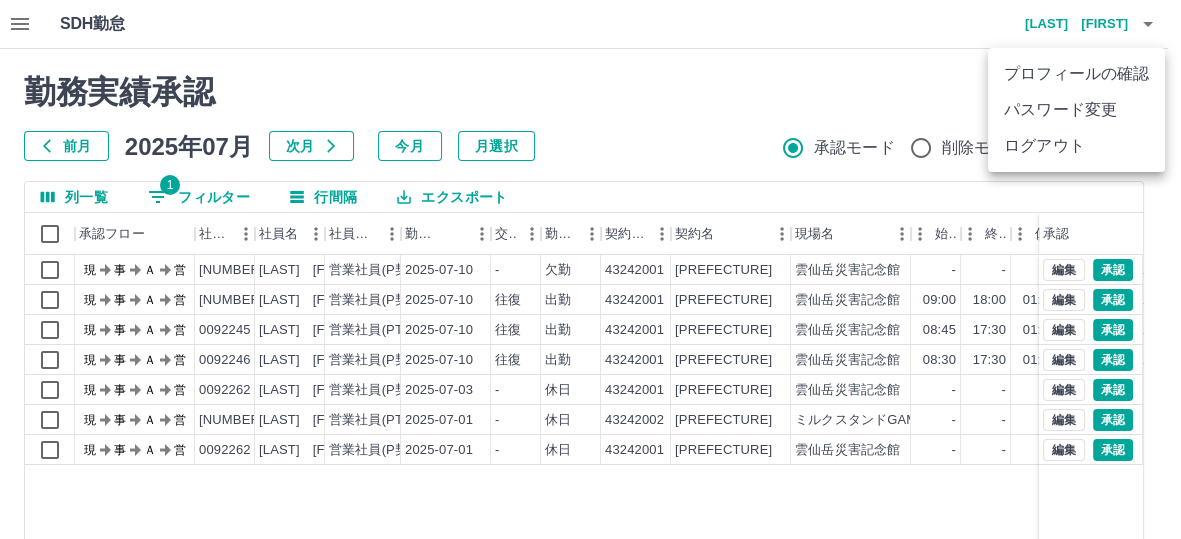 click on "ログアウト" at bounding box center (1076, 146) 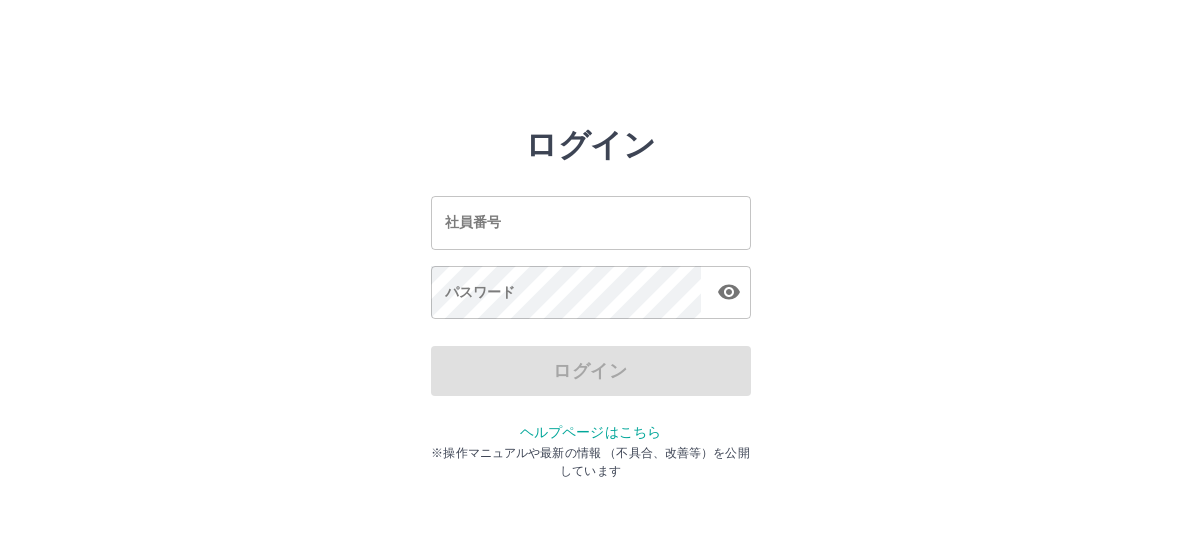 scroll, scrollTop: 0, scrollLeft: 0, axis: both 